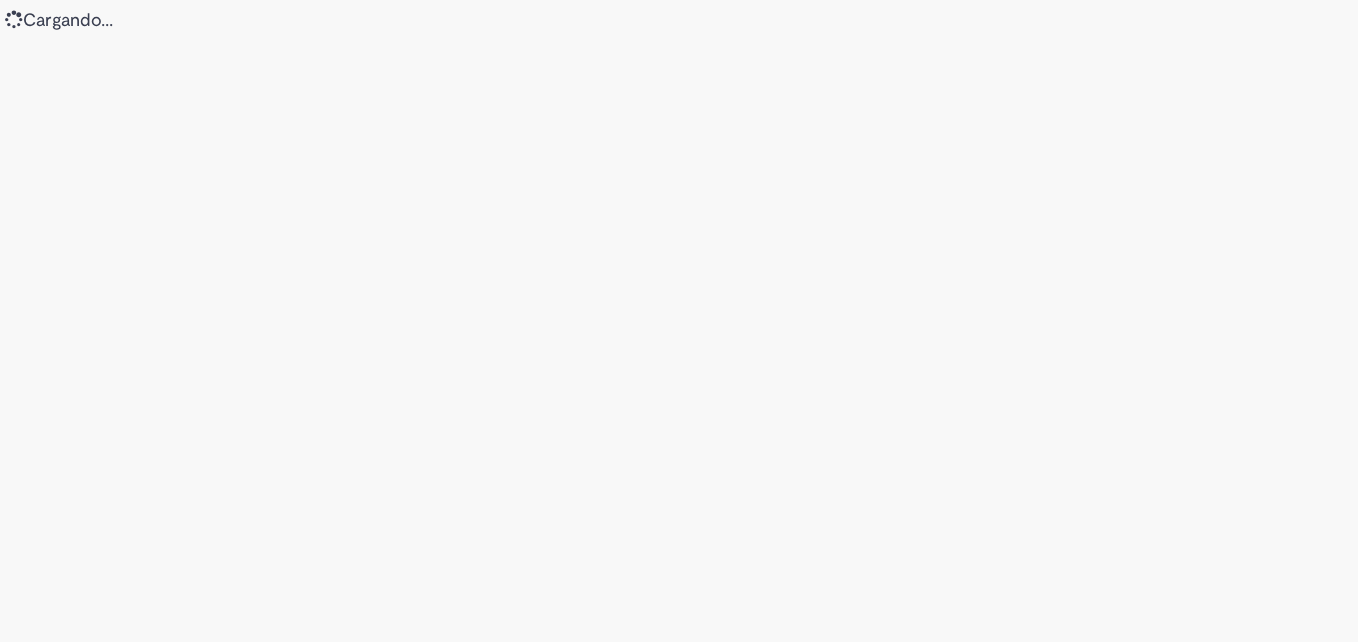 scroll, scrollTop: 0, scrollLeft: 0, axis: both 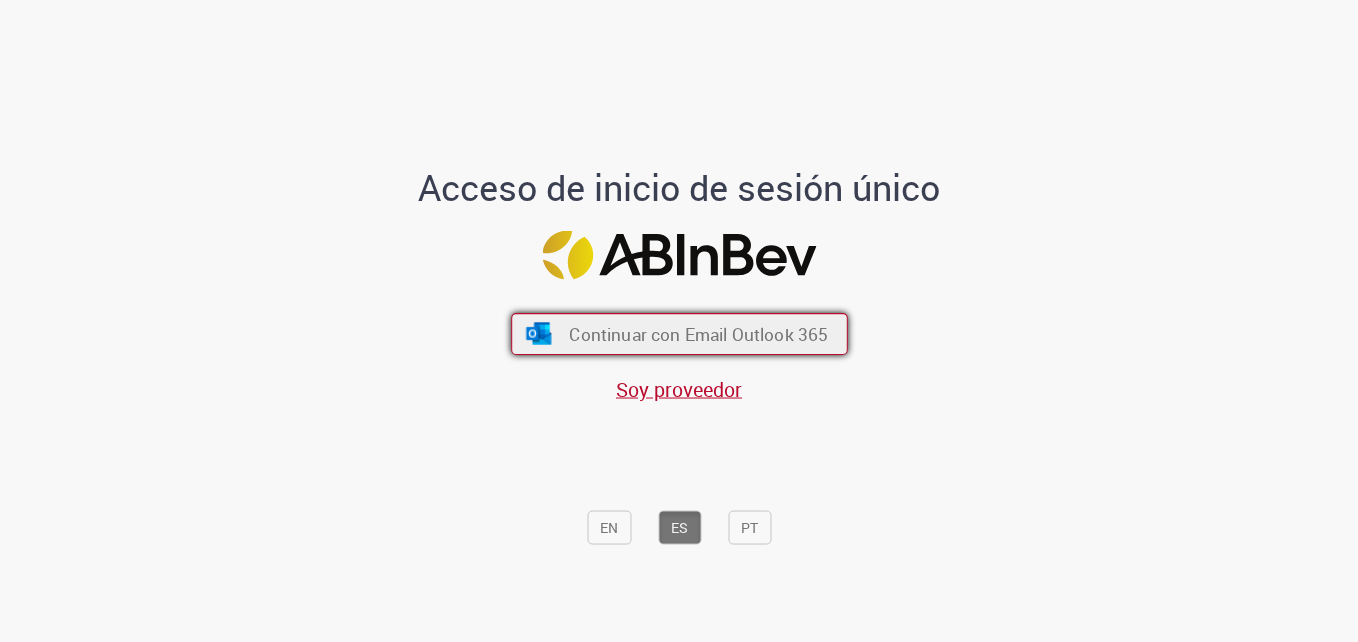 click on "Continuar con Email Outlook 365" at bounding box center (679, 334) 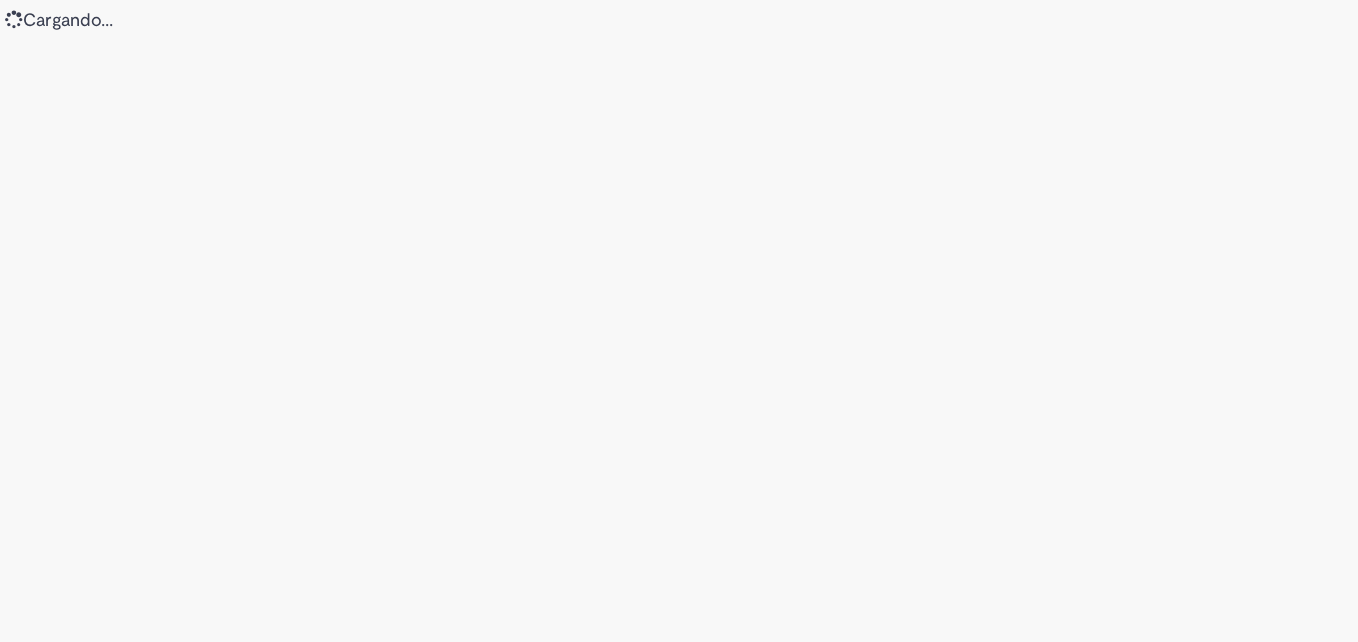 scroll, scrollTop: 0, scrollLeft: 0, axis: both 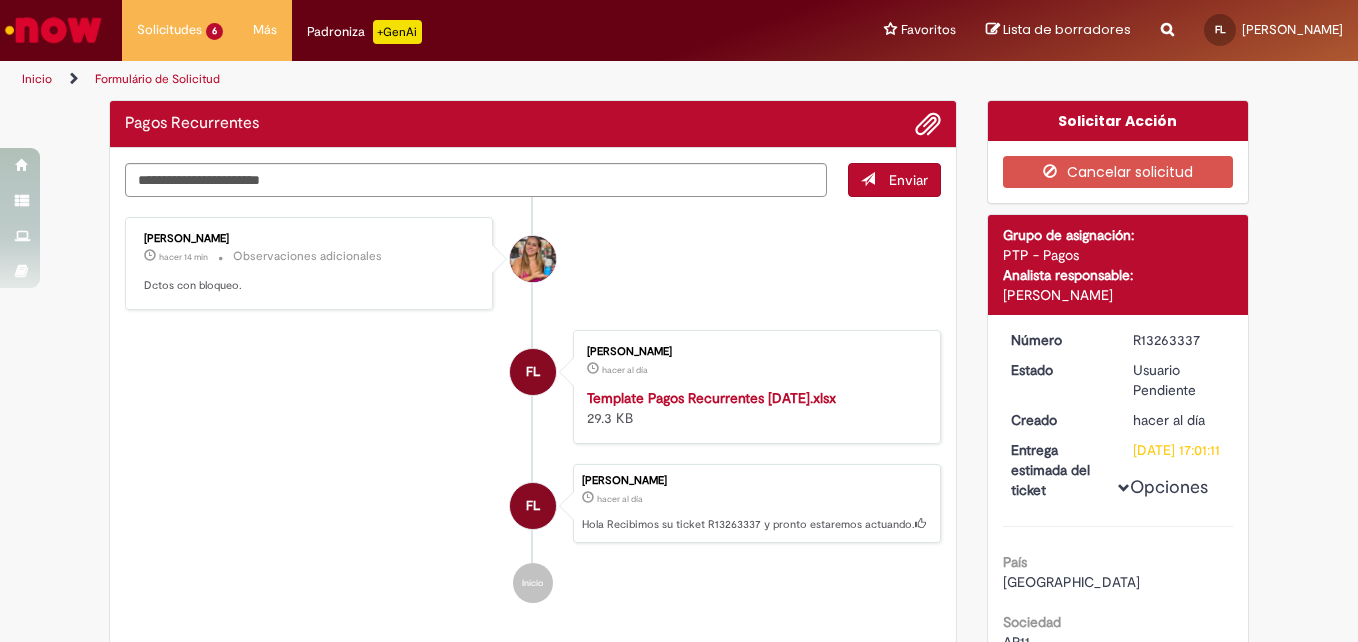 click on "Pagos Recurrentes
Enviar
Elizabeth Cristina de Moraes
hacer 14 min hacer 14 minutos     Observaciones adicionales
Dctos con bloqueo.
FL
Facundo Lopez
hacer al día hacer al día
Template Pagos Recurrentes  07.07.2025.xlsx  29.3 KB" at bounding box center [533, 380] 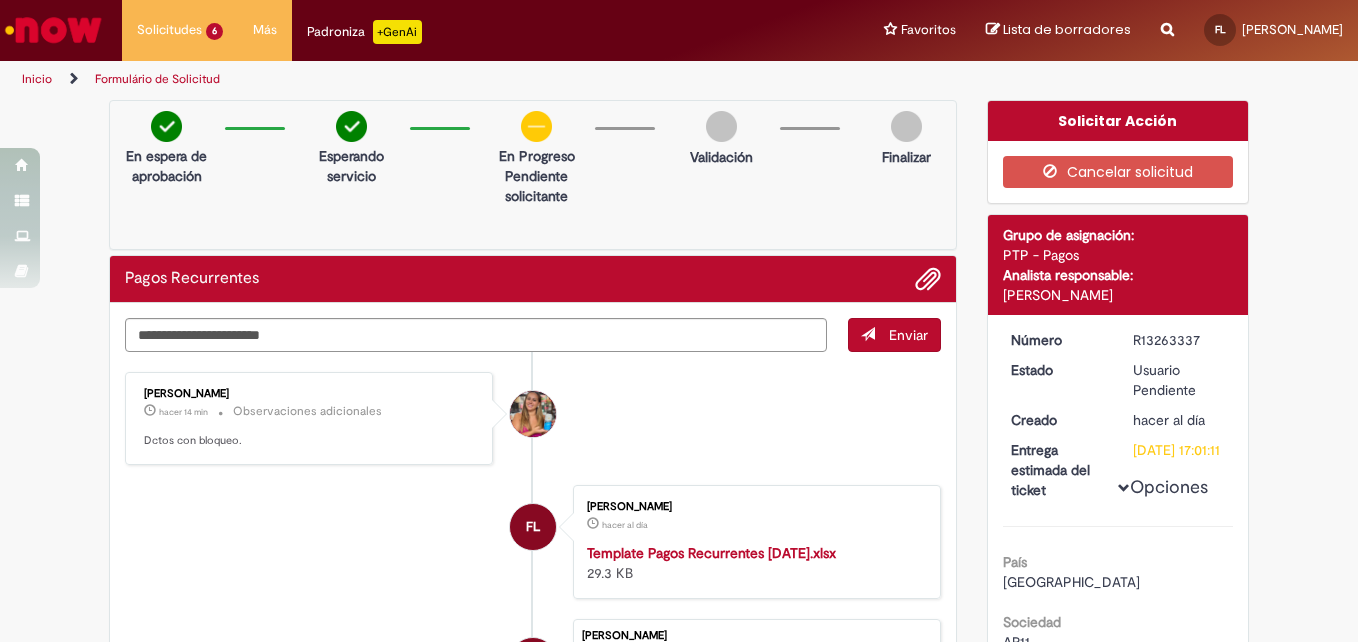 click on "Elizabeth Cristina de Moraes
hacer 14 min hacer 14 minutos     Observaciones adicionales
Dctos con bloqueo." at bounding box center (533, 418) 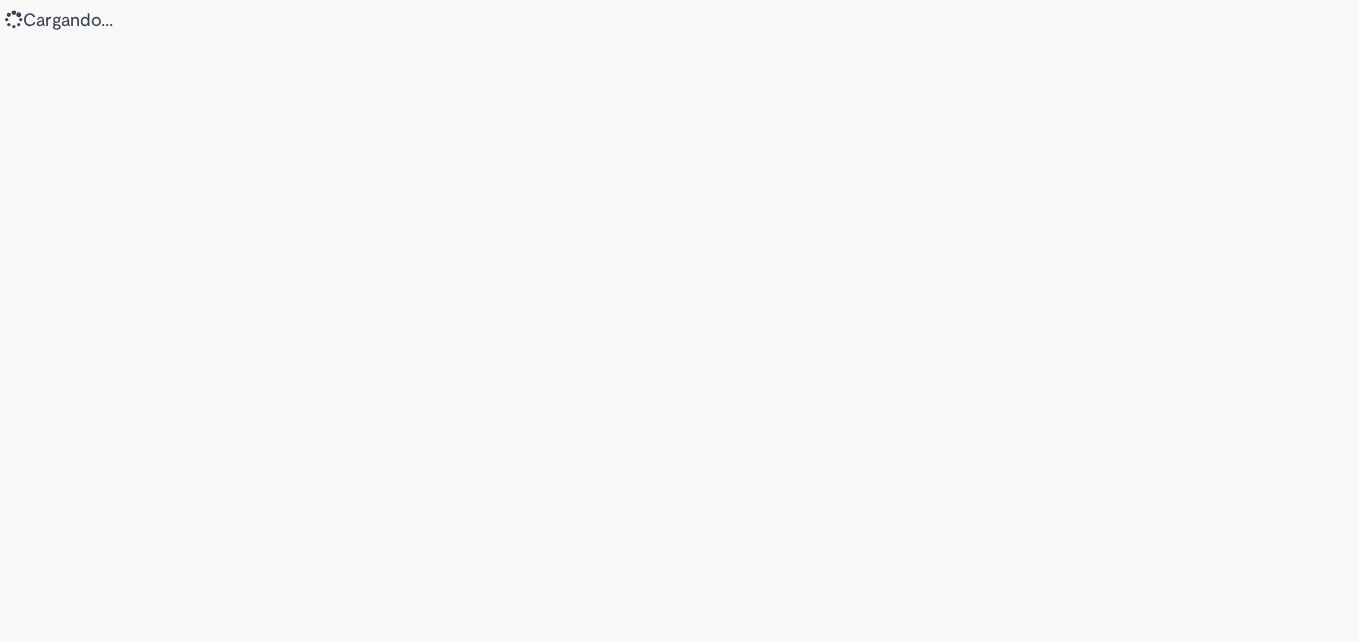 scroll, scrollTop: 0, scrollLeft: 0, axis: both 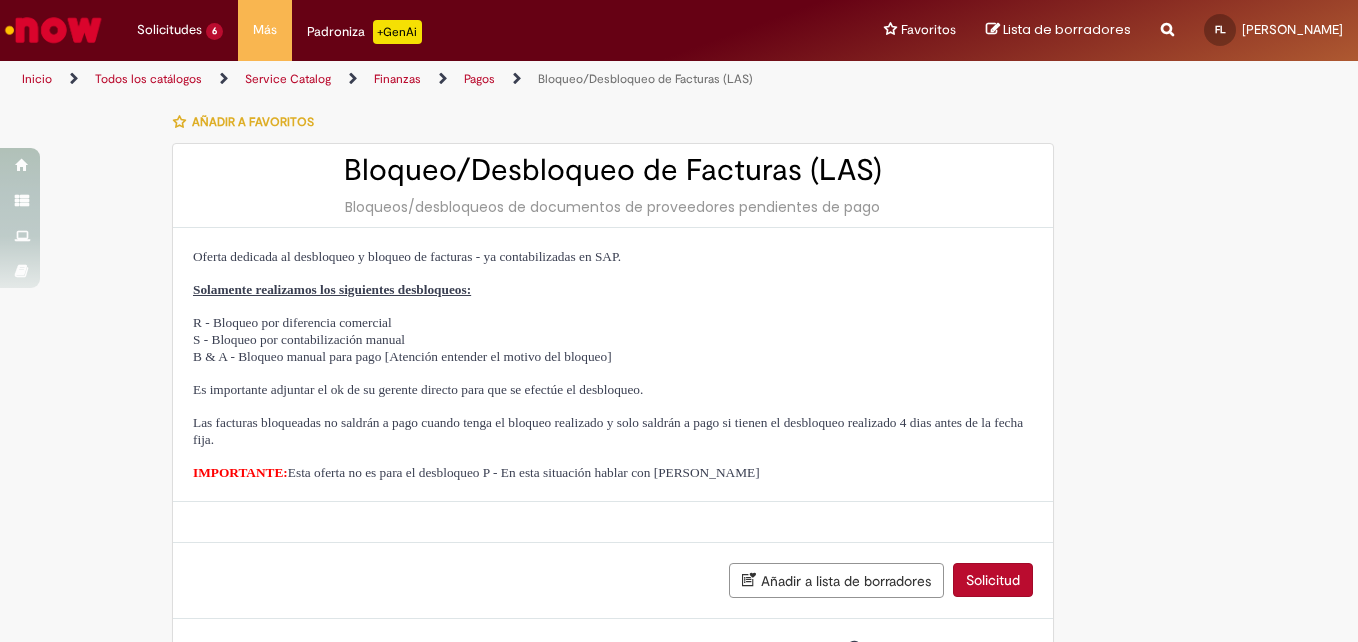 select on "*********" 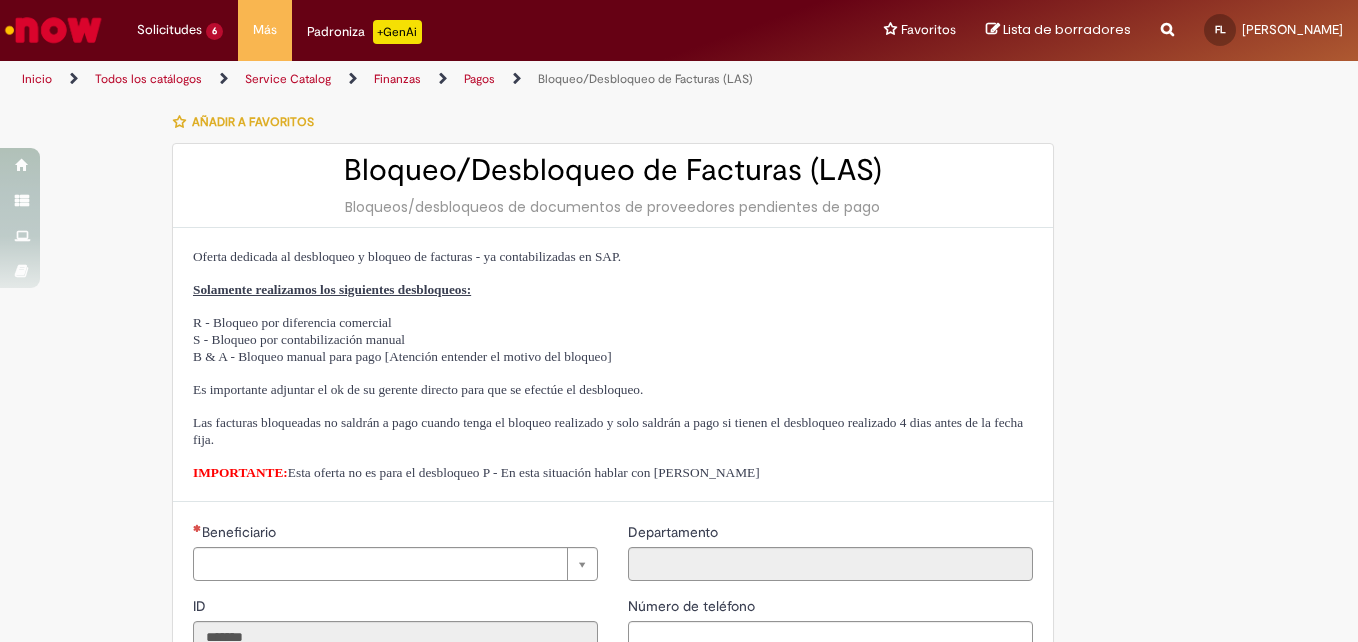 type on "**********" 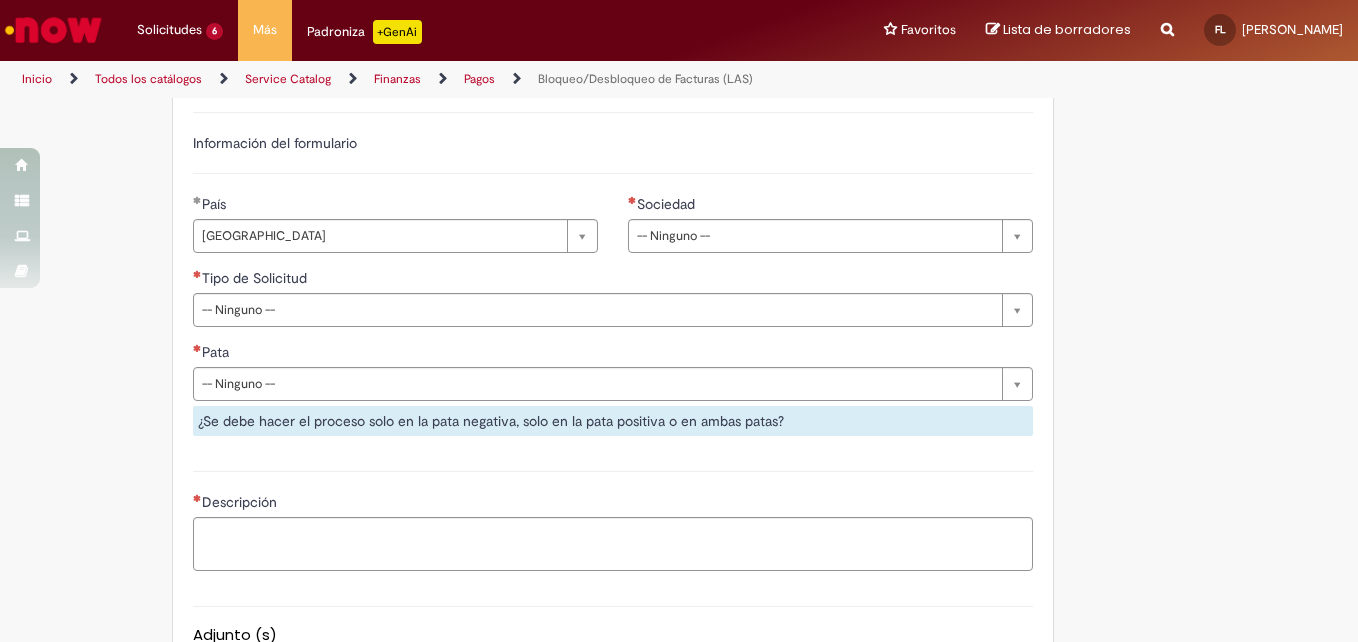 scroll, scrollTop: 795, scrollLeft: 0, axis: vertical 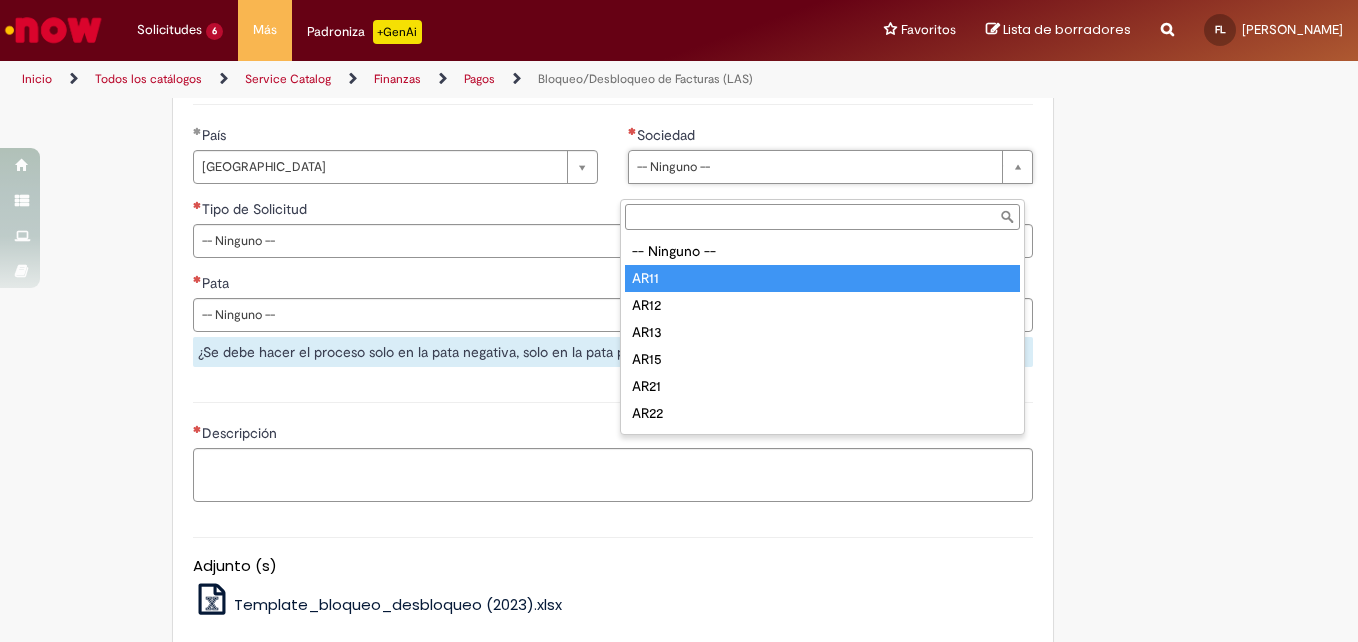 type on "****" 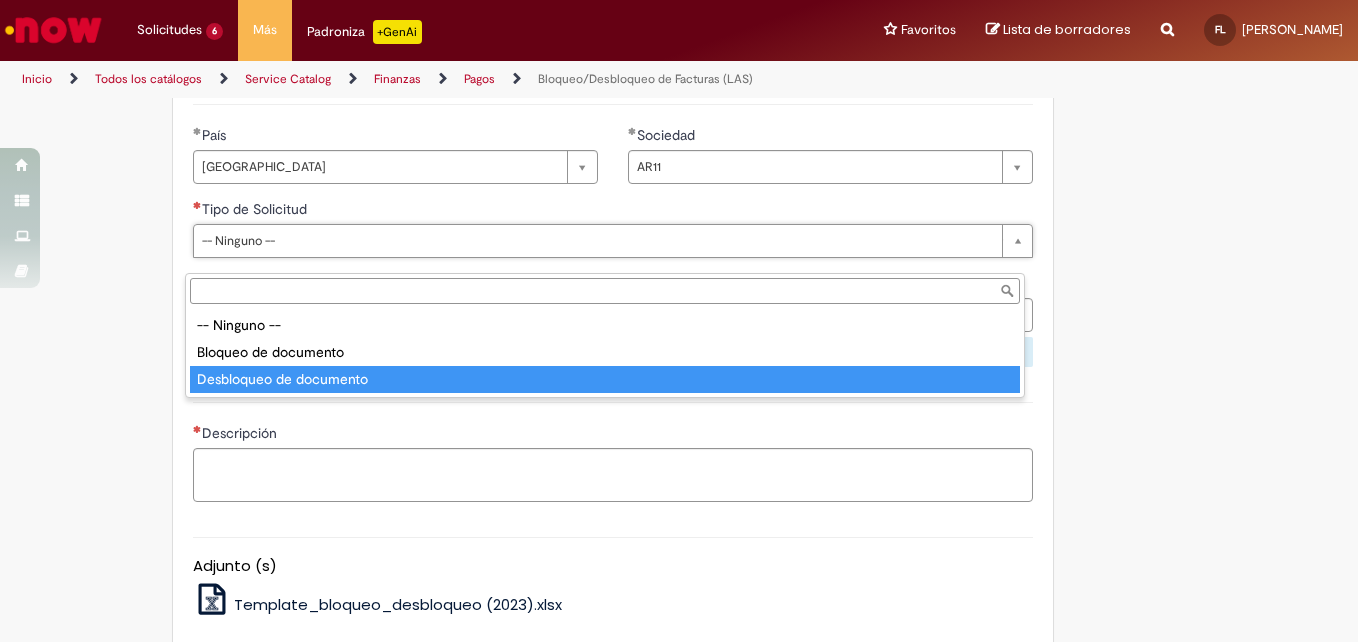 type on "**********" 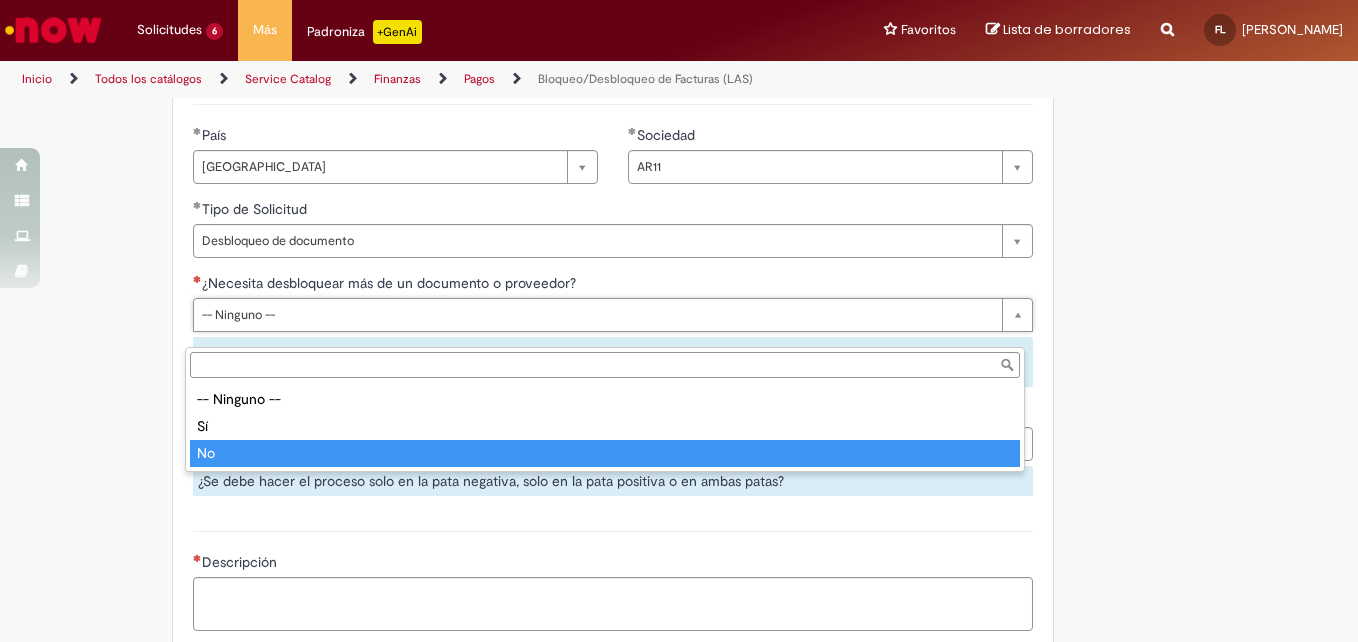 type on "**" 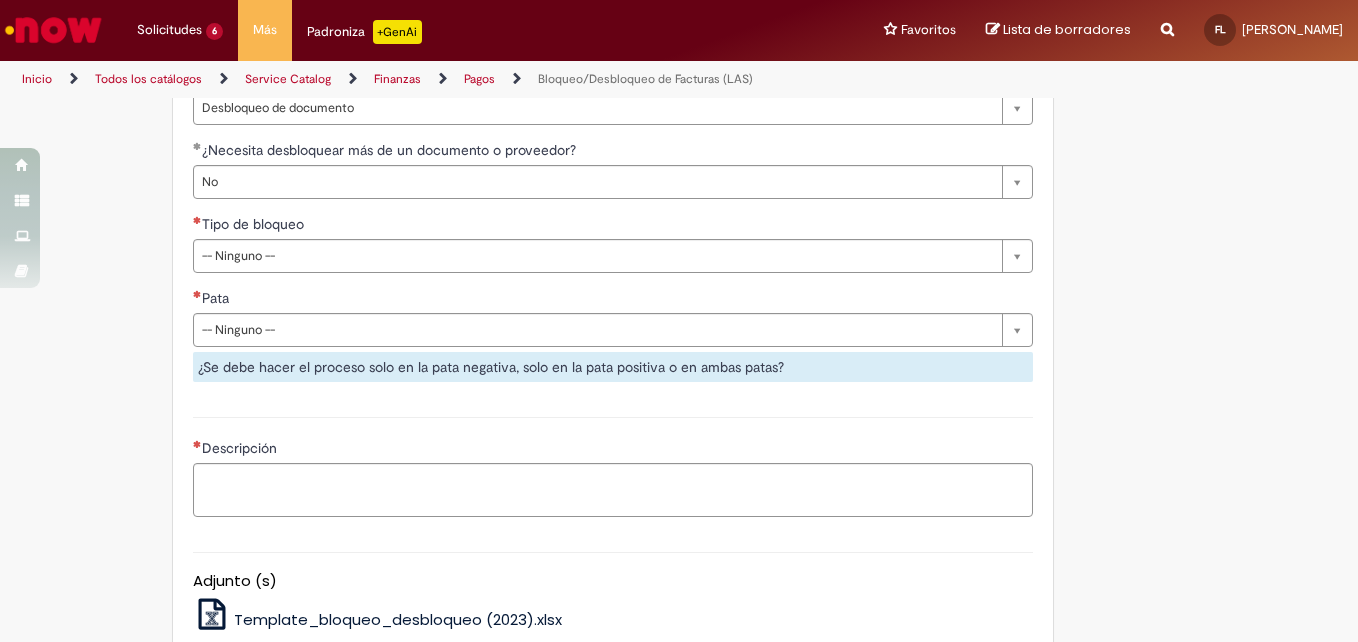 scroll, scrollTop: 945, scrollLeft: 0, axis: vertical 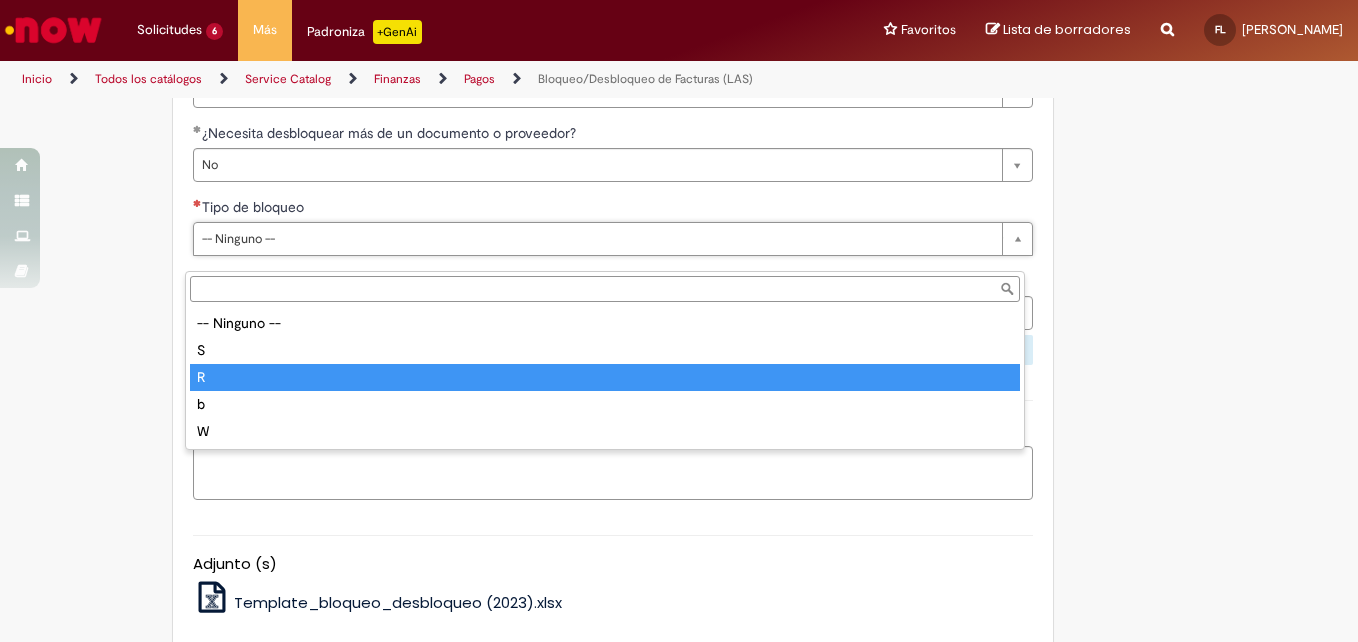 type on "*" 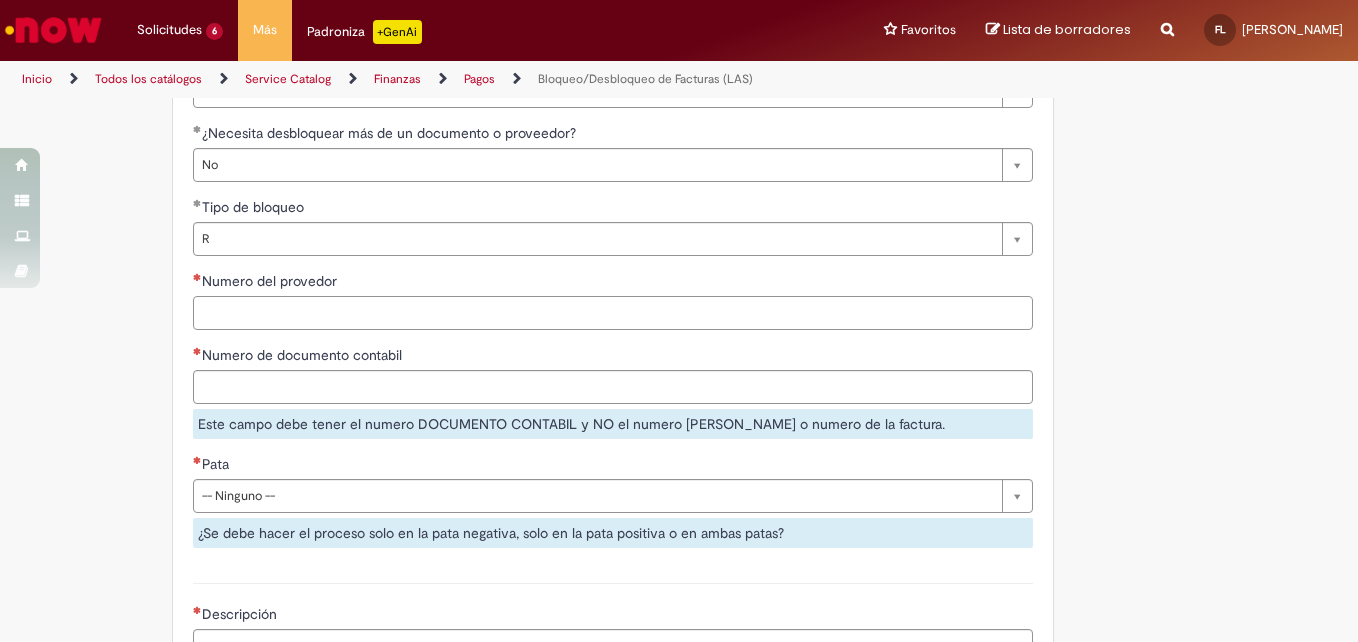 click on "Numero del provedor" at bounding box center [613, 313] 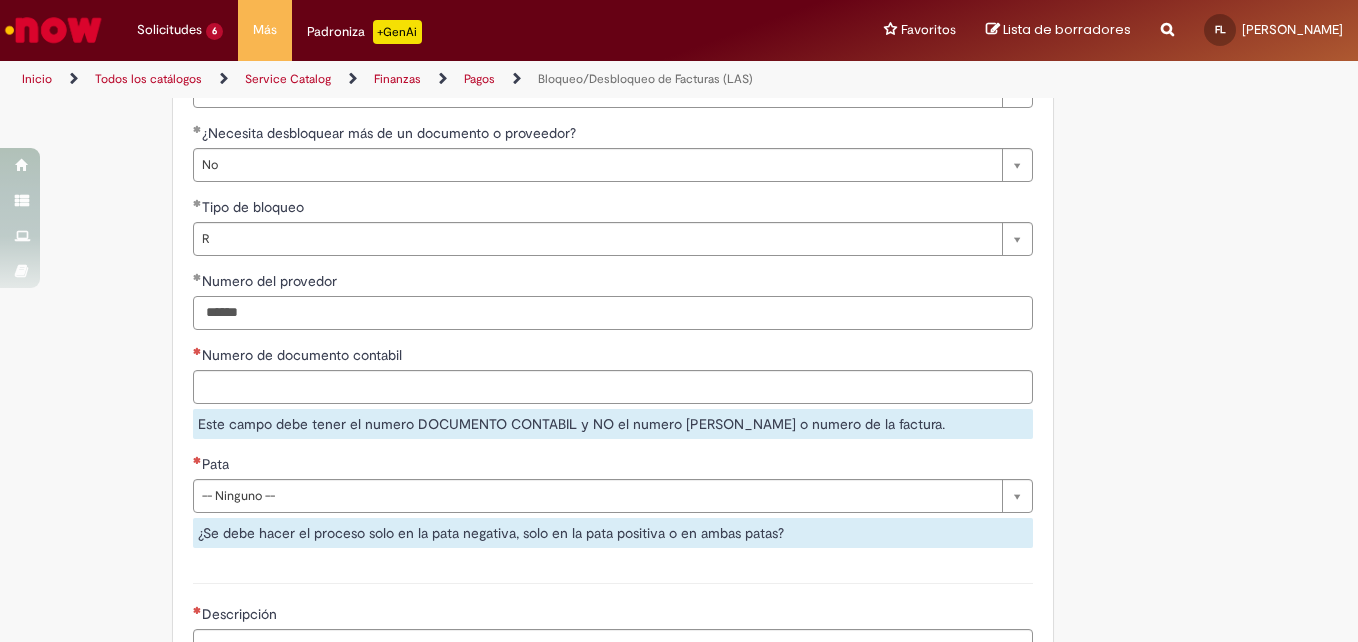 type on "******" 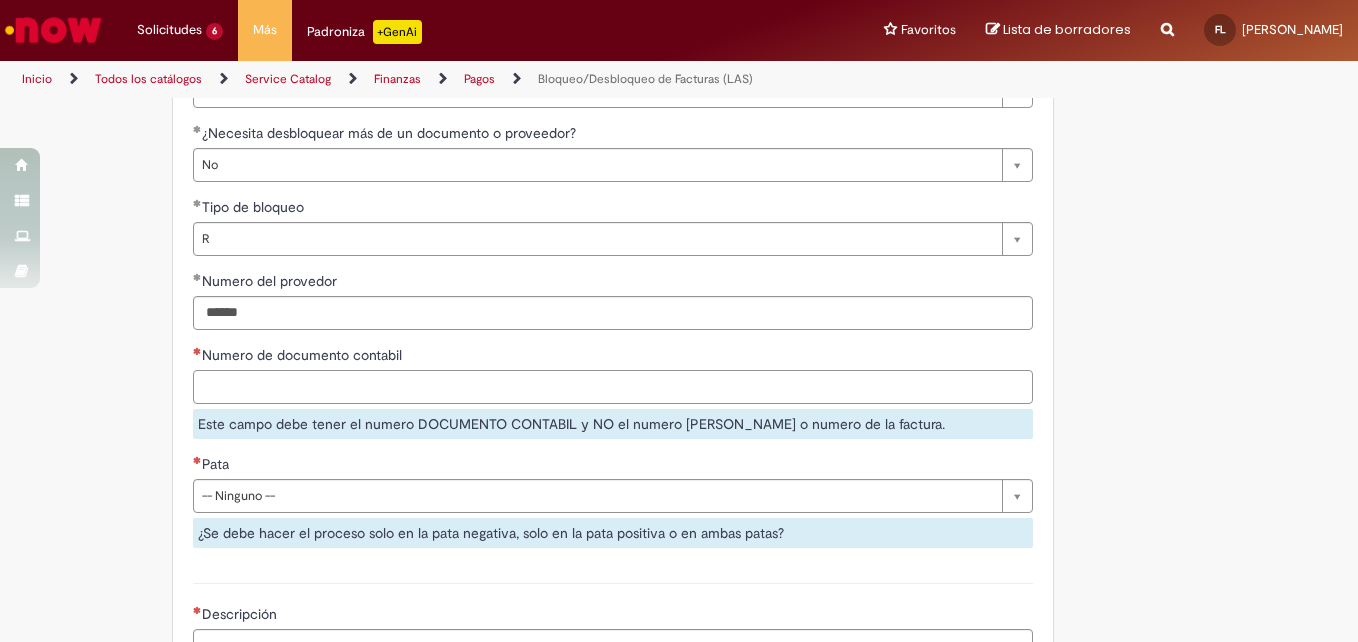 click on "Numero de documento contabil" at bounding box center [613, 387] 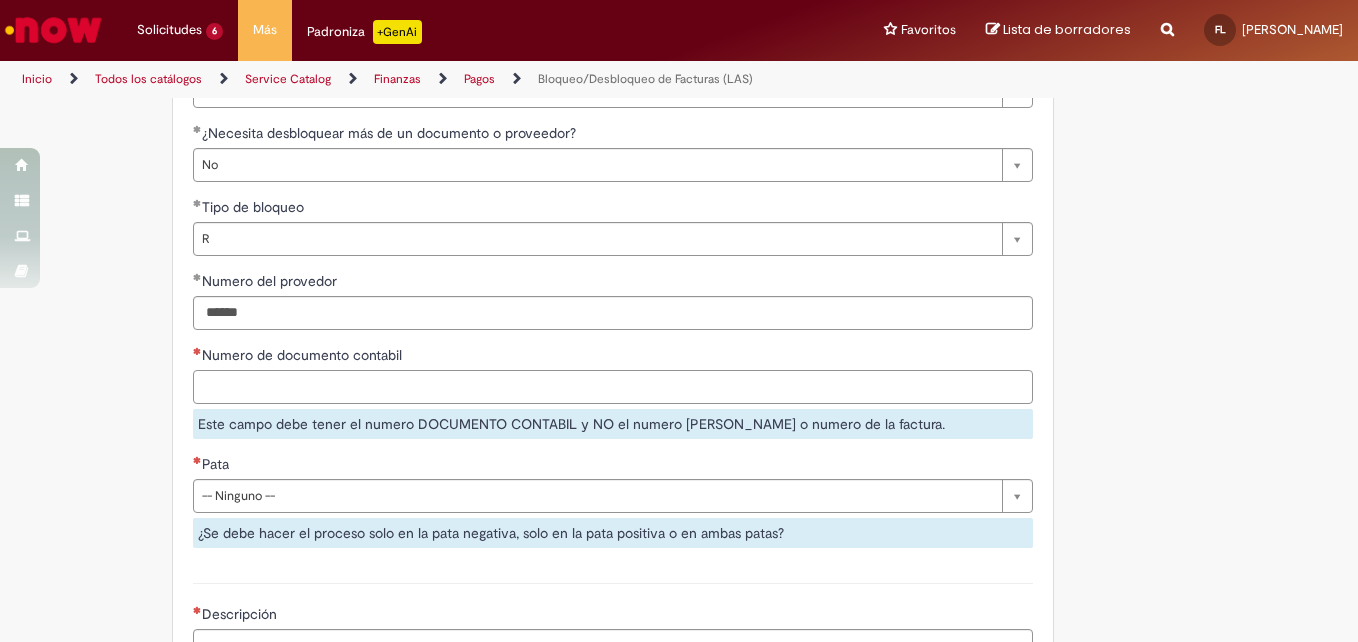 paste on "**********" 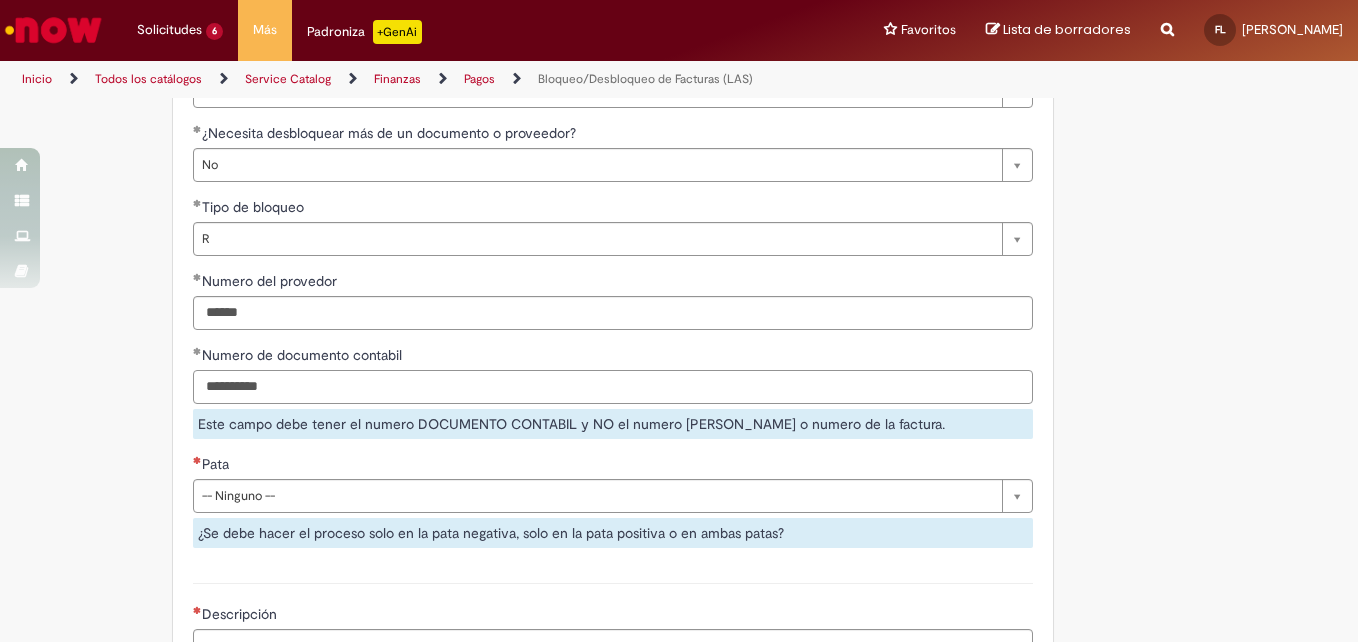 type on "**********" 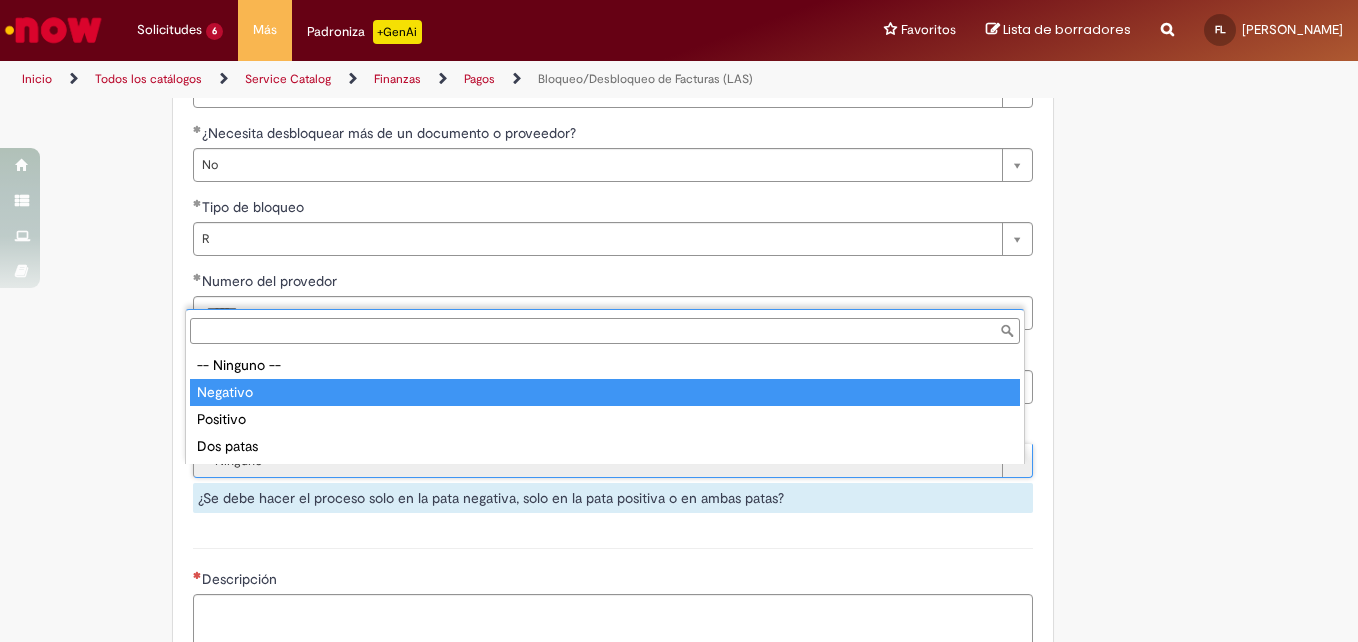 type on "********" 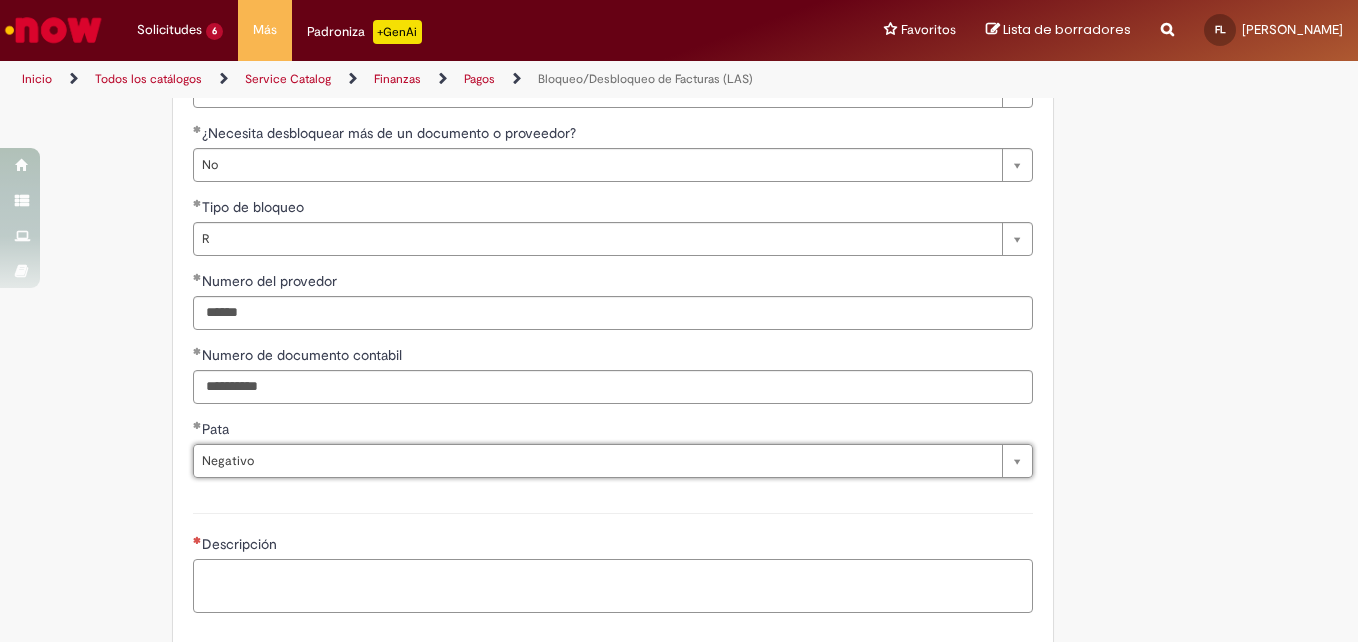 click on "Descripción" at bounding box center (613, 586) 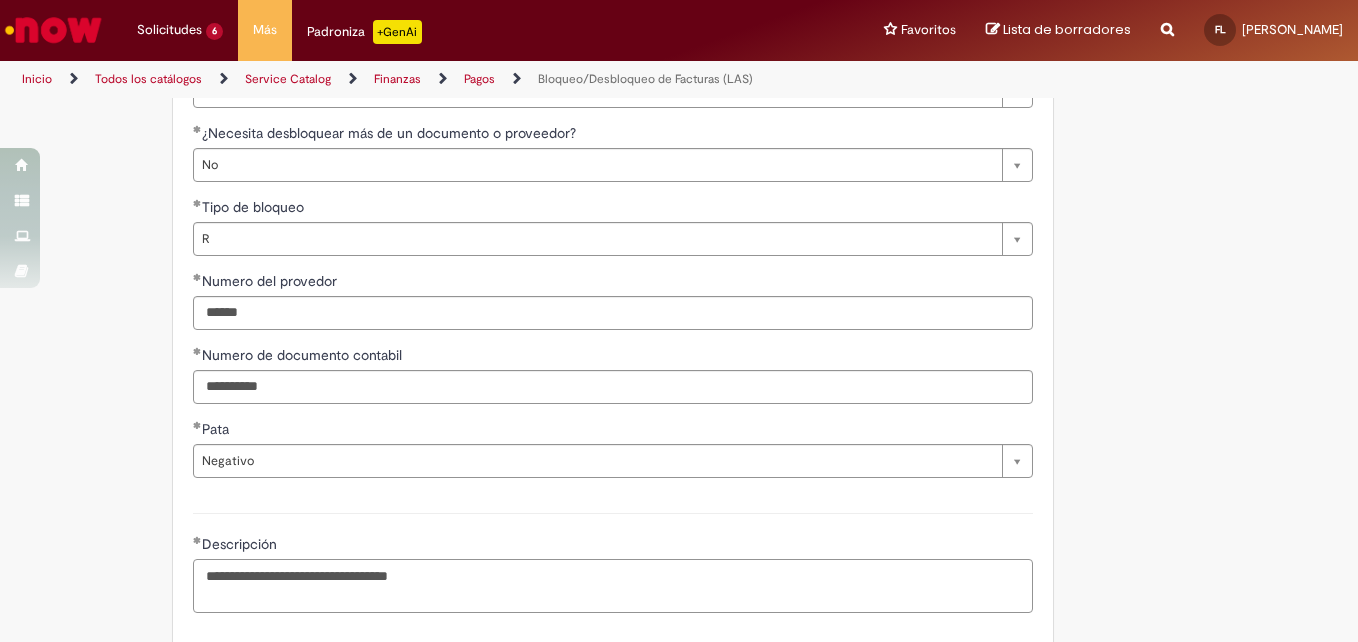 type on "**********" 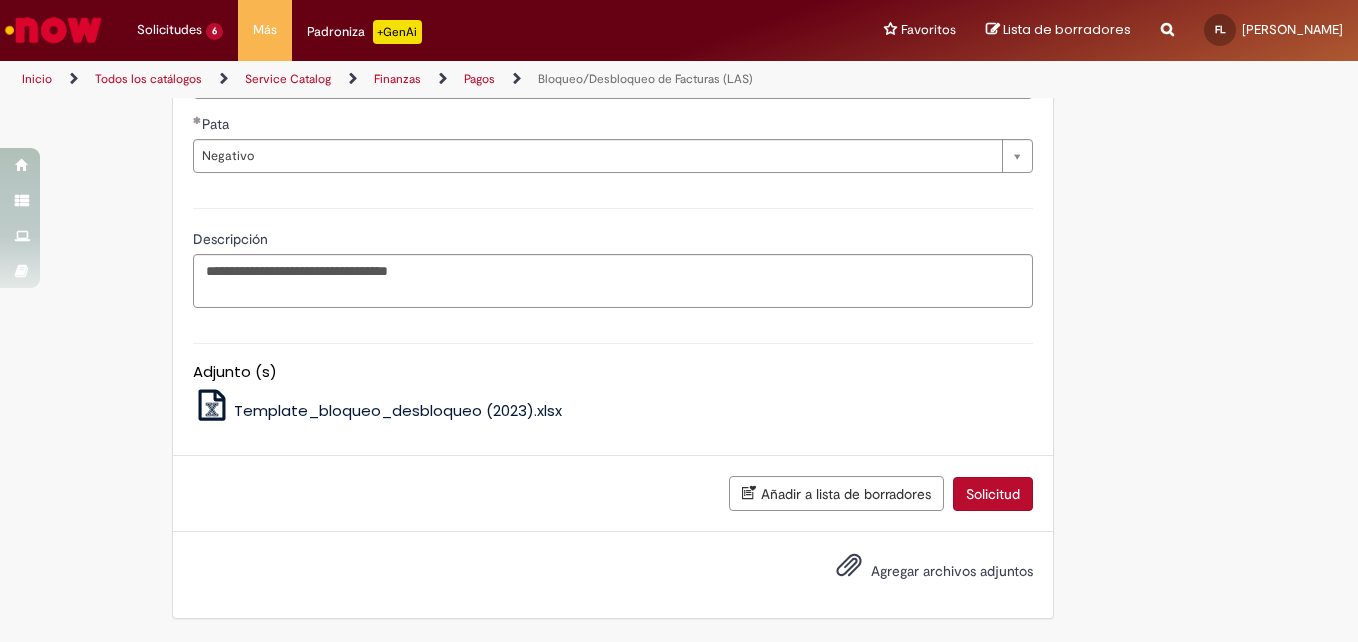 scroll, scrollTop: 1261, scrollLeft: 0, axis: vertical 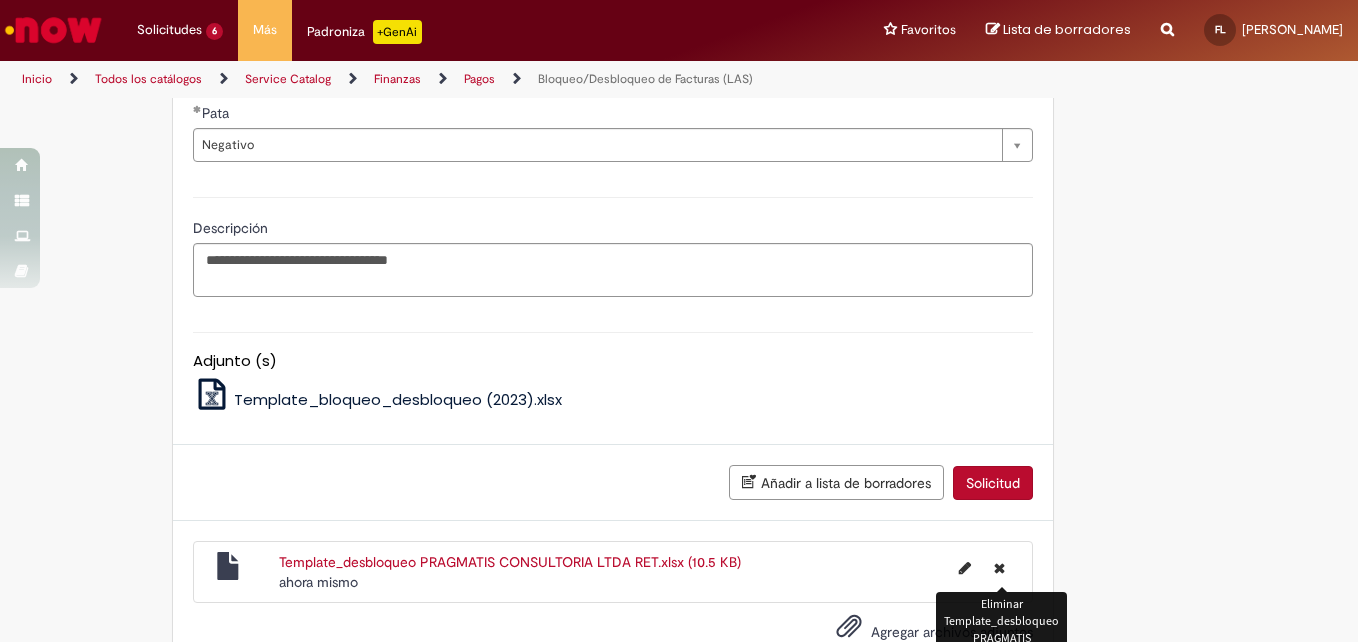 click at bounding box center [999, 568] 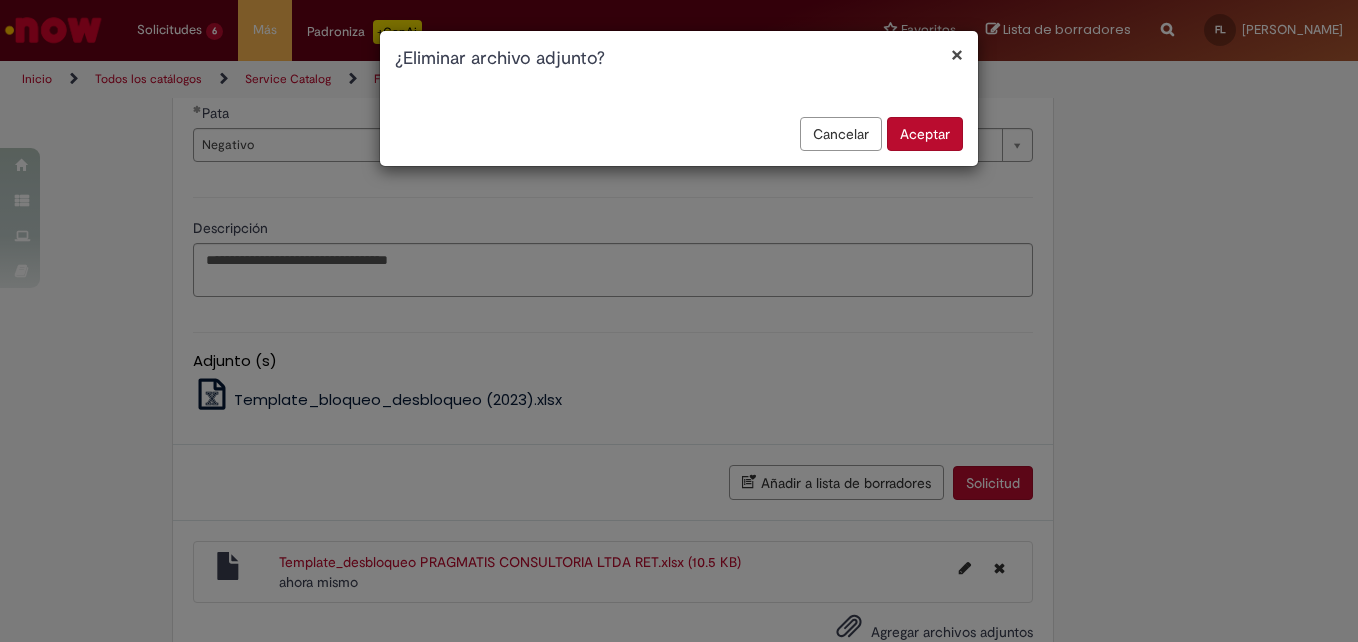click on "Aceptar" at bounding box center (925, 134) 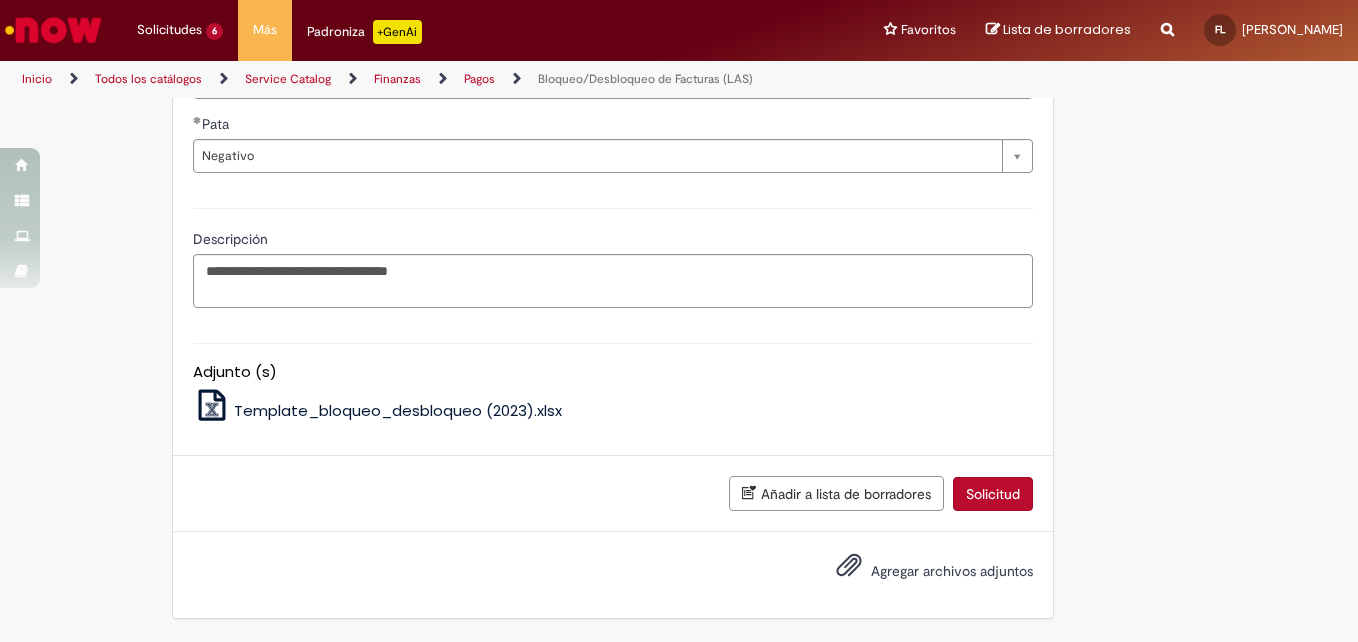 click on "Agregar archivos adjuntos" at bounding box center (952, 571) 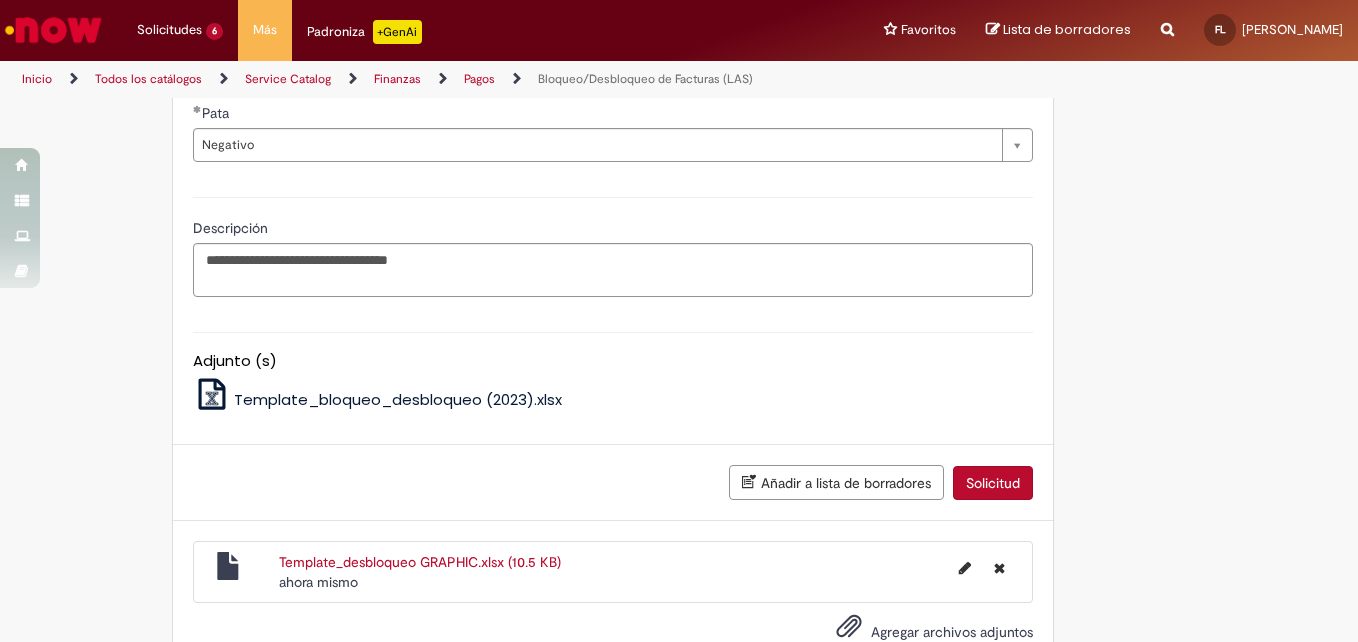 click on "Solicitud" at bounding box center (993, 483) 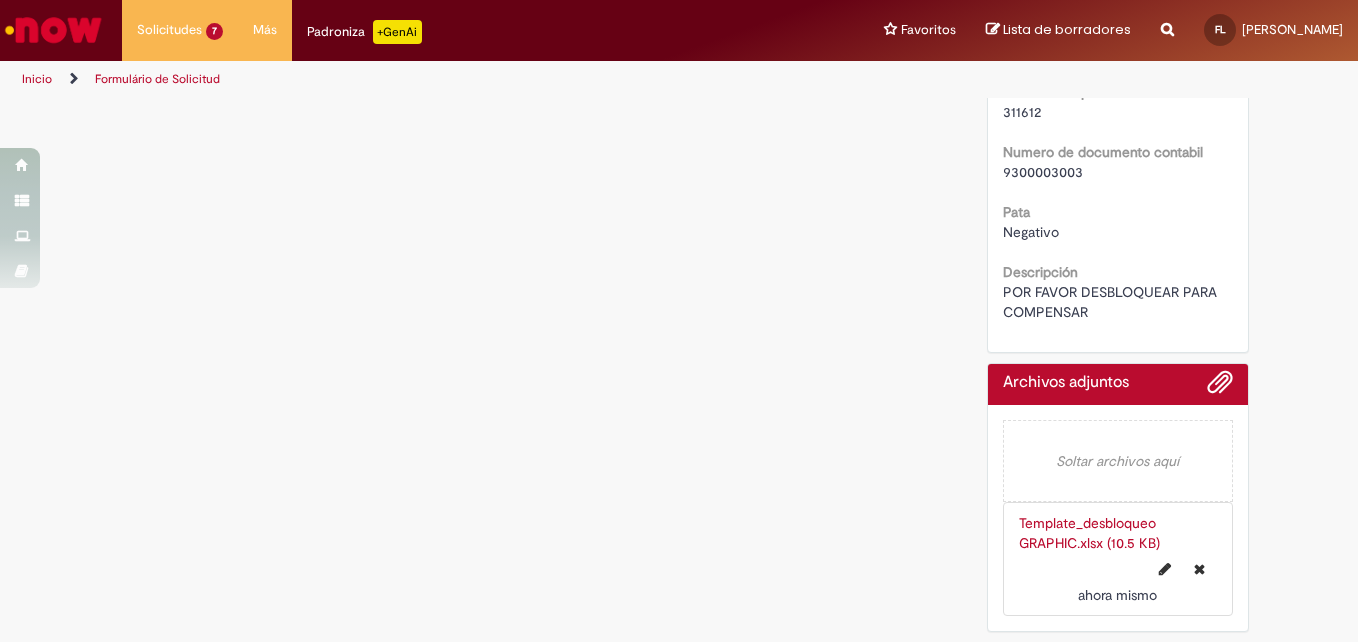 scroll, scrollTop: 0, scrollLeft: 0, axis: both 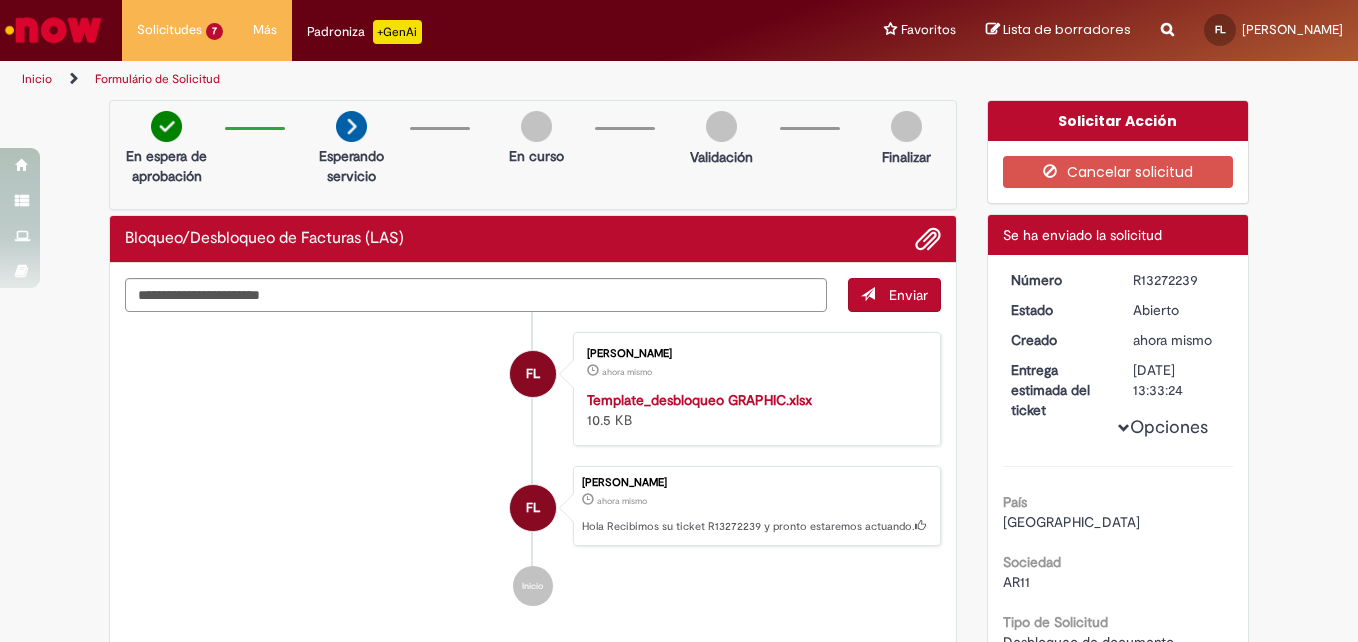 click on "R13272239" at bounding box center (1179, 280) 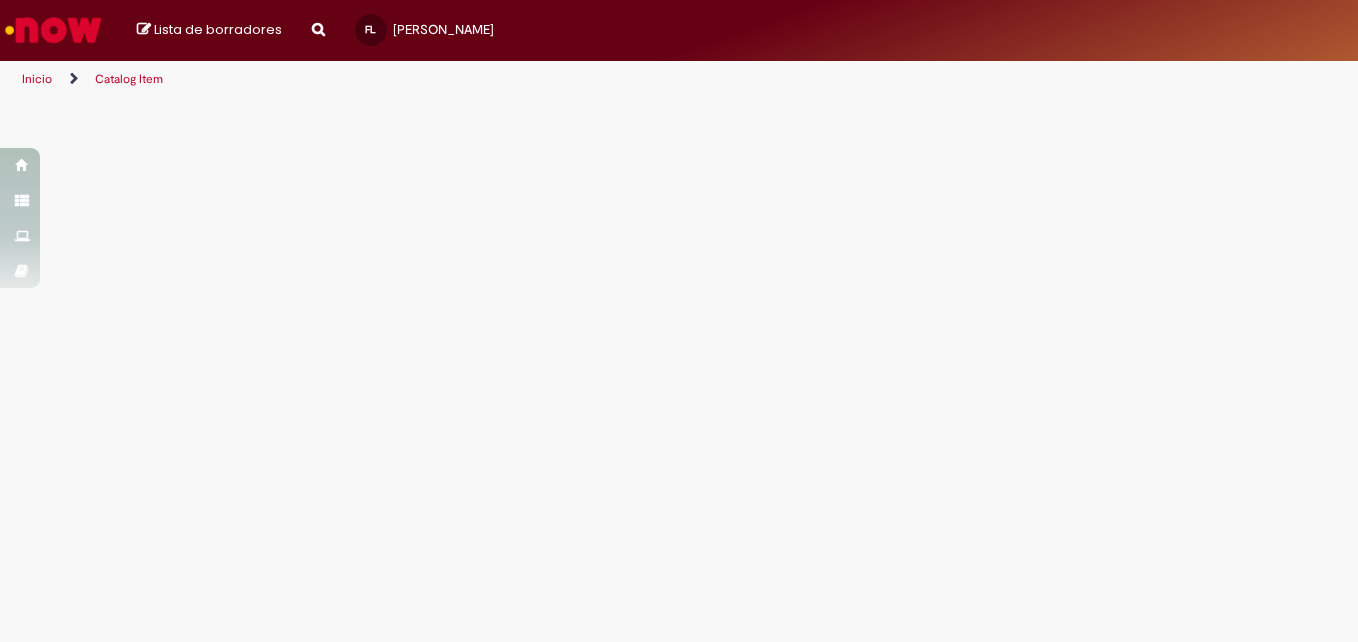scroll, scrollTop: 0, scrollLeft: 0, axis: both 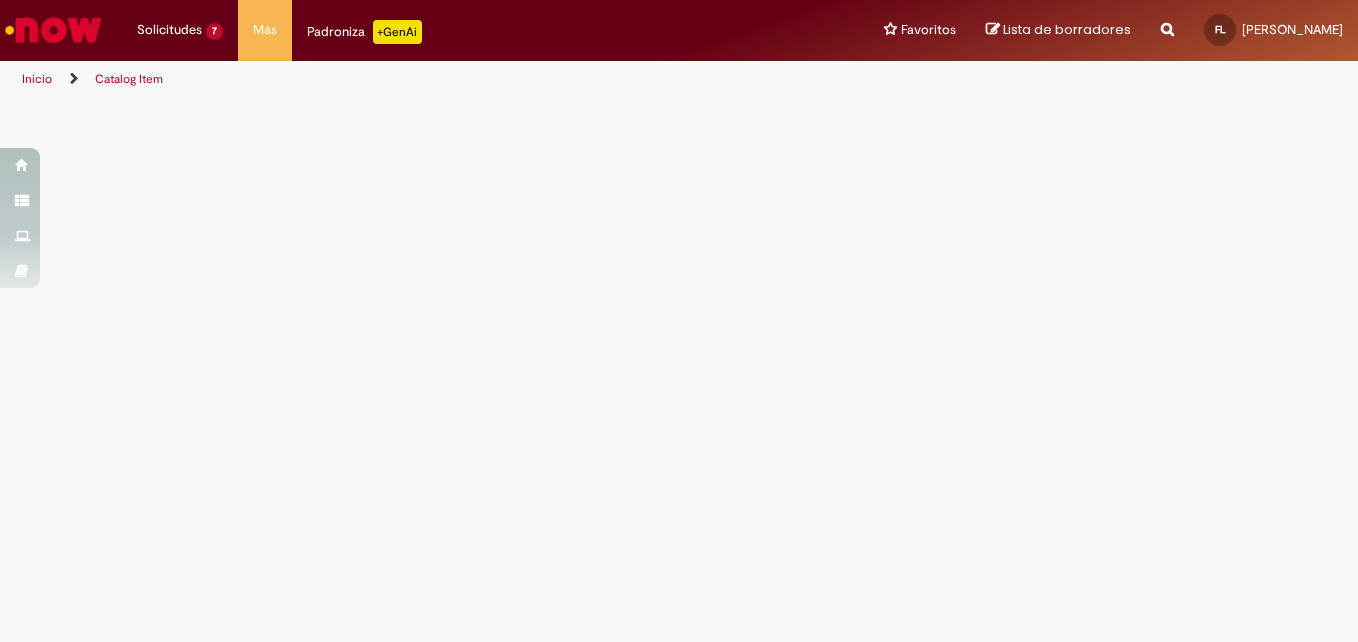 select on "*********" 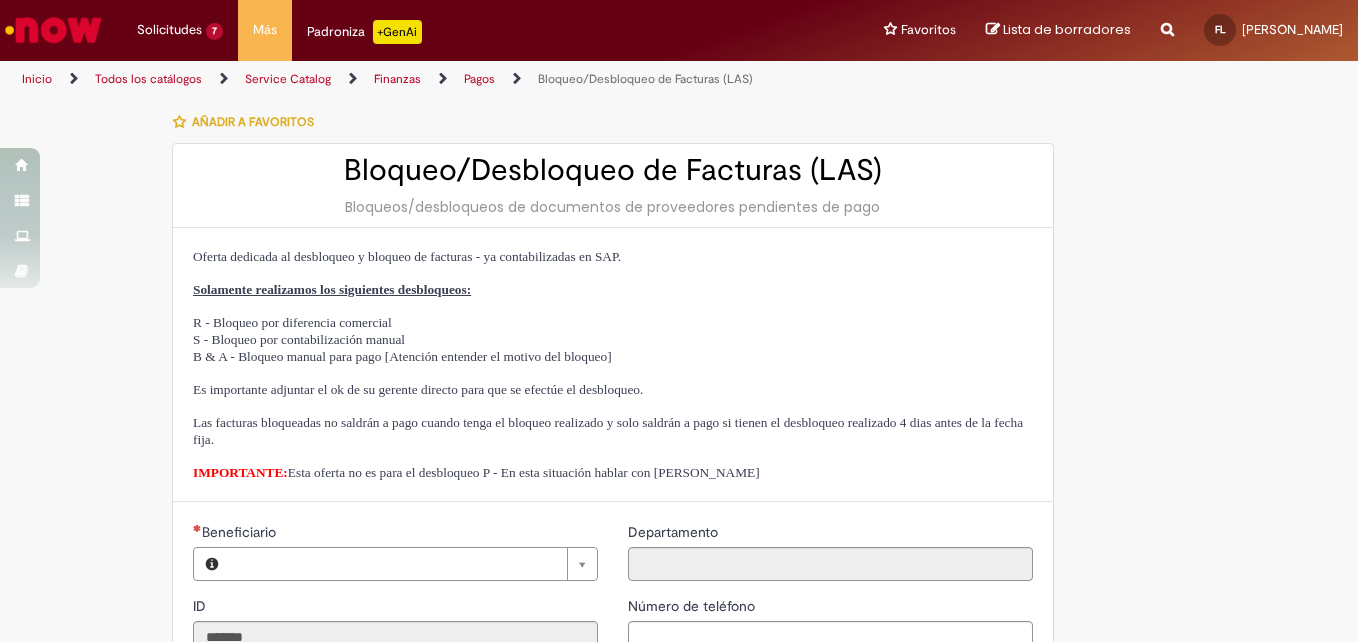 type on "**********" 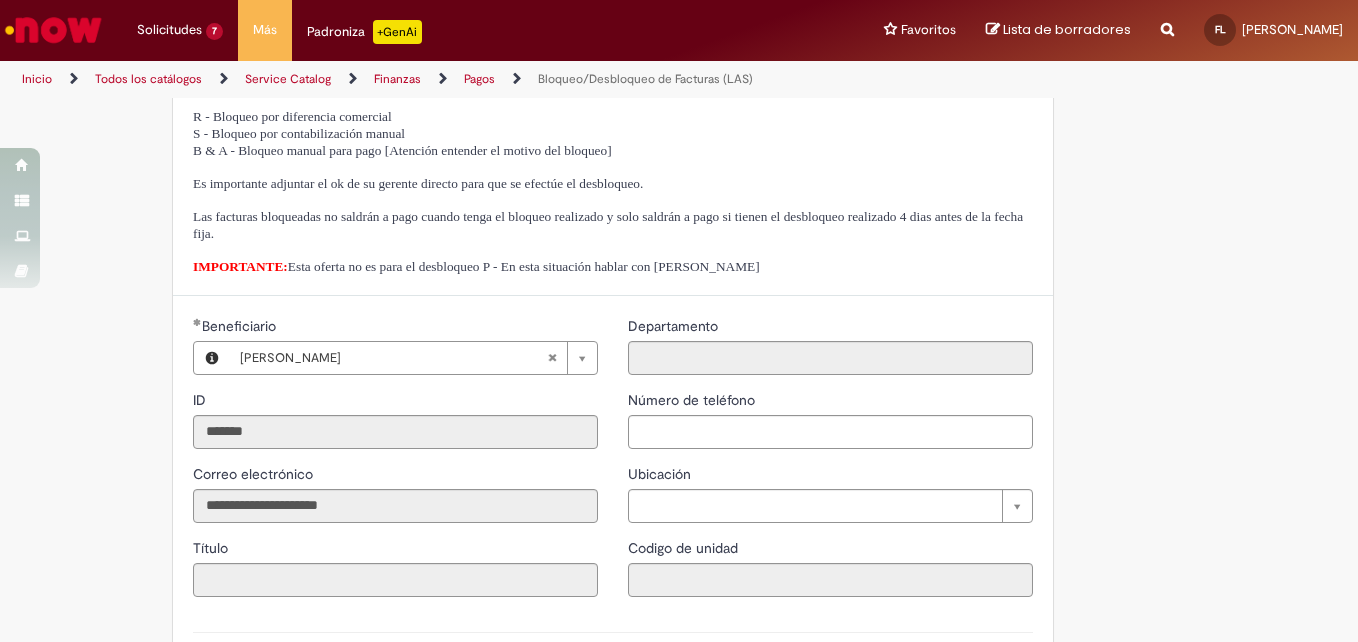 scroll, scrollTop: 761, scrollLeft: 0, axis: vertical 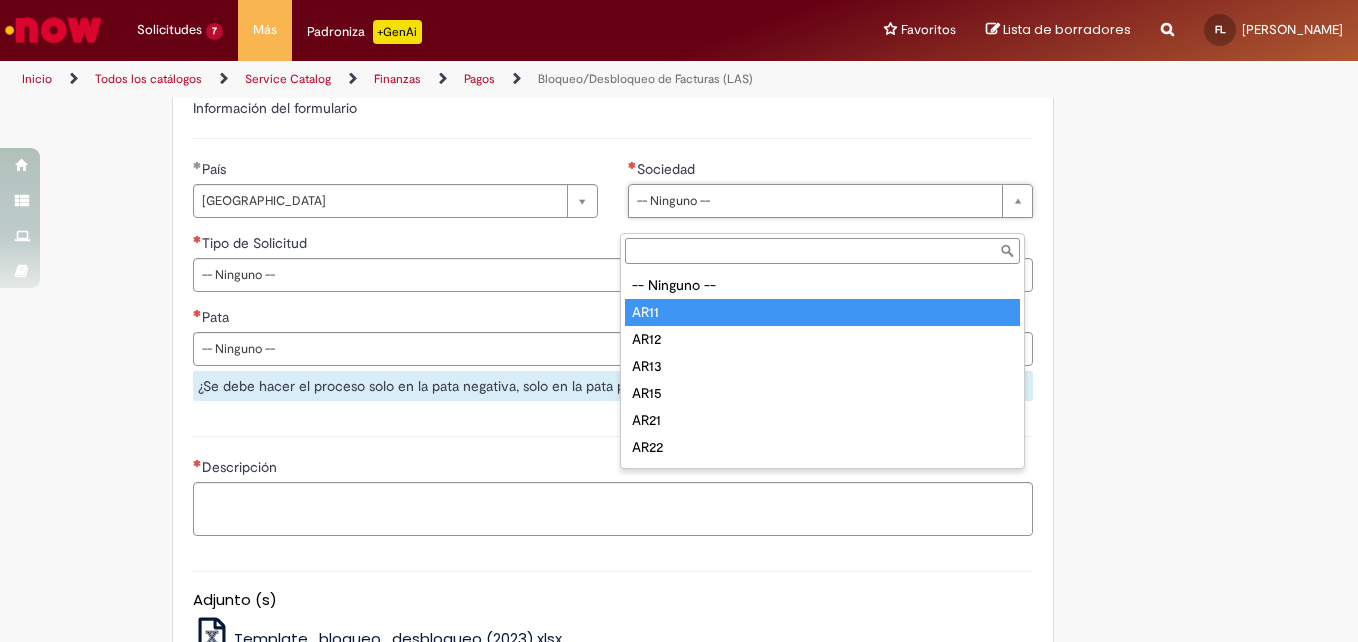 type on "****" 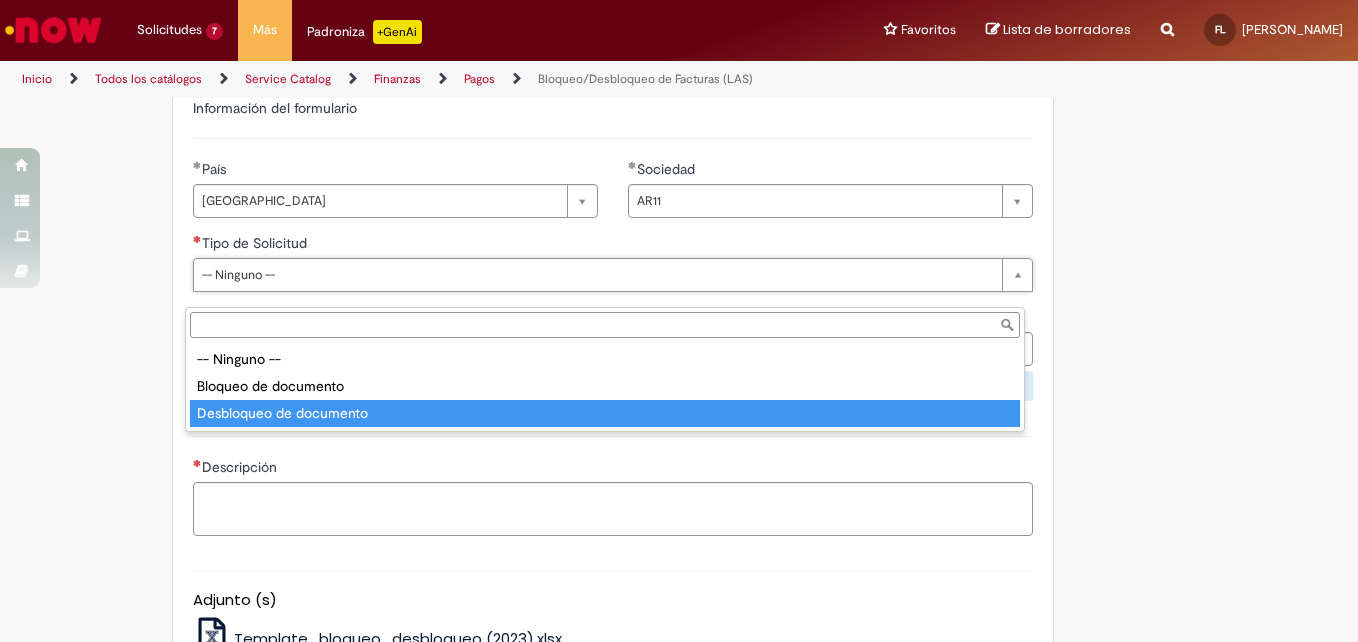 type on "**********" 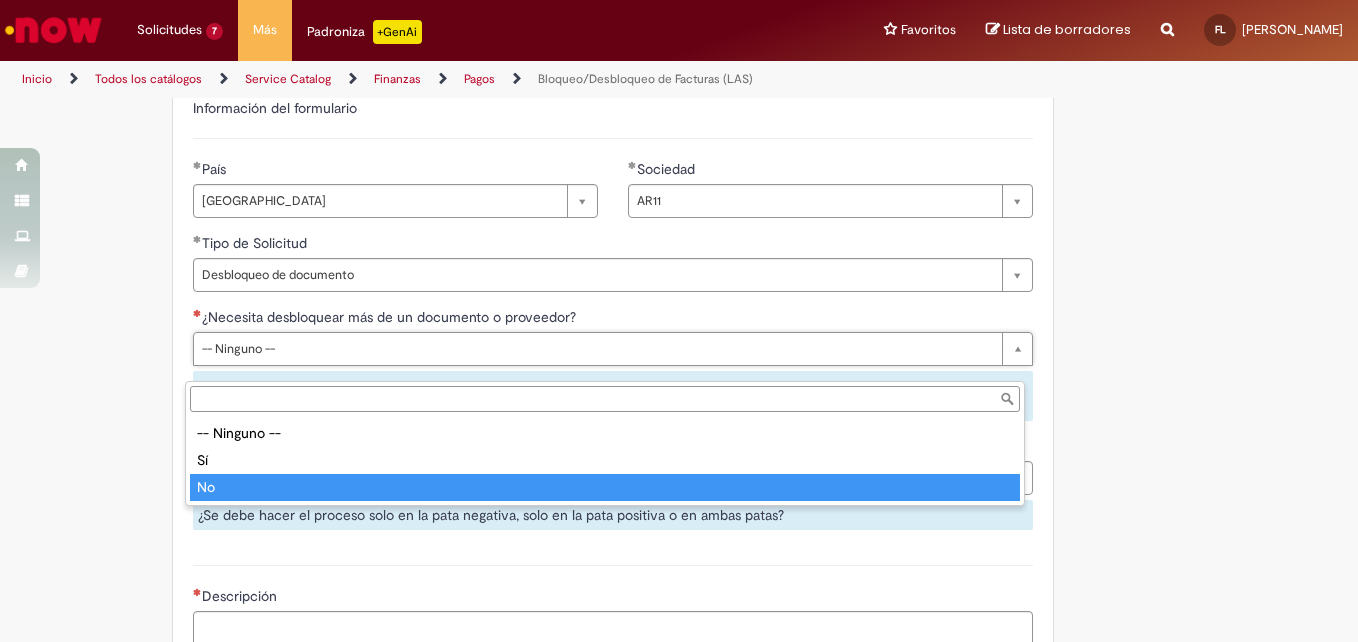 type on "**" 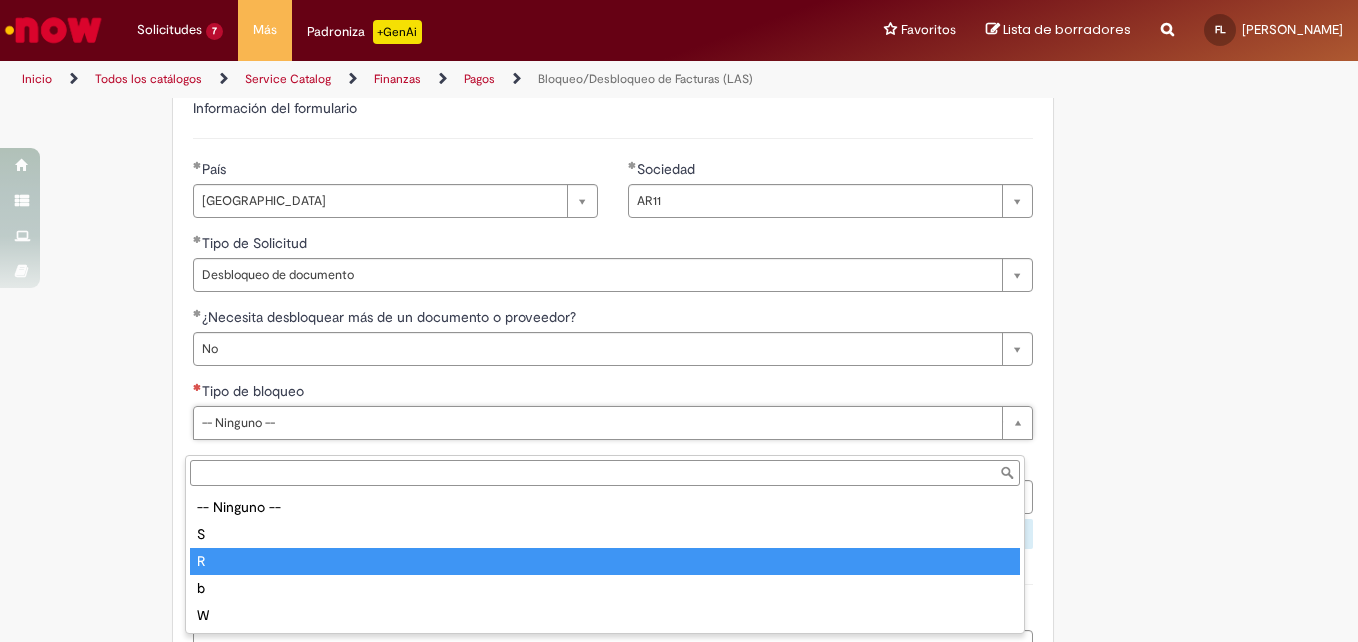 type on "*" 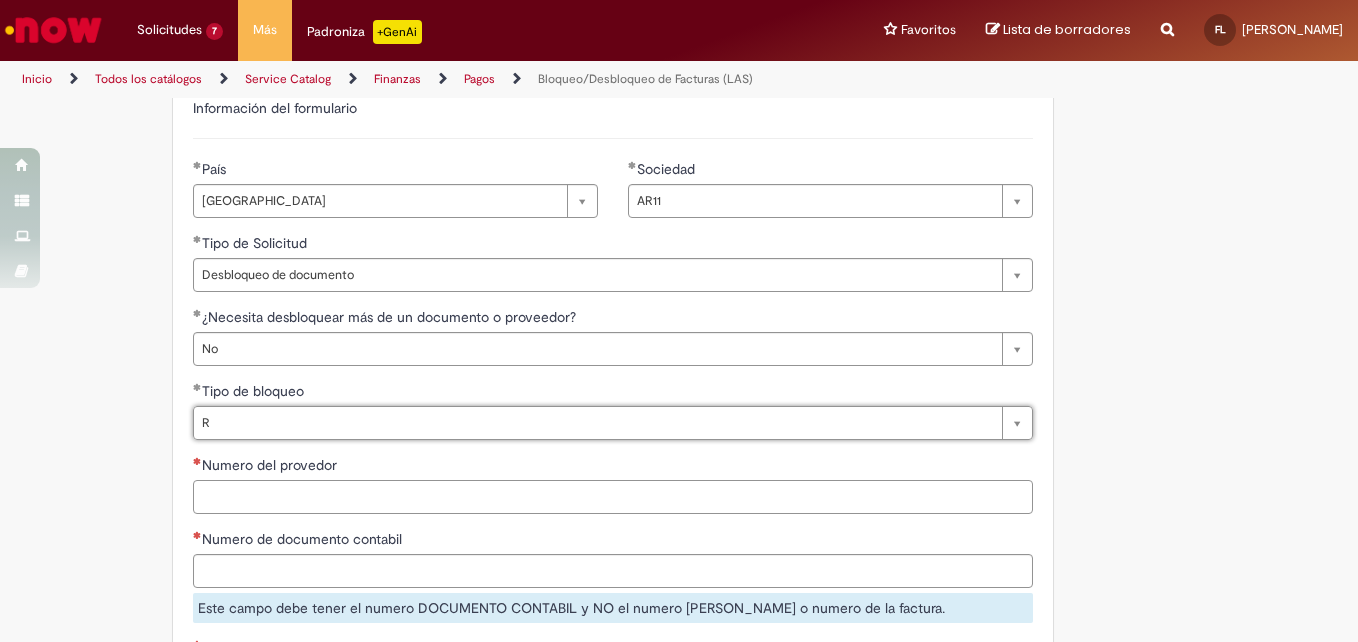 click on "Numero del provedor" at bounding box center [613, 497] 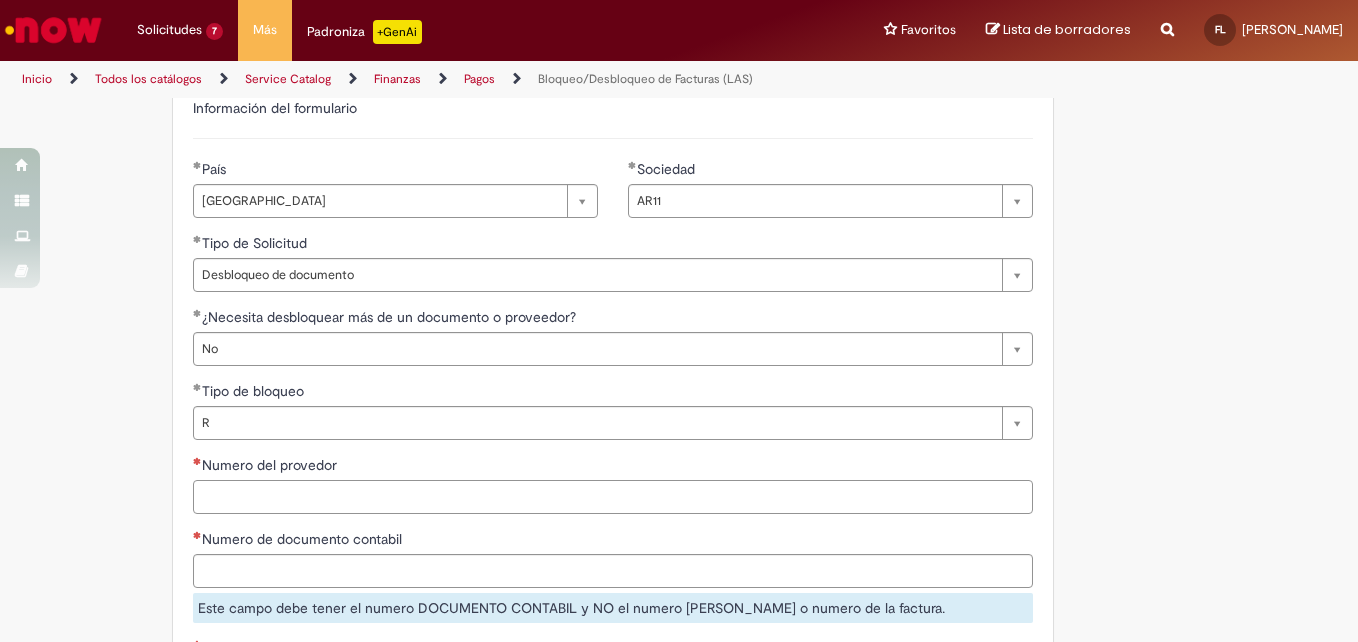paste on "******" 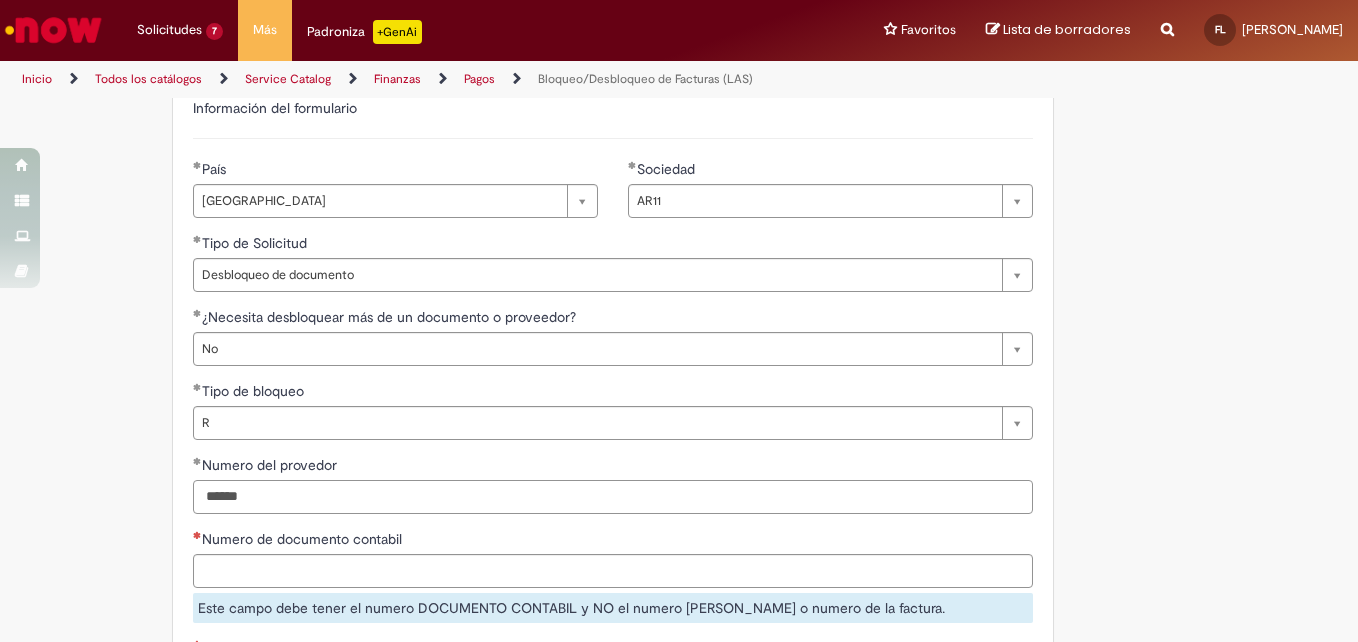 type on "******" 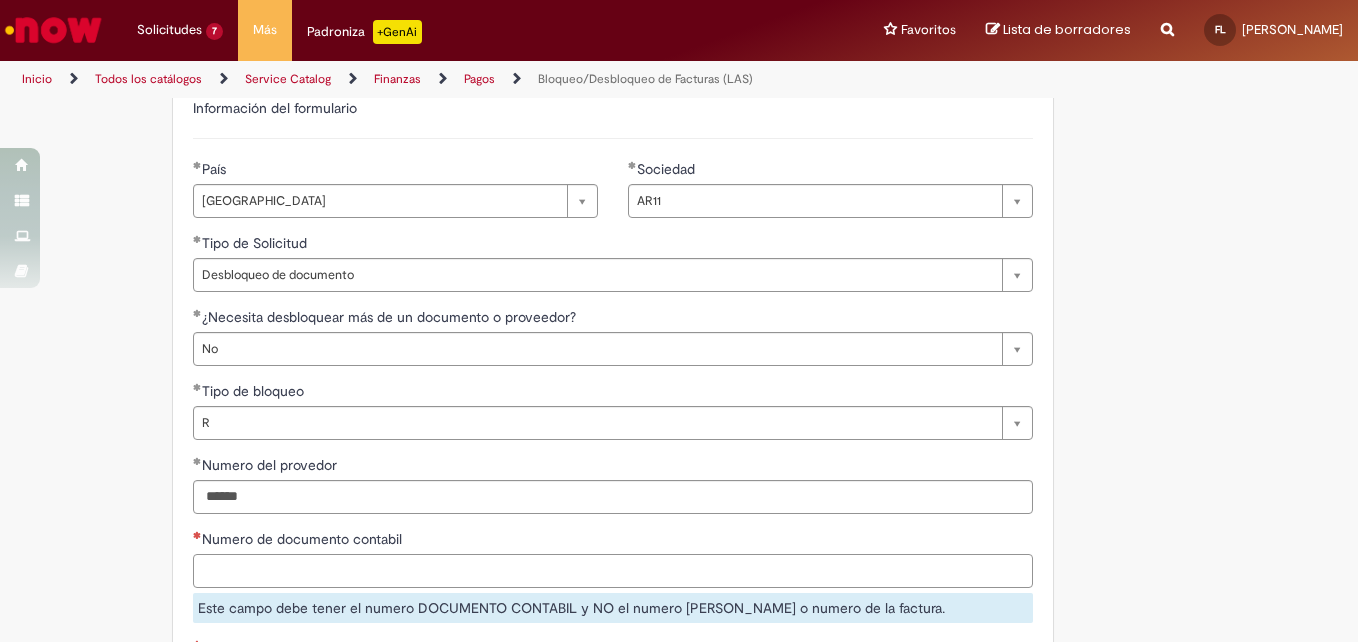 click on "Numero de documento contabil" at bounding box center [613, 571] 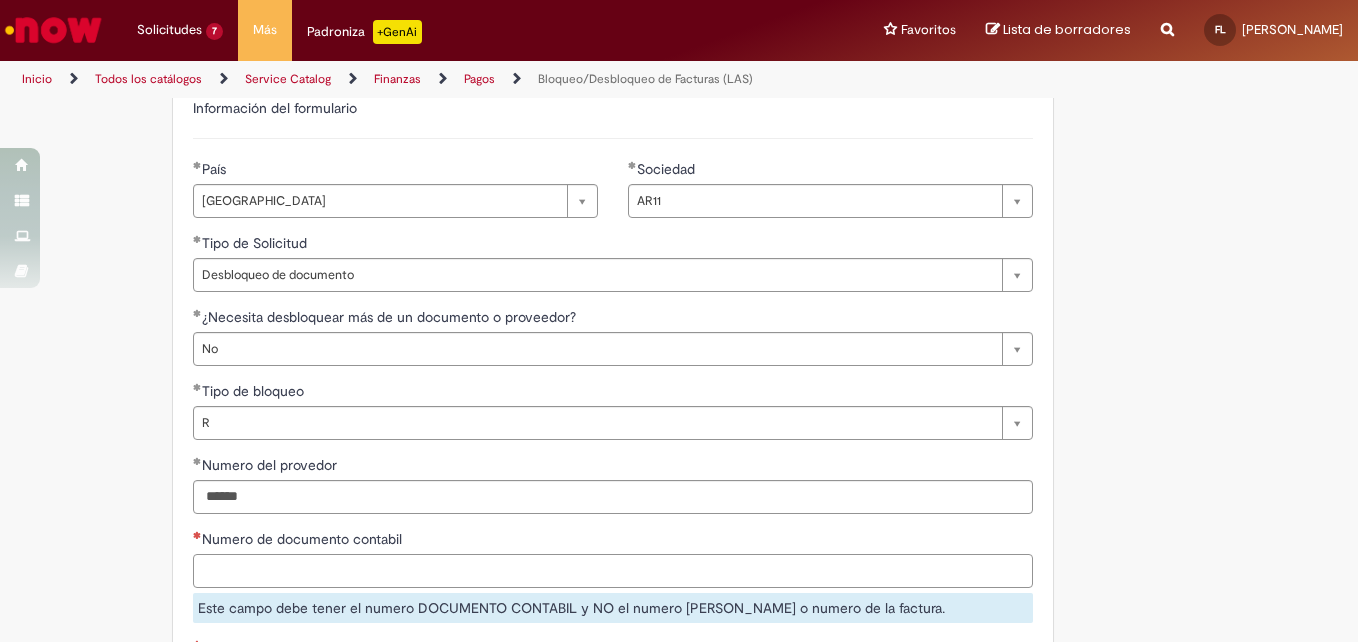 paste on "**********" 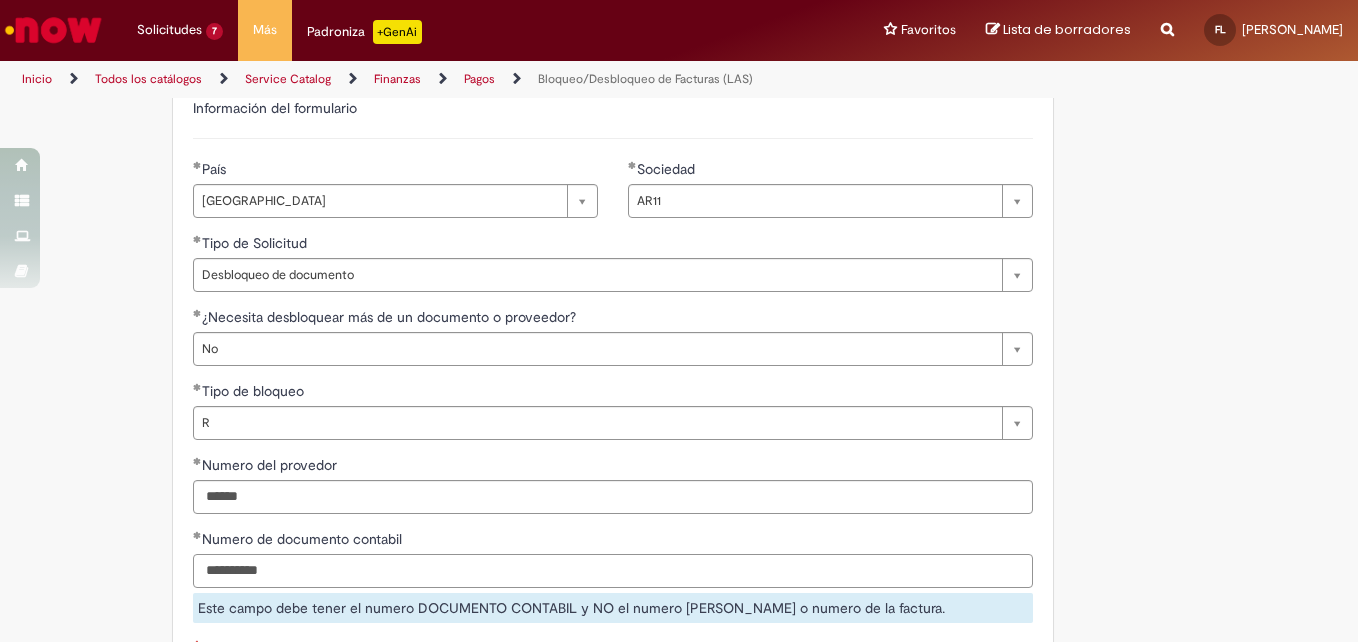 type on "**********" 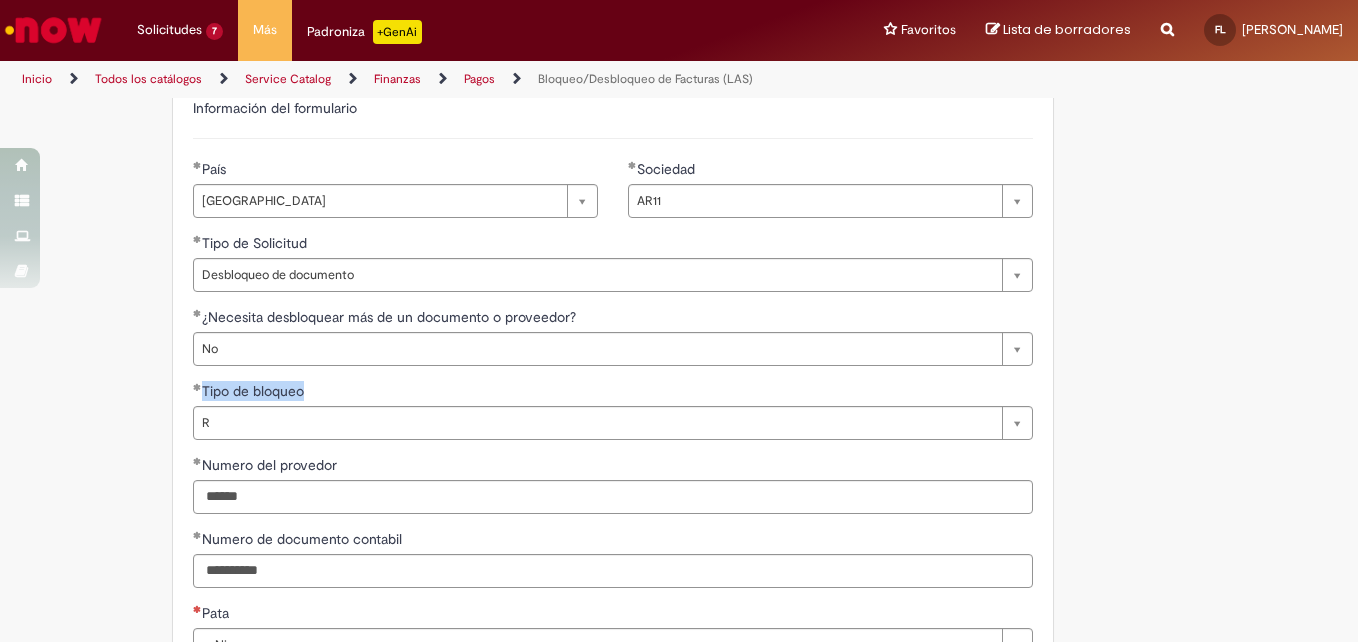 drag, startPoint x: 1342, startPoint y: 354, endPoint x: 1346, endPoint y: 417, distance: 63.126858 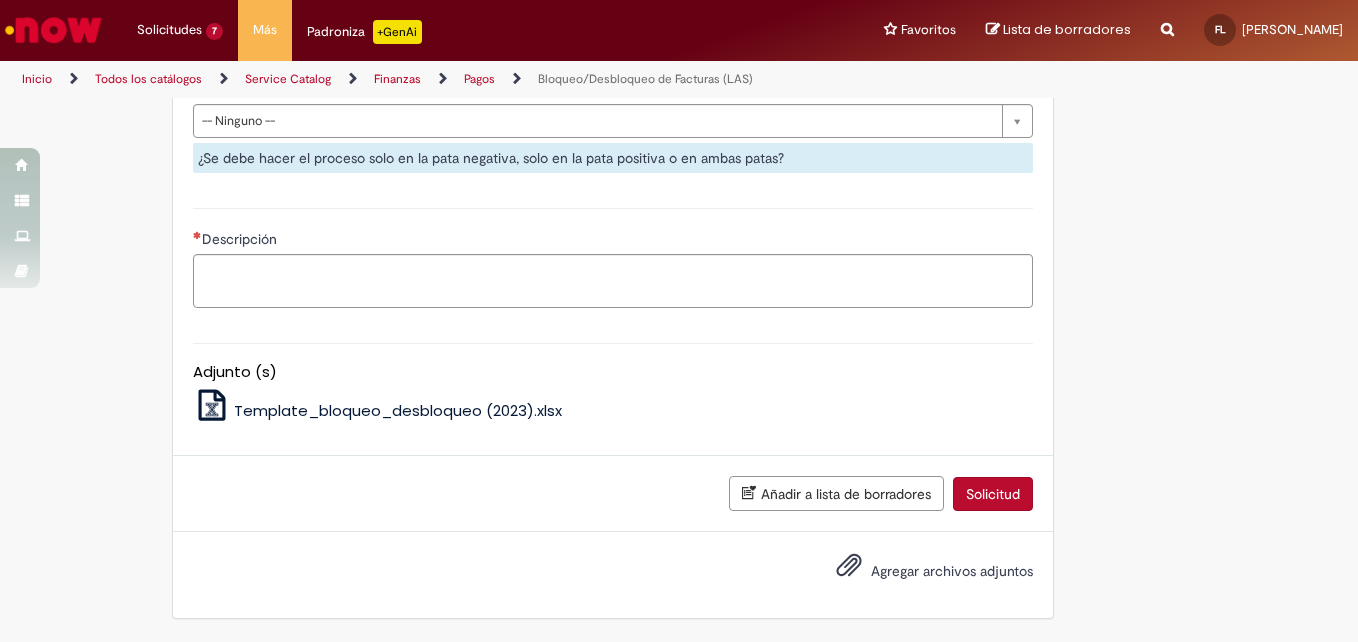 scroll, scrollTop: 1188, scrollLeft: 0, axis: vertical 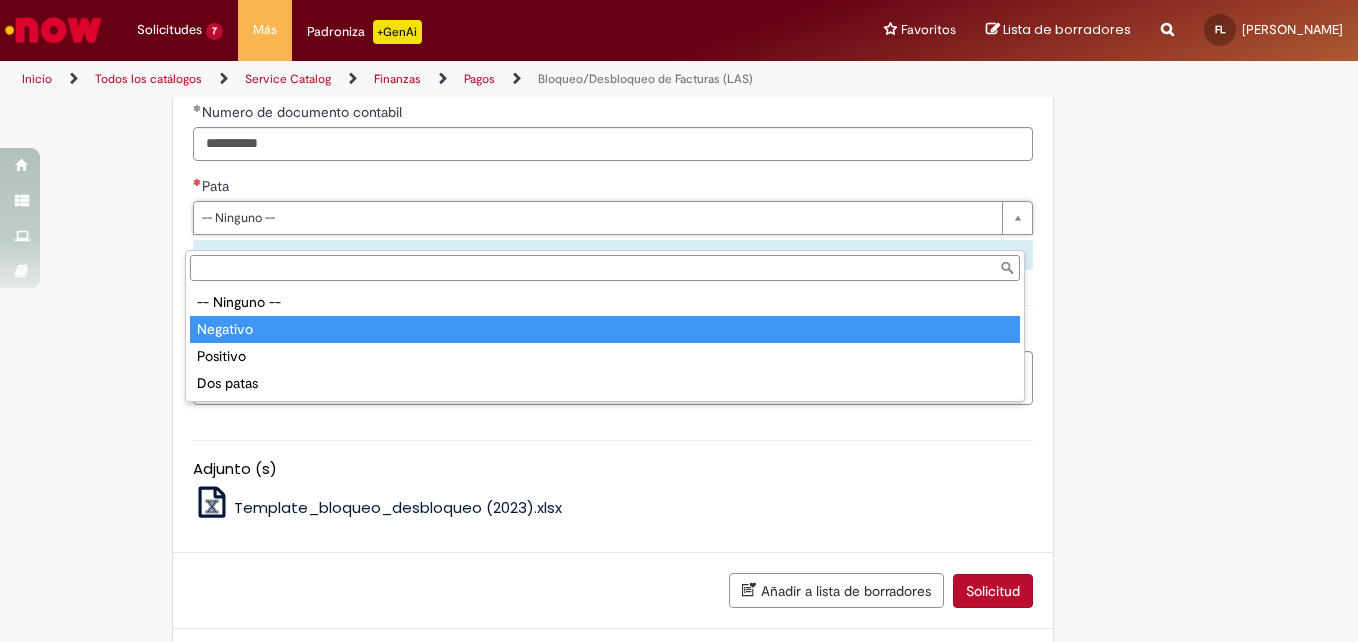 type on "********" 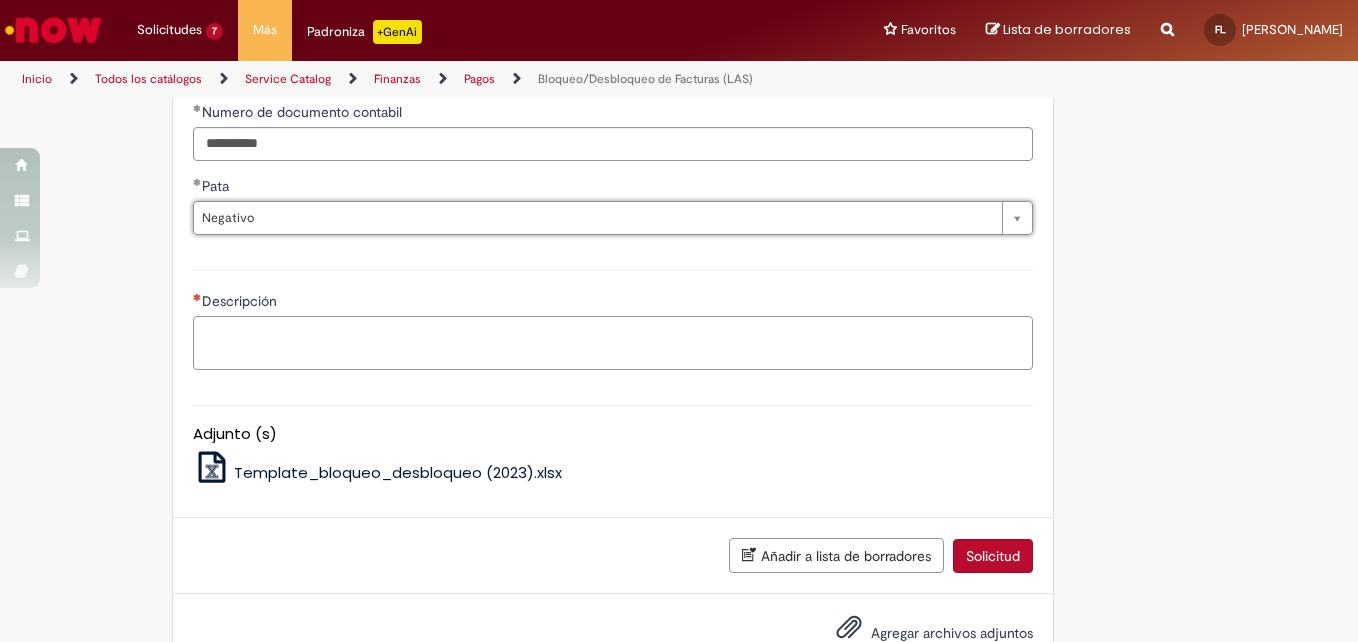click on "Descripción" at bounding box center (613, 343) 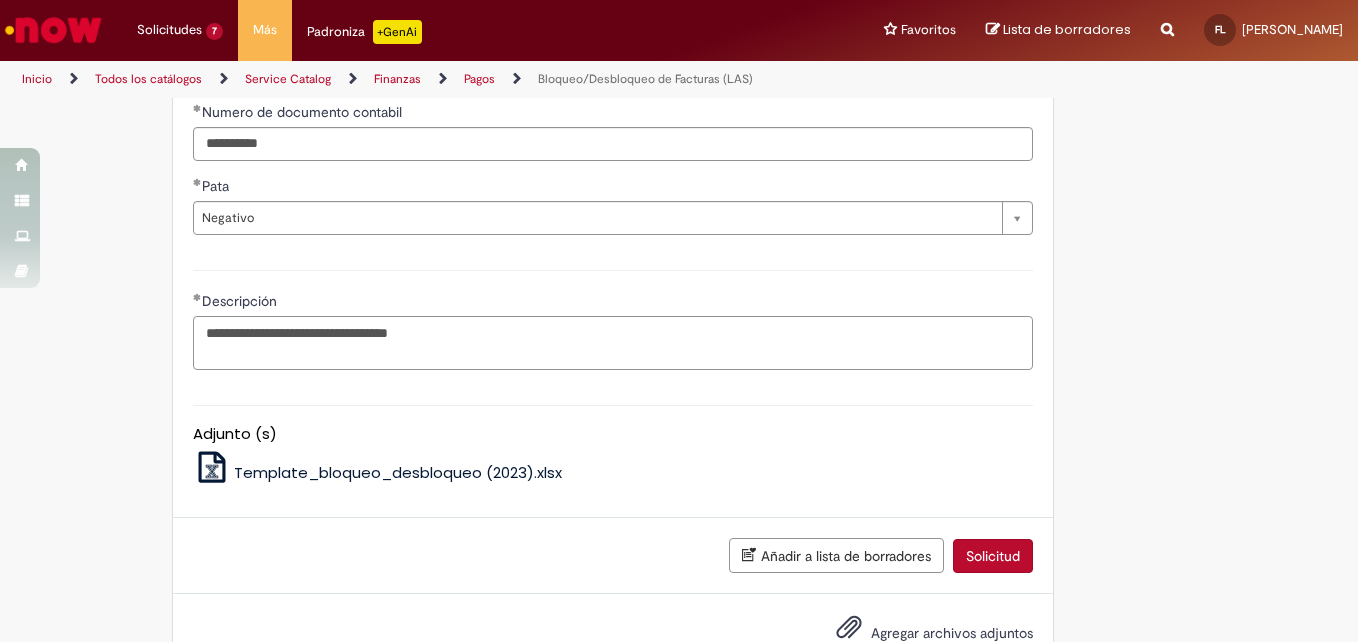 type on "**********" 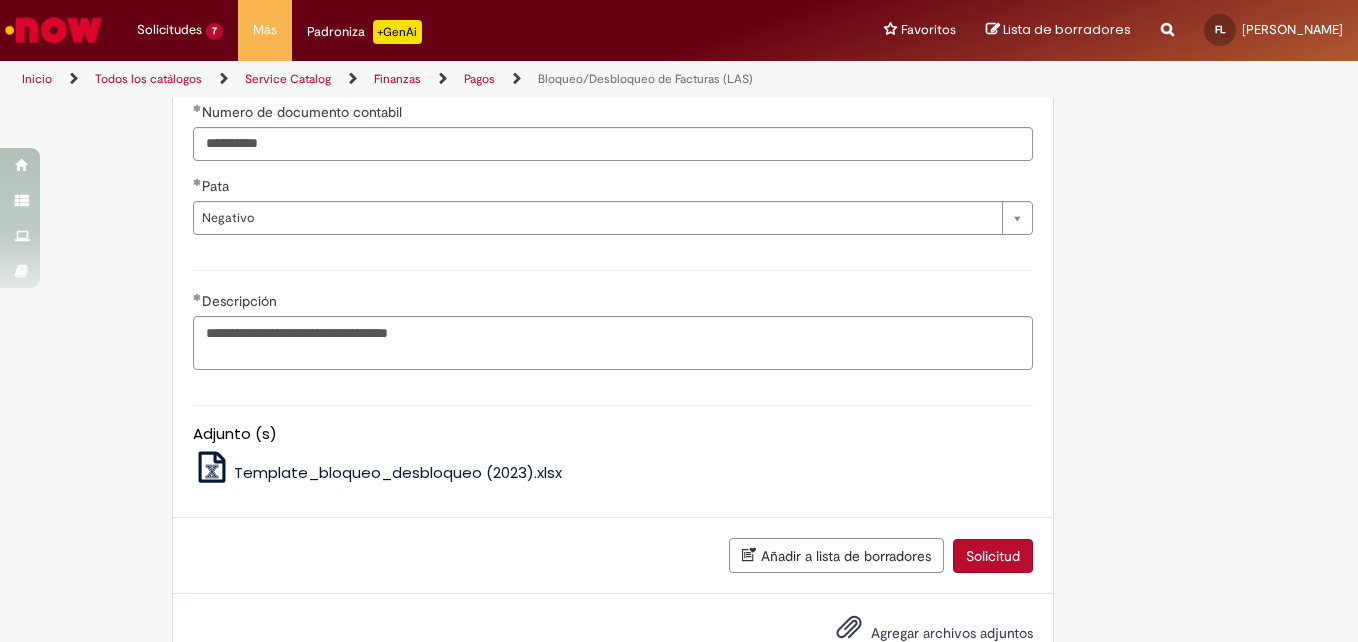 scroll, scrollTop: 1268, scrollLeft: 0, axis: vertical 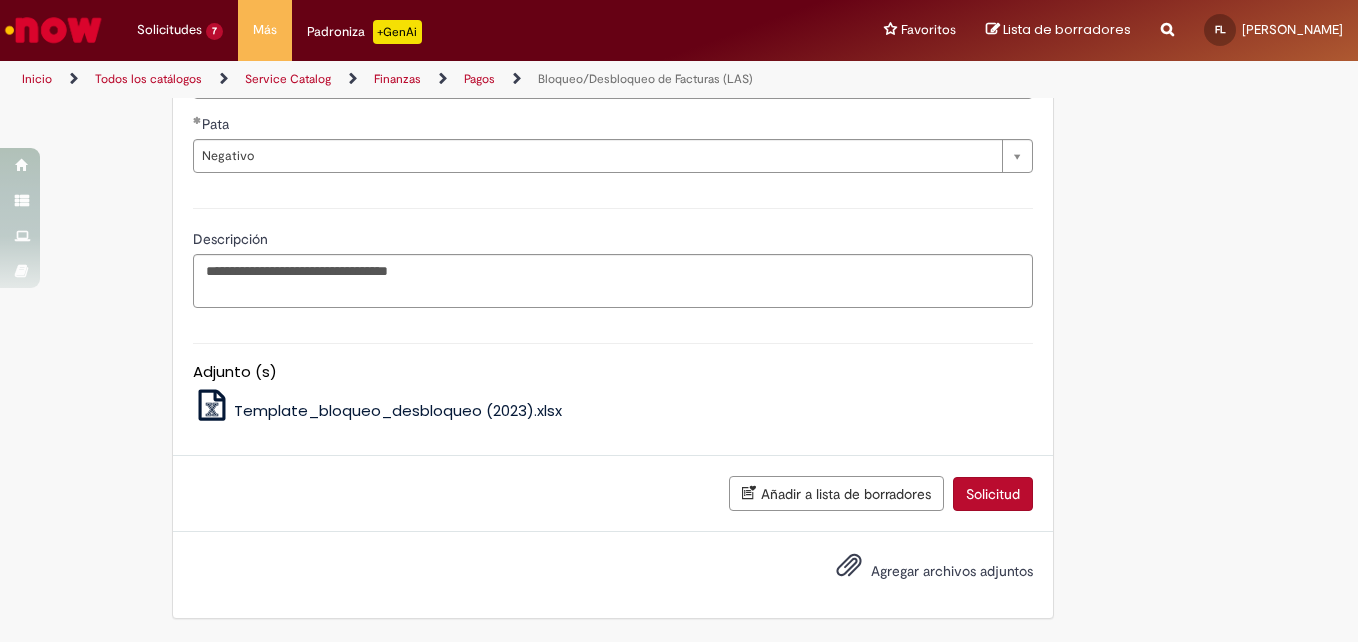 click on "Agregar archivos adjuntos" at bounding box center [952, 571] 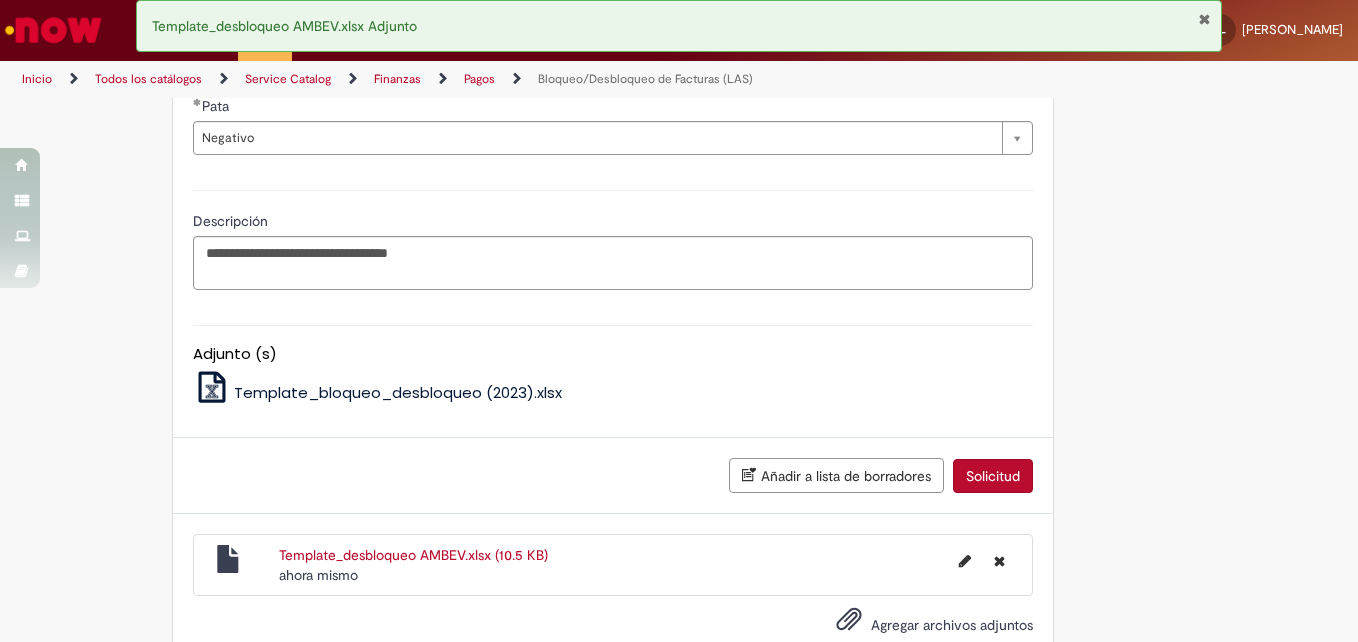 scroll, scrollTop: 1340, scrollLeft: 0, axis: vertical 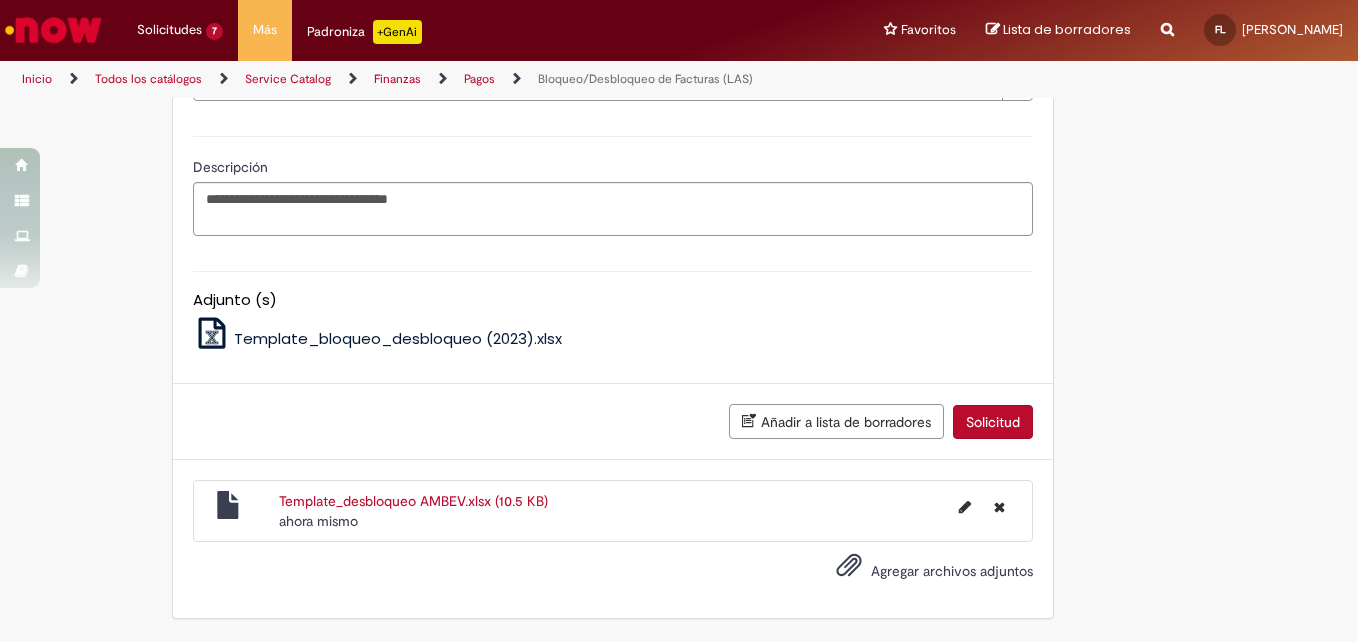 click on "Solicitud" at bounding box center [993, 422] 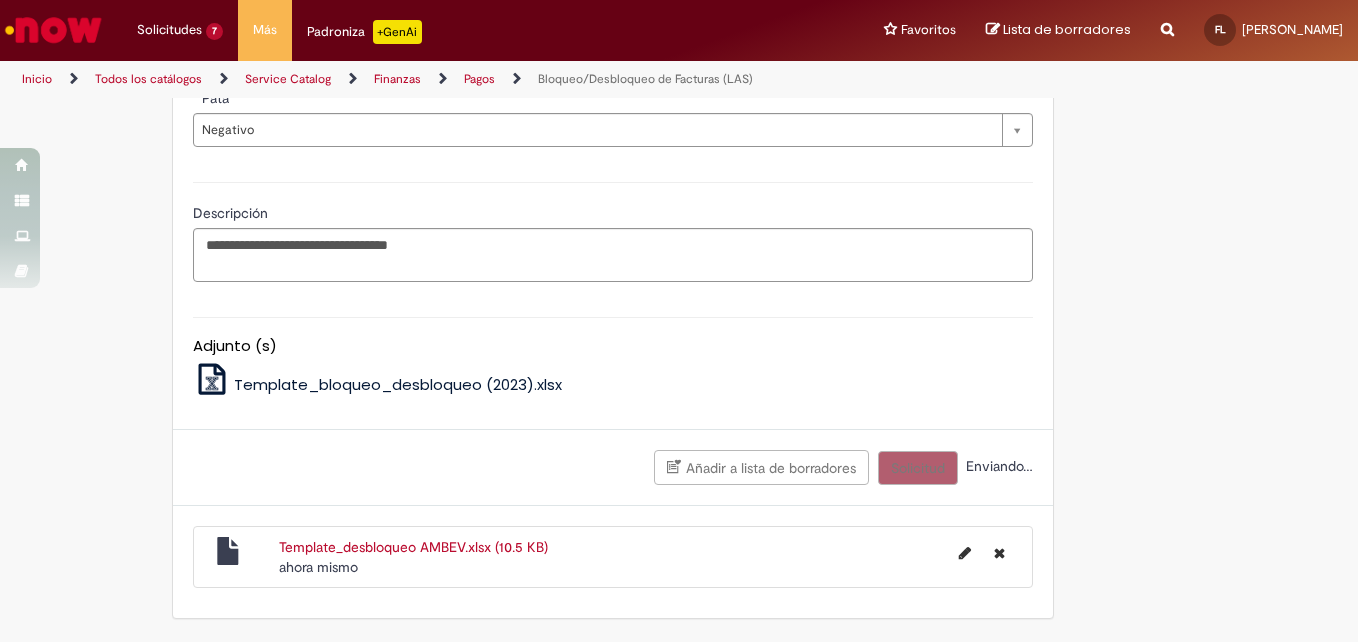 scroll, scrollTop: 1295, scrollLeft: 0, axis: vertical 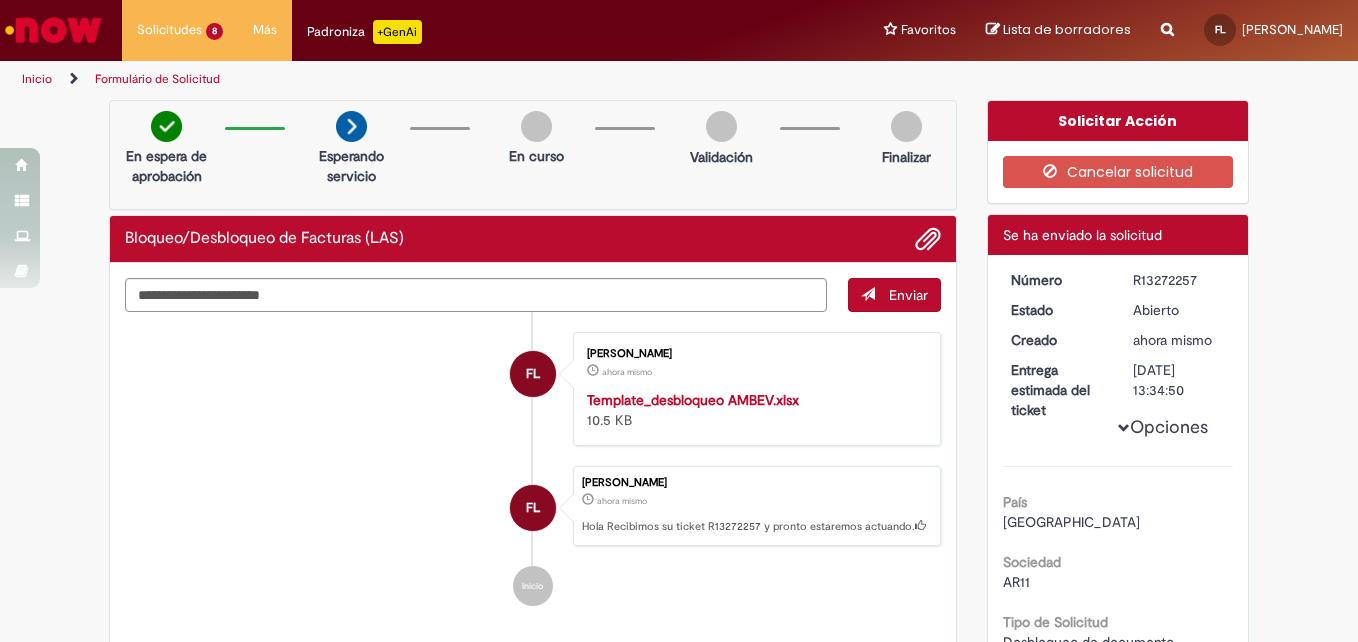 click on "R13272257" at bounding box center (1179, 280) 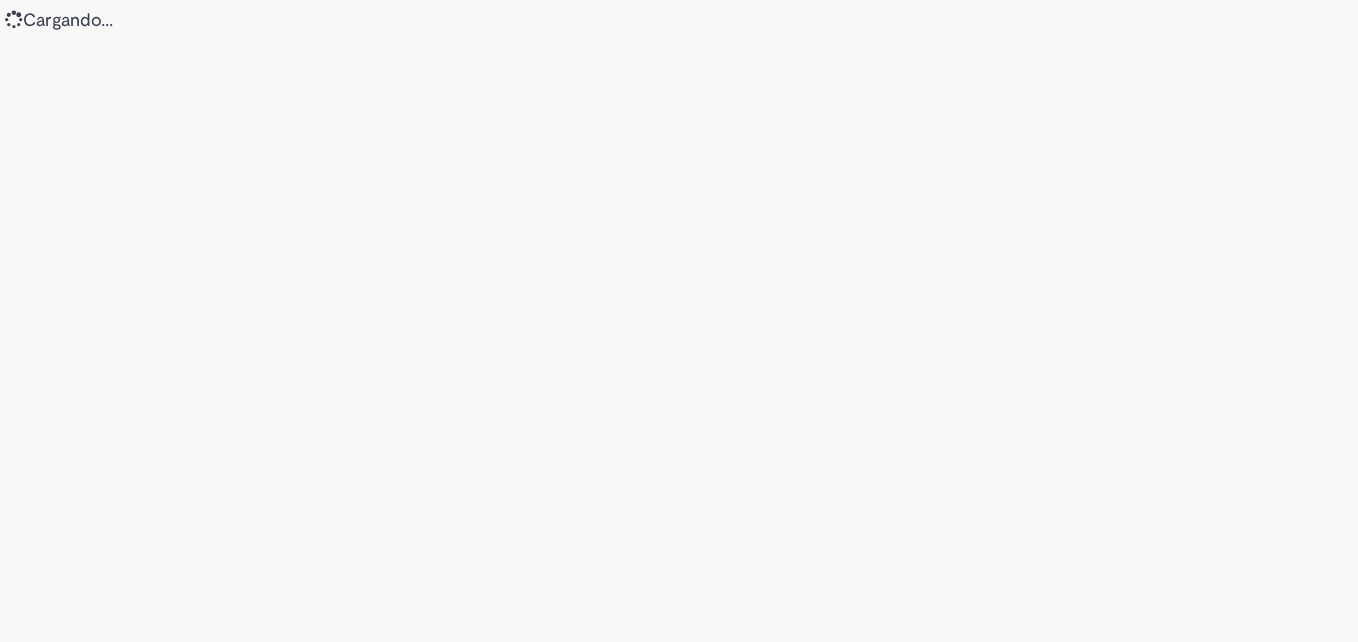 scroll, scrollTop: 0, scrollLeft: 0, axis: both 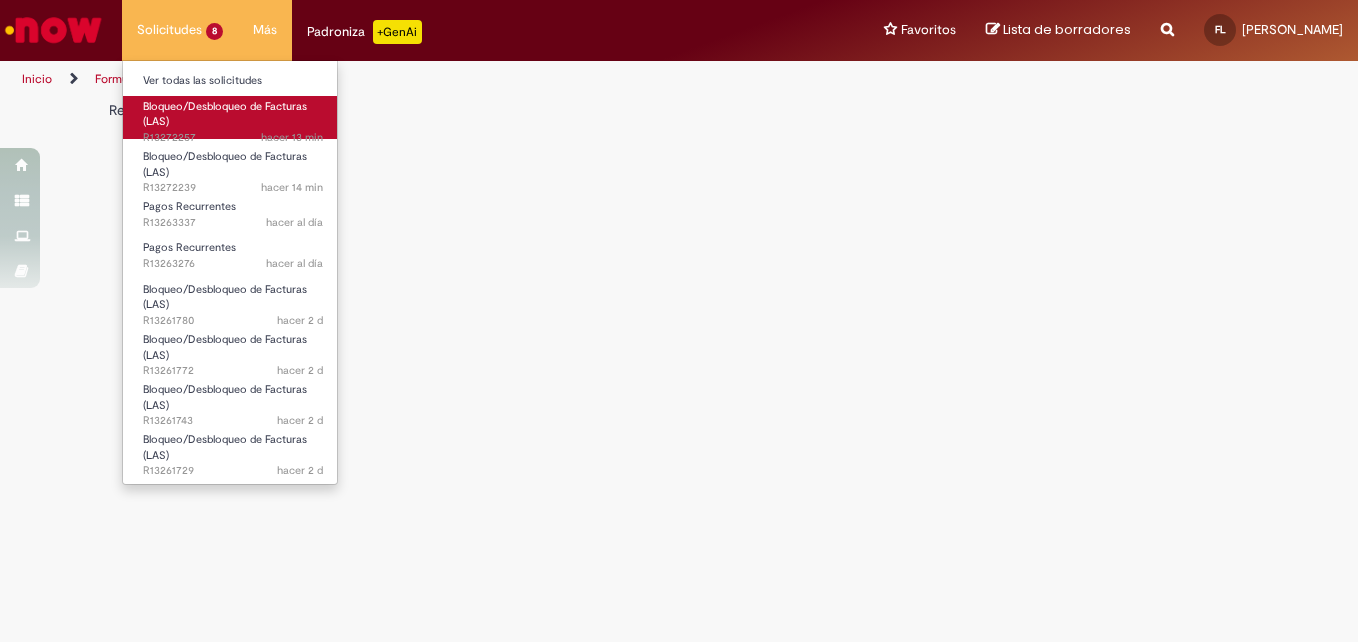 click on "Bloqueo/Desbloqueo de Facturas (LAS)
hacer 13 min hacer 13 minutos  R13272257" at bounding box center [233, 117] 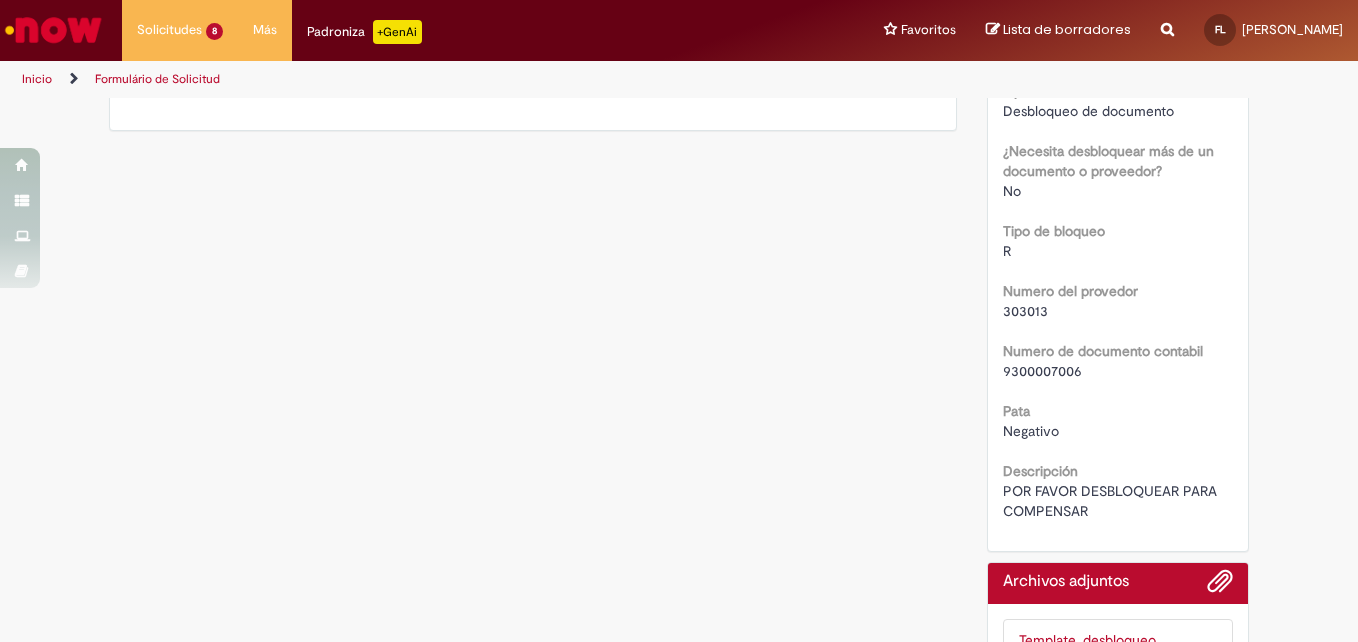 scroll, scrollTop: 519, scrollLeft: 0, axis: vertical 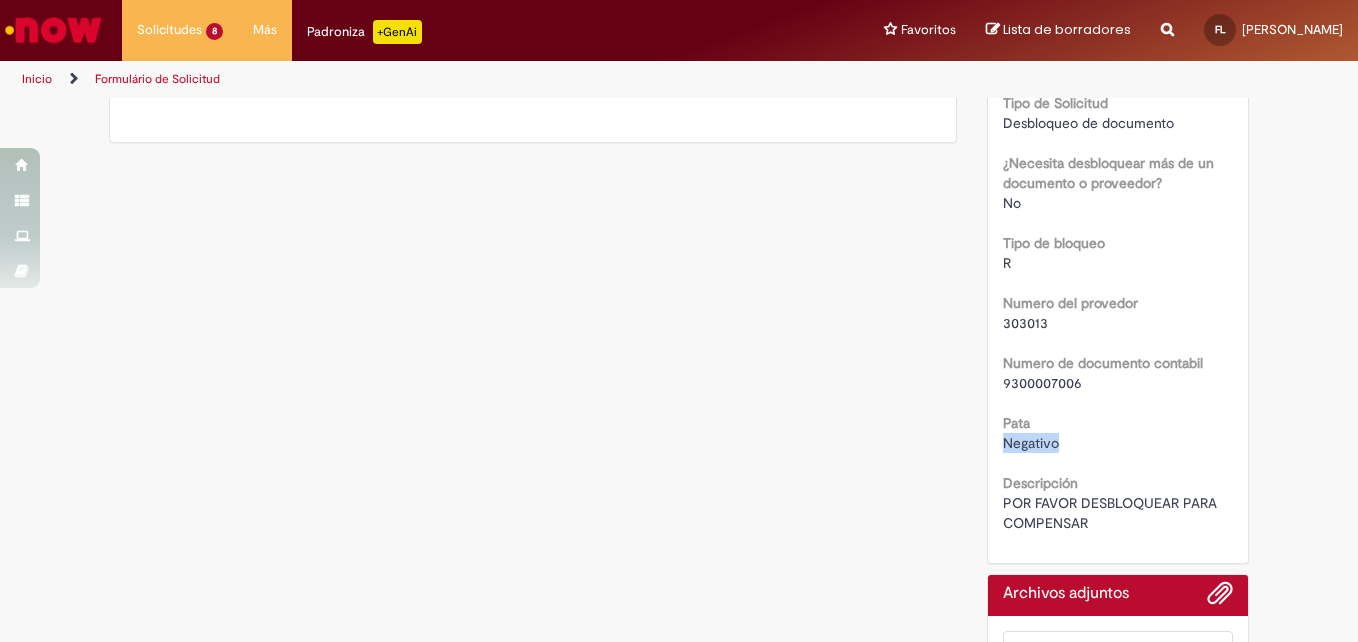 drag, startPoint x: 1342, startPoint y: 437, endPoint x: 1344, endPoint y: 389, distance: 48.04165 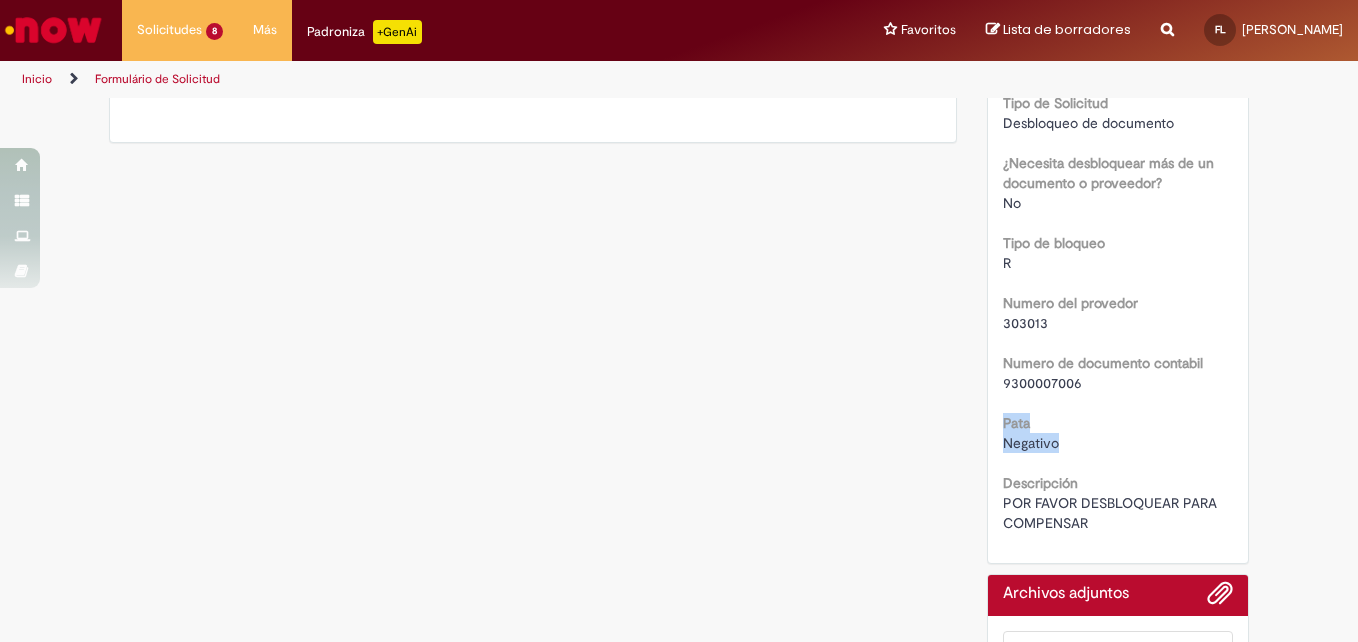 drag, startPoint x: 1344, startPoint y: 389, endPoint x: 1325, endPoint y: 375, distance: 23.600847 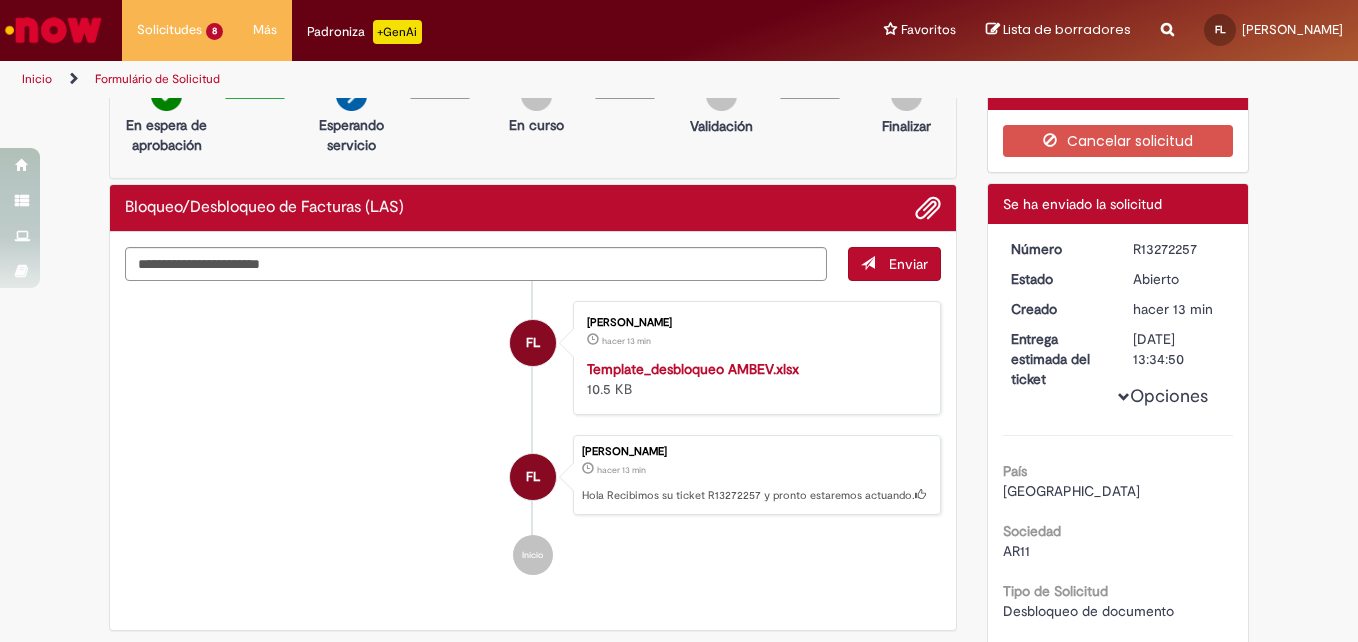 scroll, scrollTop: 0, scrollLeft: 0, axis: both 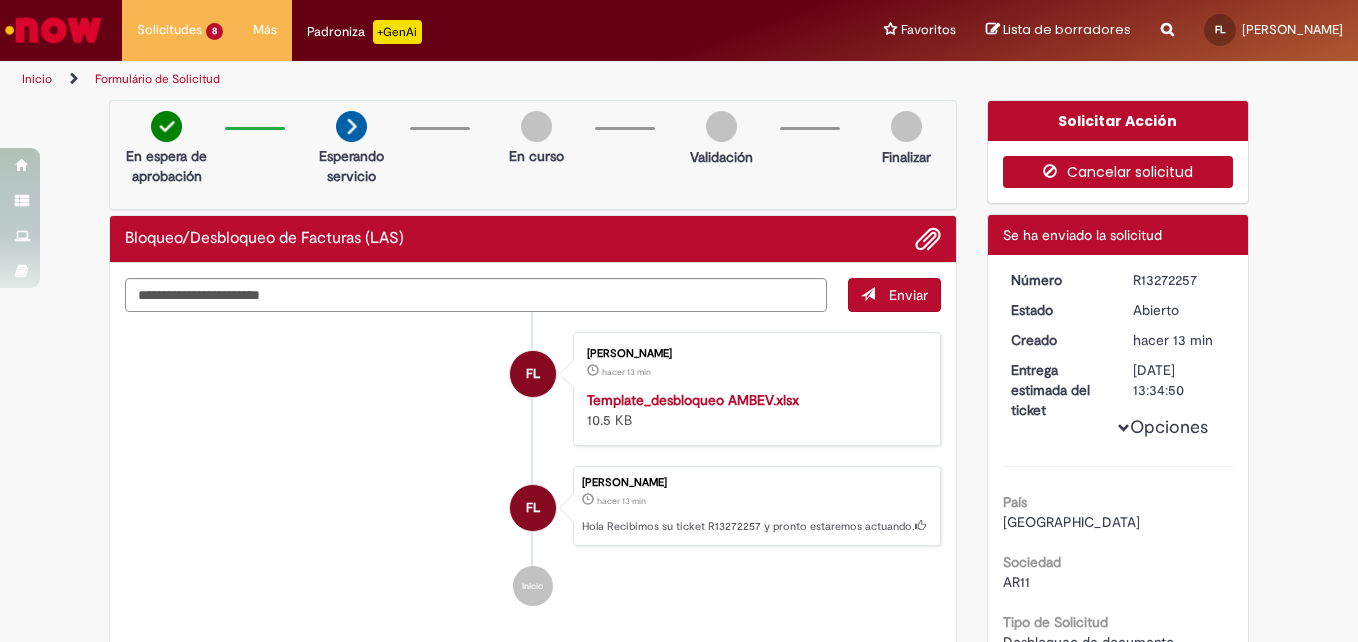 click on "Cancelar solicitud" at bounding box center [1118, 172] 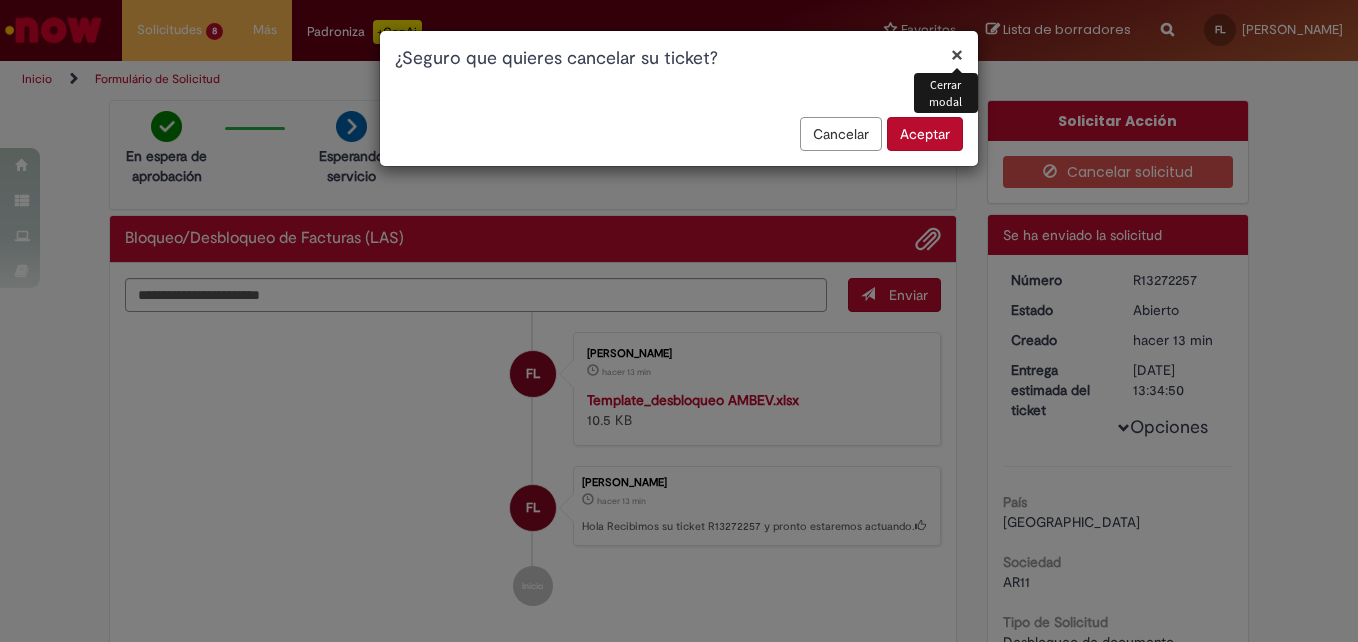 click on "Aceptar" at bounding box center [925, 134] 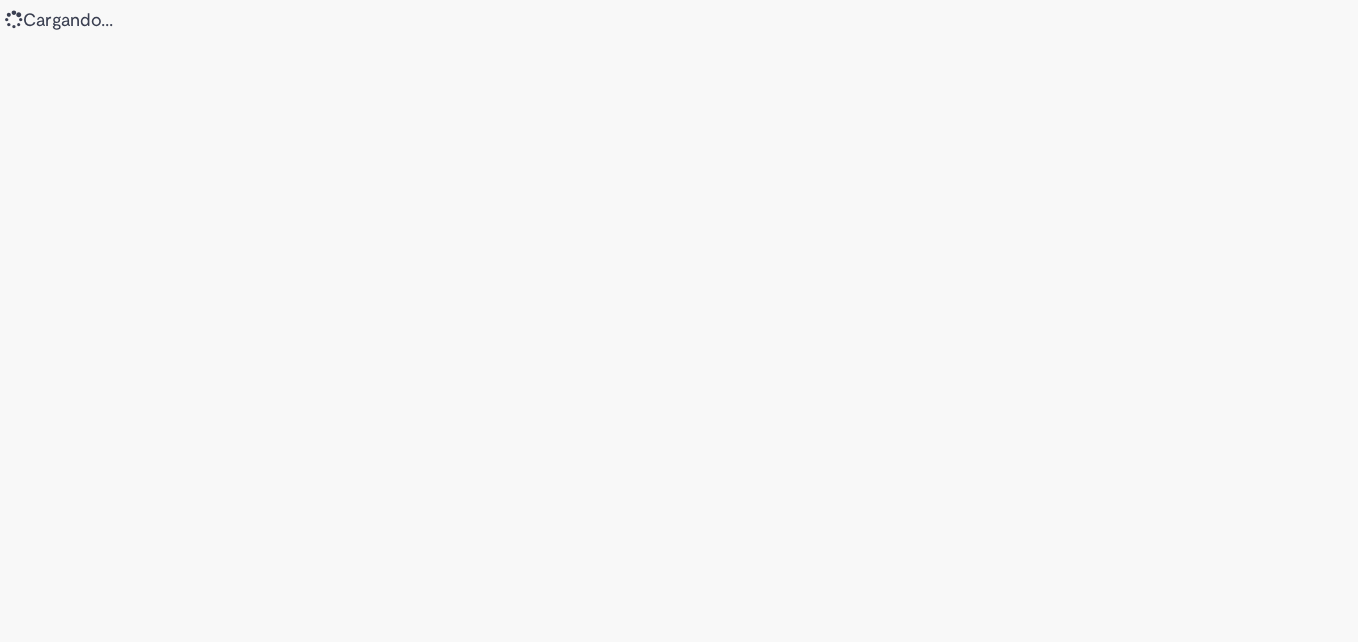 scroll, scrollTop: 0, scrollLeft: 0, axis: both 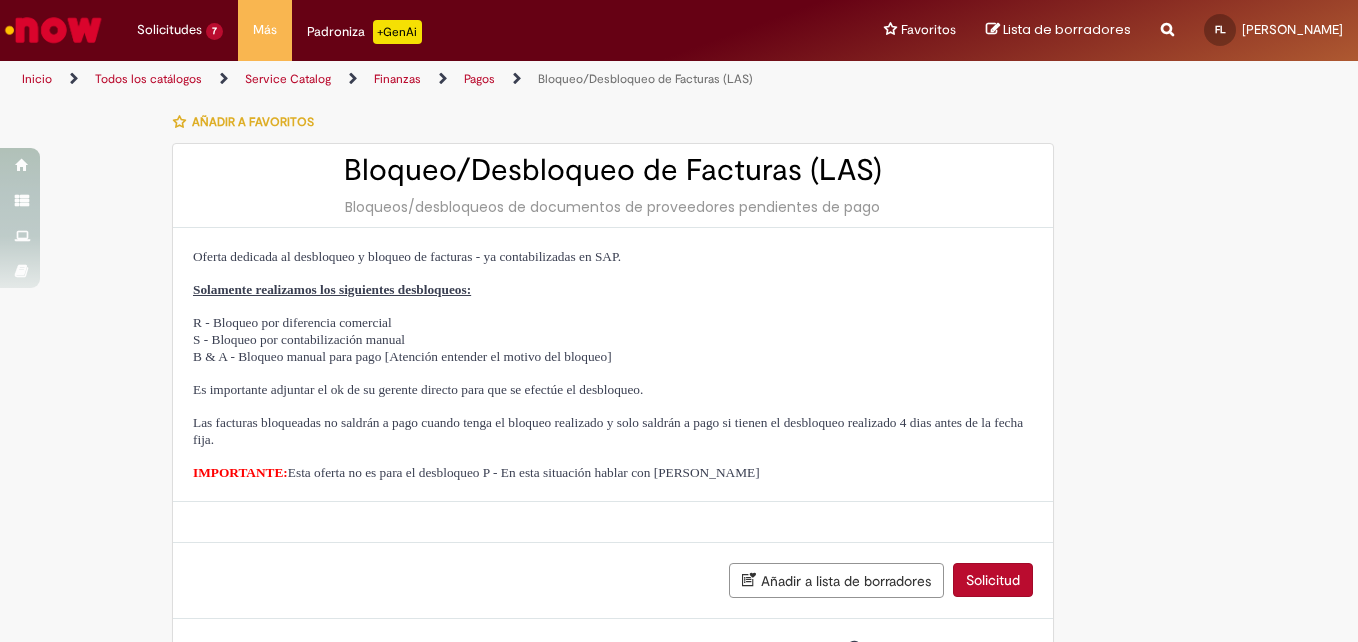 select on "*********" 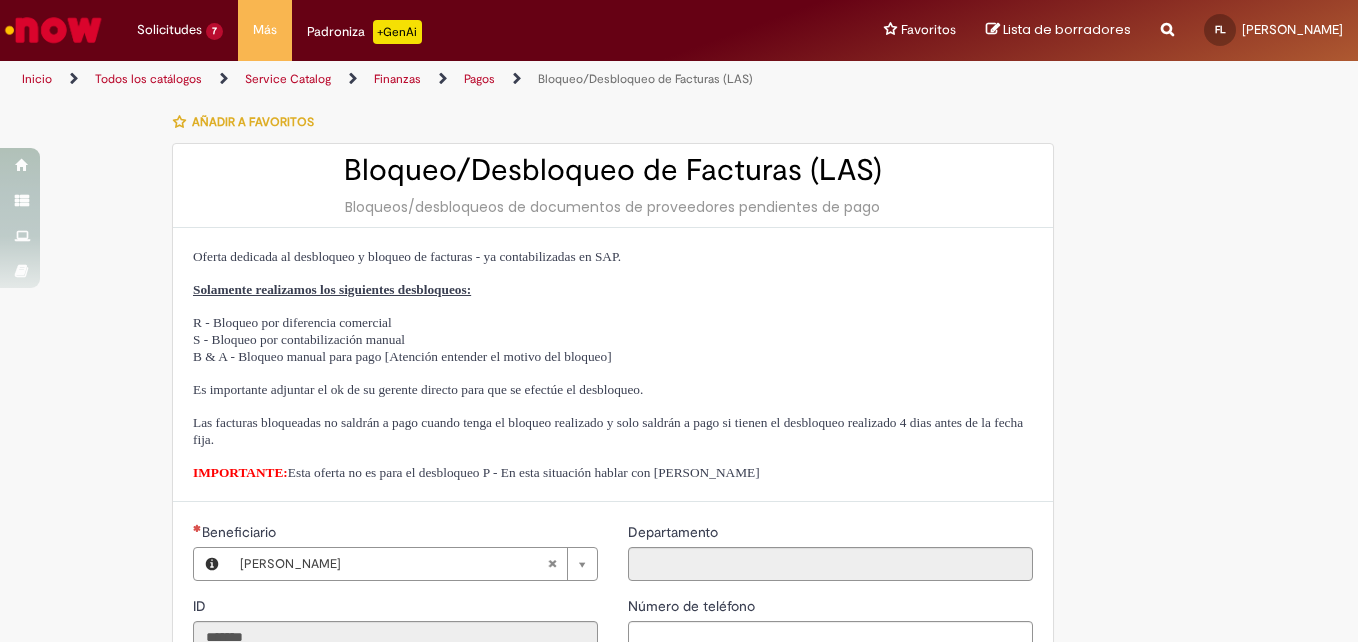 type on "**********" 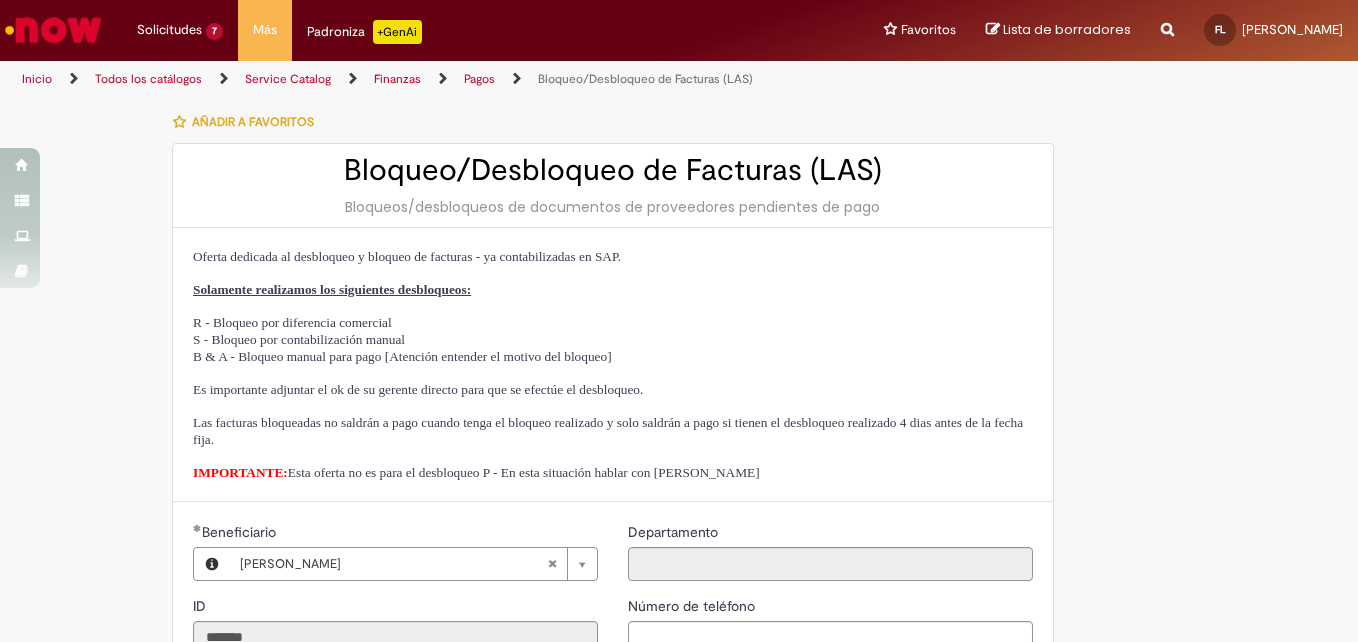 click on "Catalog Item
Tire dúvidas com LupiAssist    +GenAI
Oi! Eu sou LupiAssist, uma Inteligência Artificial Generativa em constante aprendizado   Meu conteúdo é monitorado para trazer uma melhor experiência
Dúvidas comuns:
Só mais um instante, estou consultando nossas bases de conhecimento  e escrevendo a melhor resposta pra você!
Title
Lorem ipsum dolor sit amet    Fazer uma nova pergunta
Gerei esta resposta utilizando IA Generativa em conjunto com os nossos padrões. Em caso de divergência, os documentos oficiais prevalecerão.
Saiba mais em:
Ou ligue para:
E aí, te ajudei?
Sim, obrigado!" at bounding box center (679, 370) 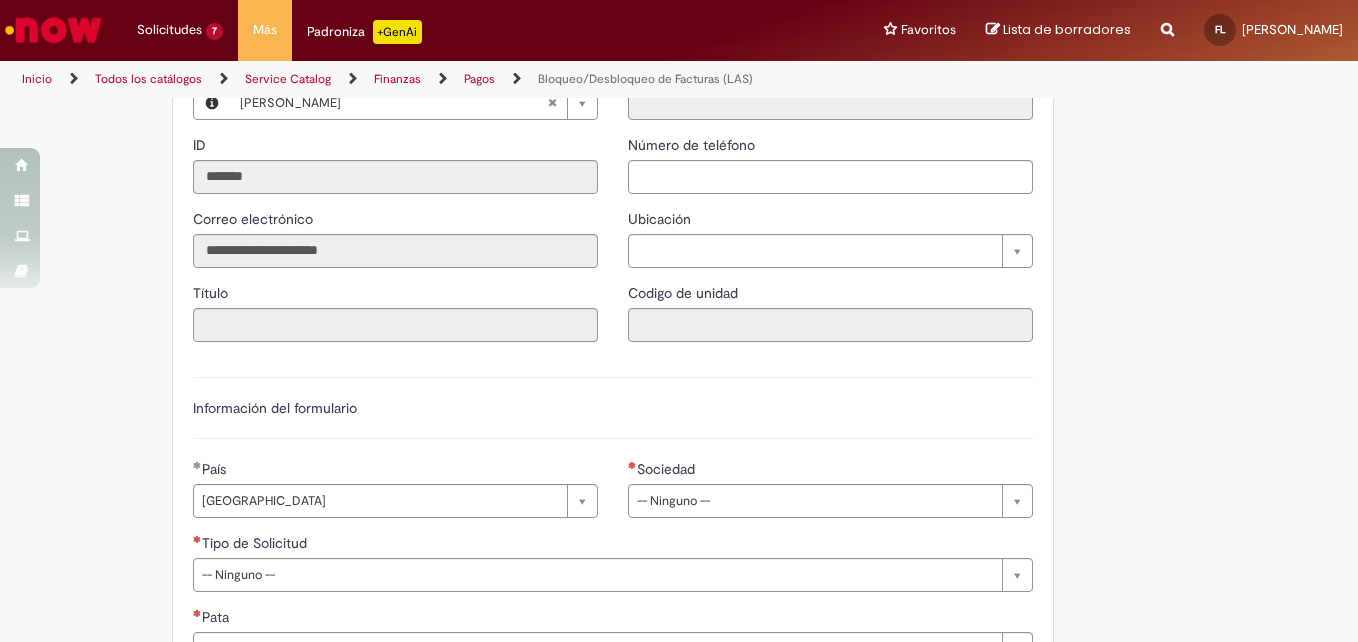 scroll, scrollTop: 477, scrollLeft: 0, axis: vertical 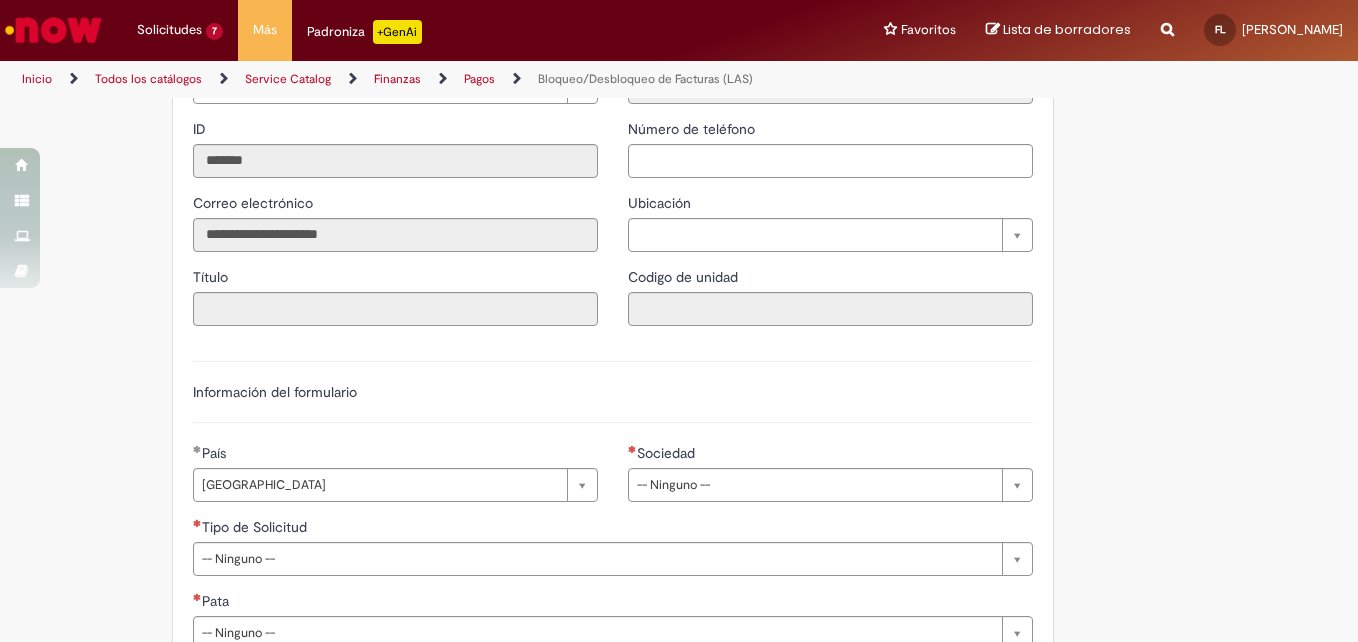 click on "Sociedad" at bounding box center (830, 455) 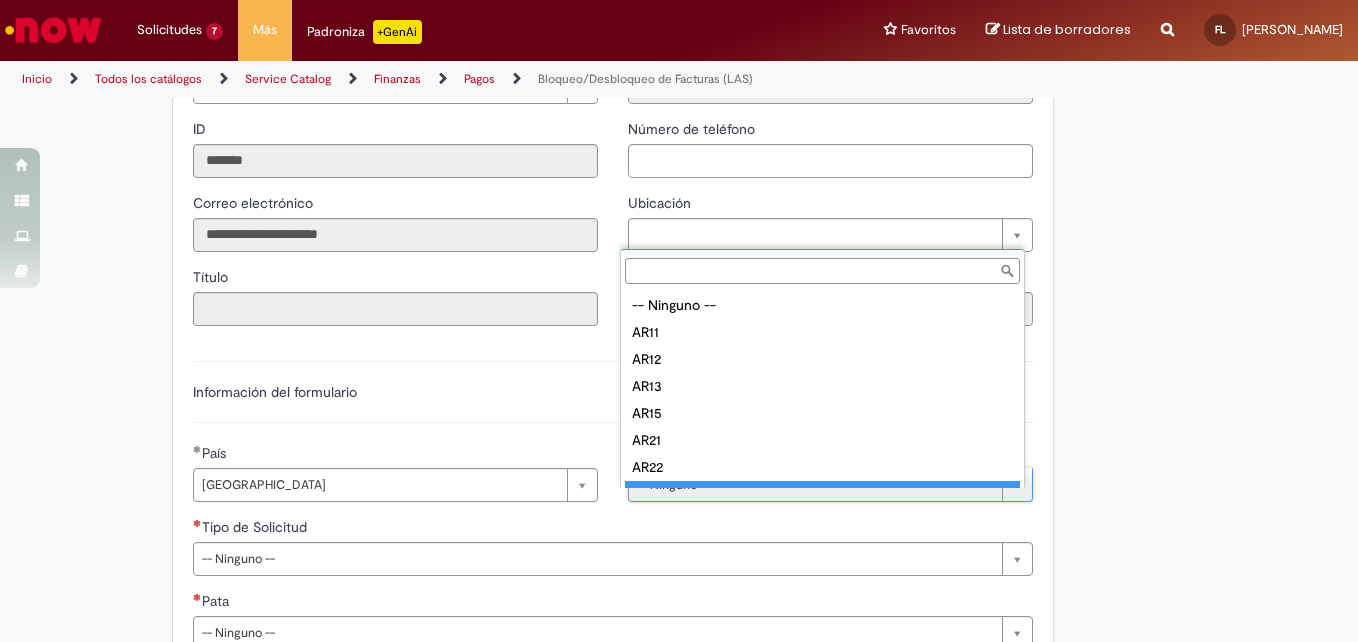 scroll, scrollTop: 16, scrollLeft: 0, axis: vertical 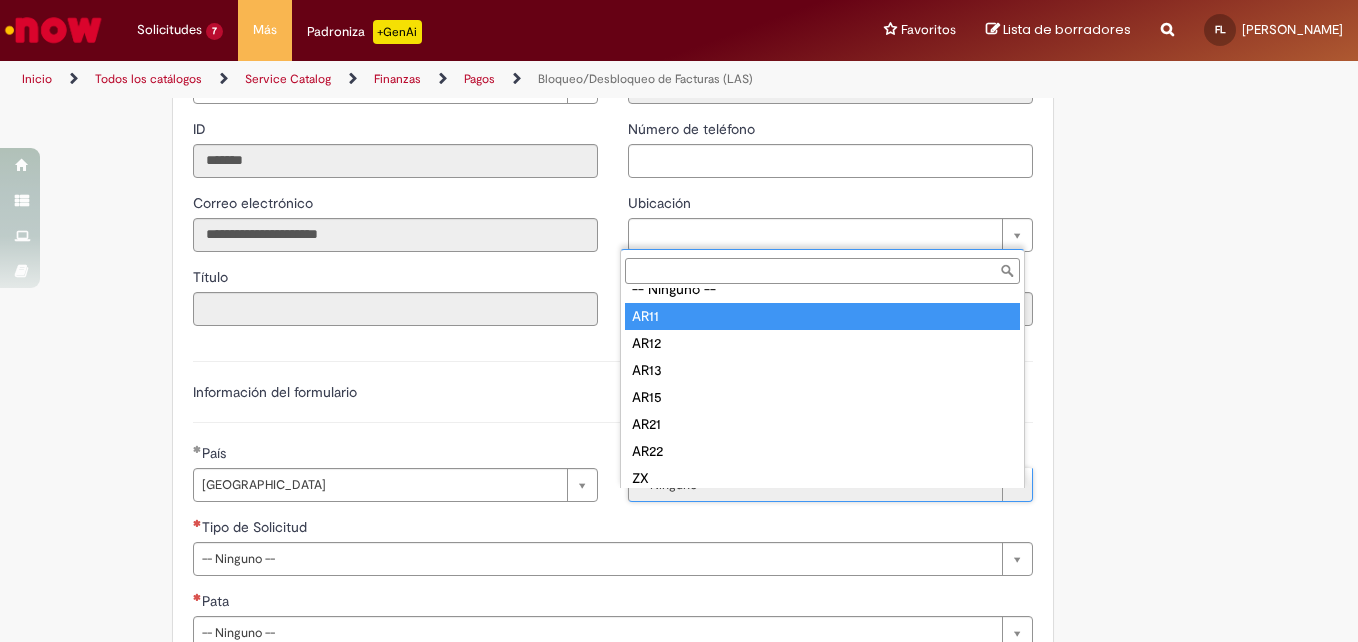 type on "****" 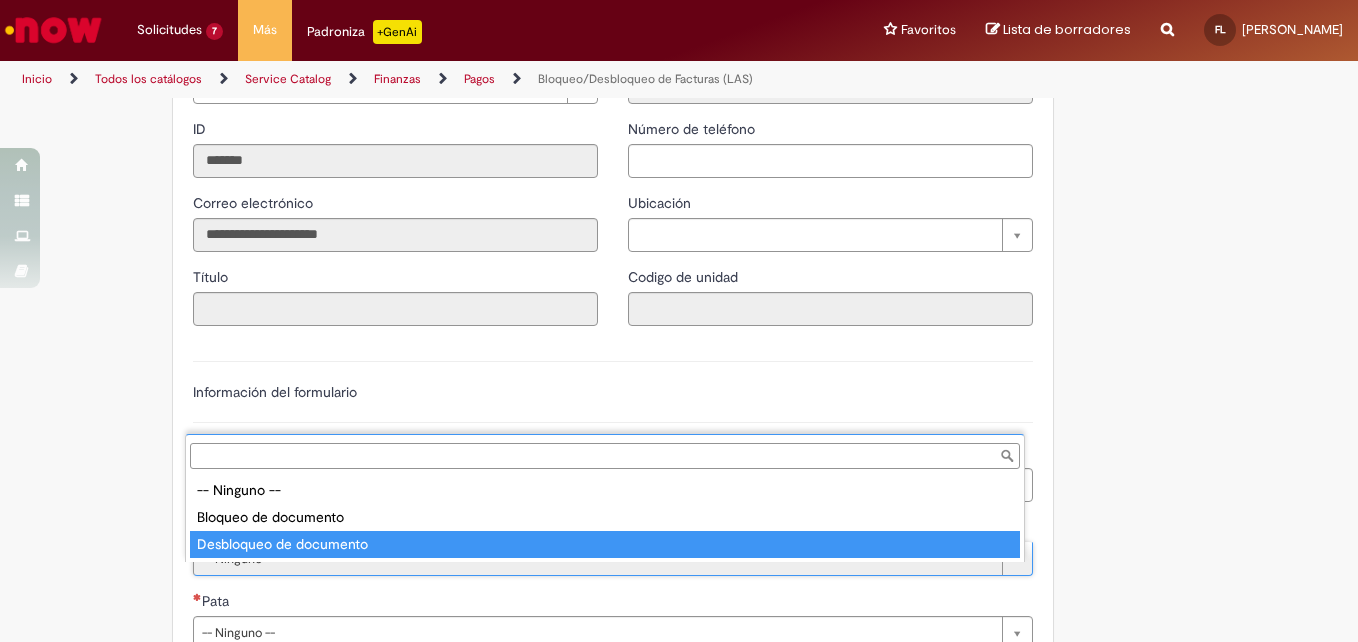 type on "**********" 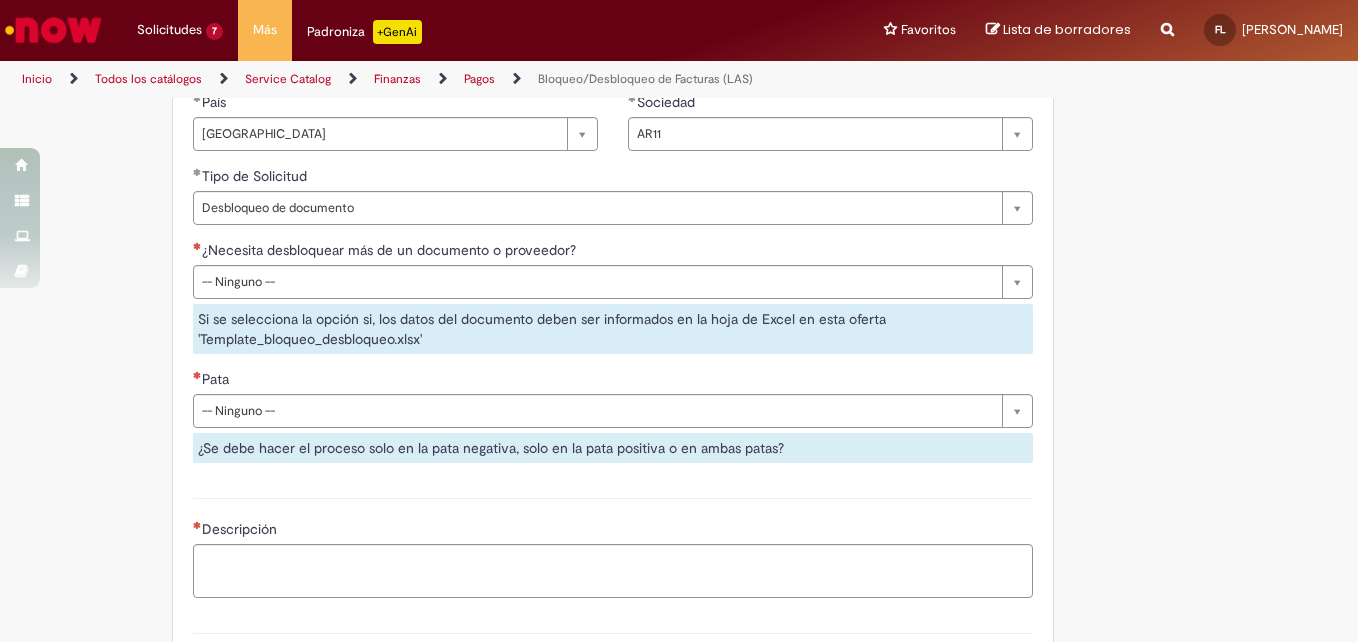 scroll, scrollTop: 844, scrollLeft: 0, axis: vertical 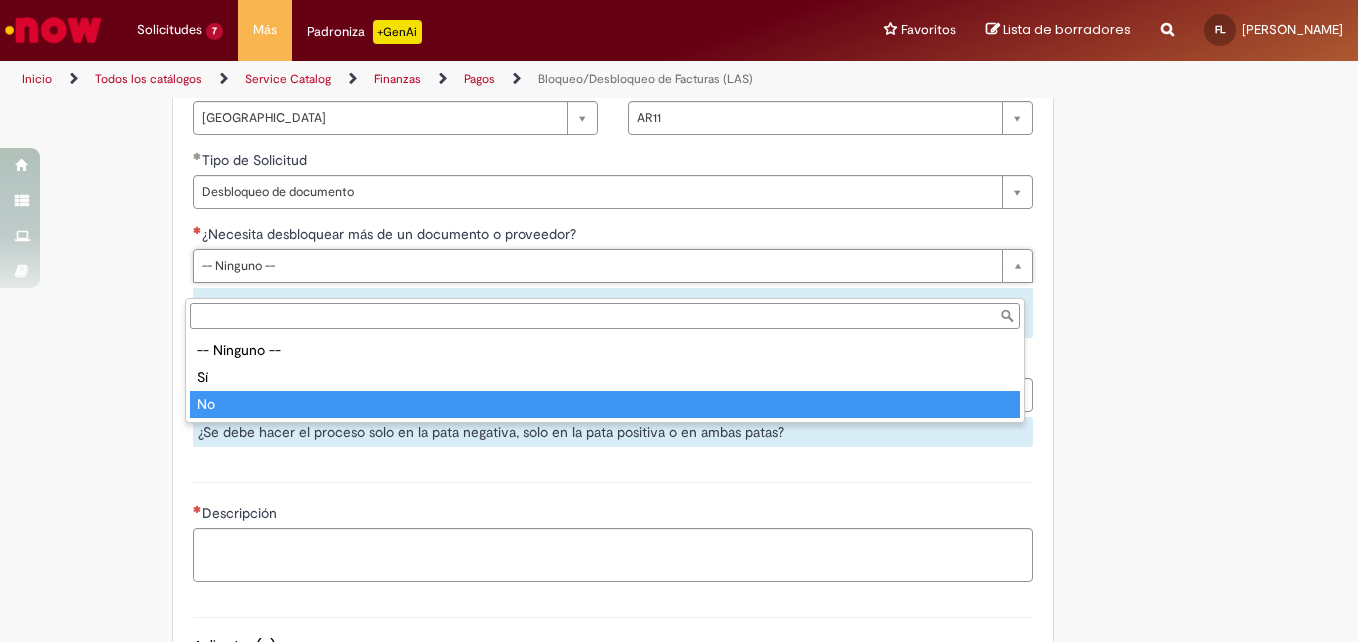 type on "**" 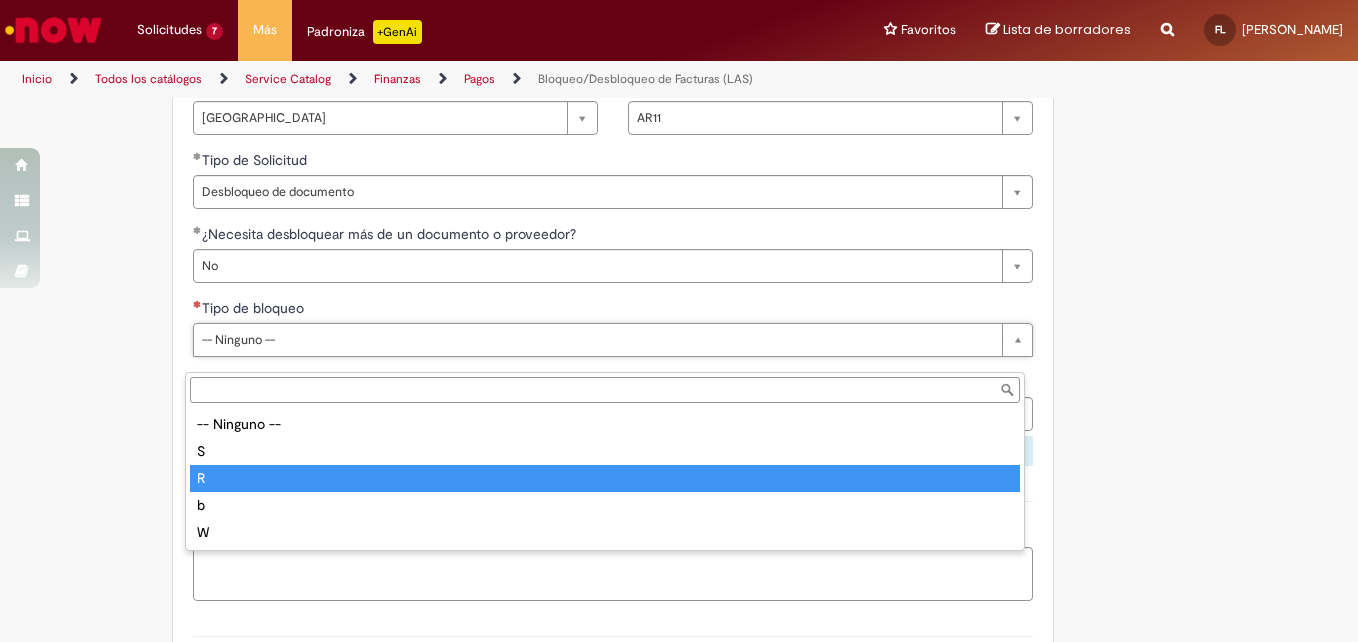 type on "*" 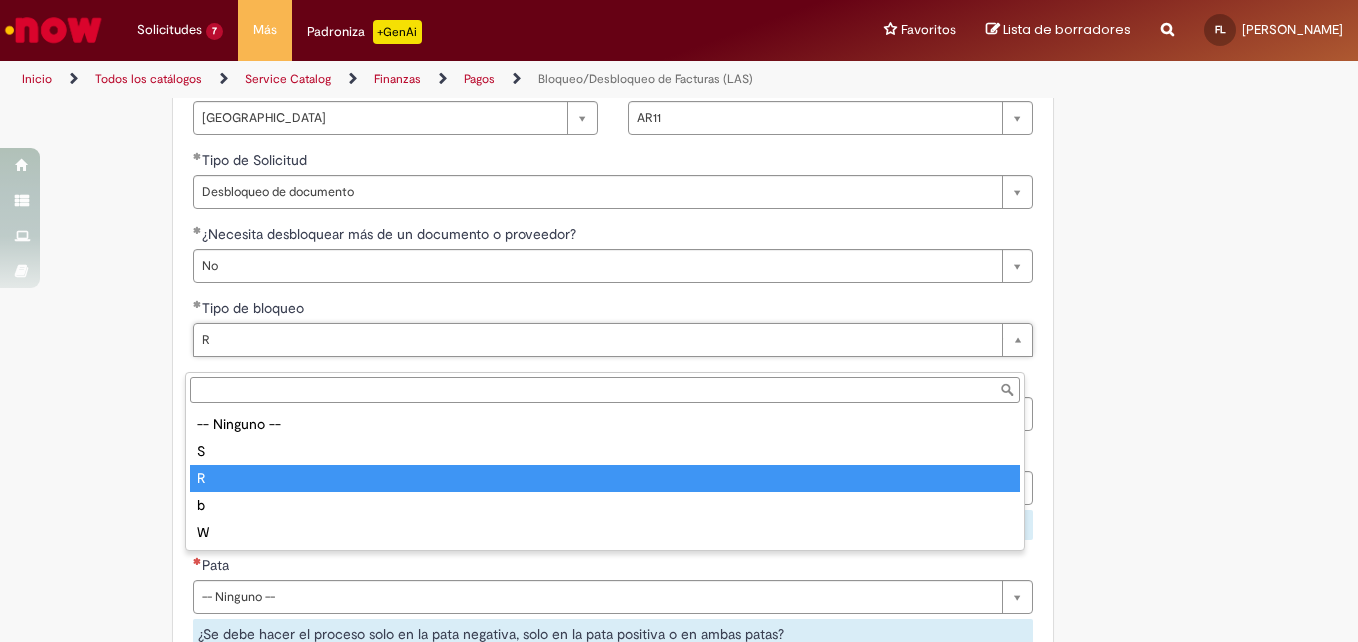 type on "*" 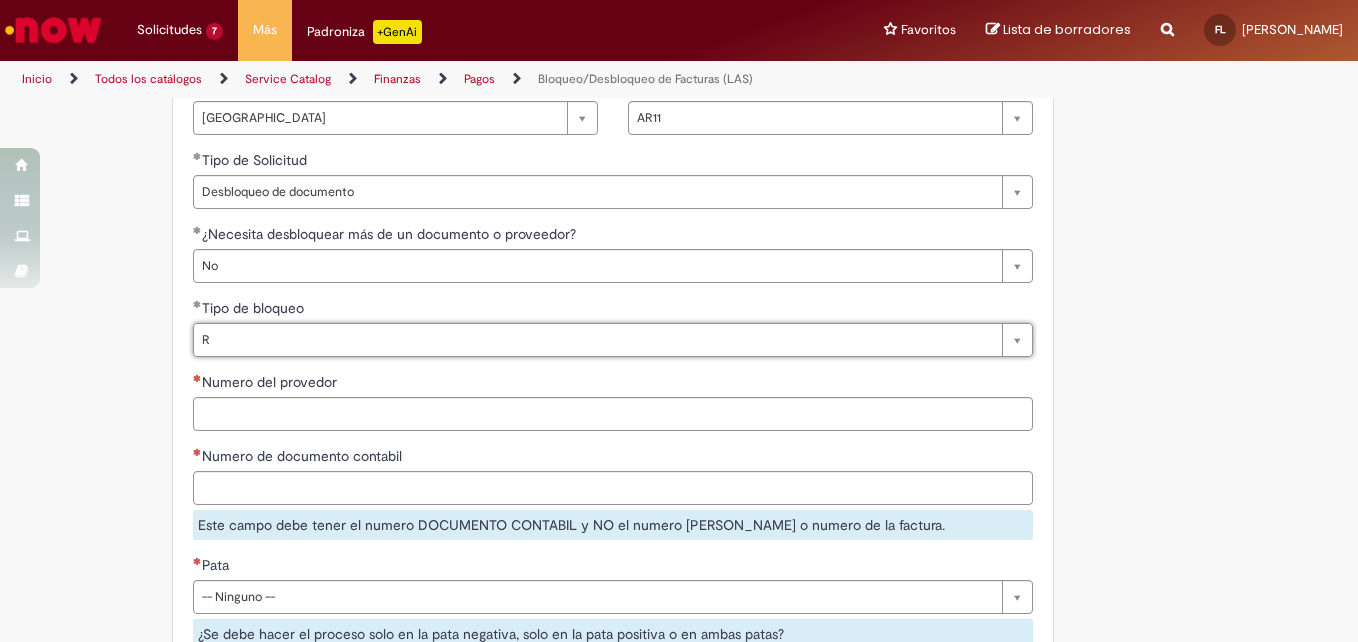 drag, startPoint x: 520, startPoint y: 454, endPoint x: 519, endPoint y: 437, distance: 17.029387 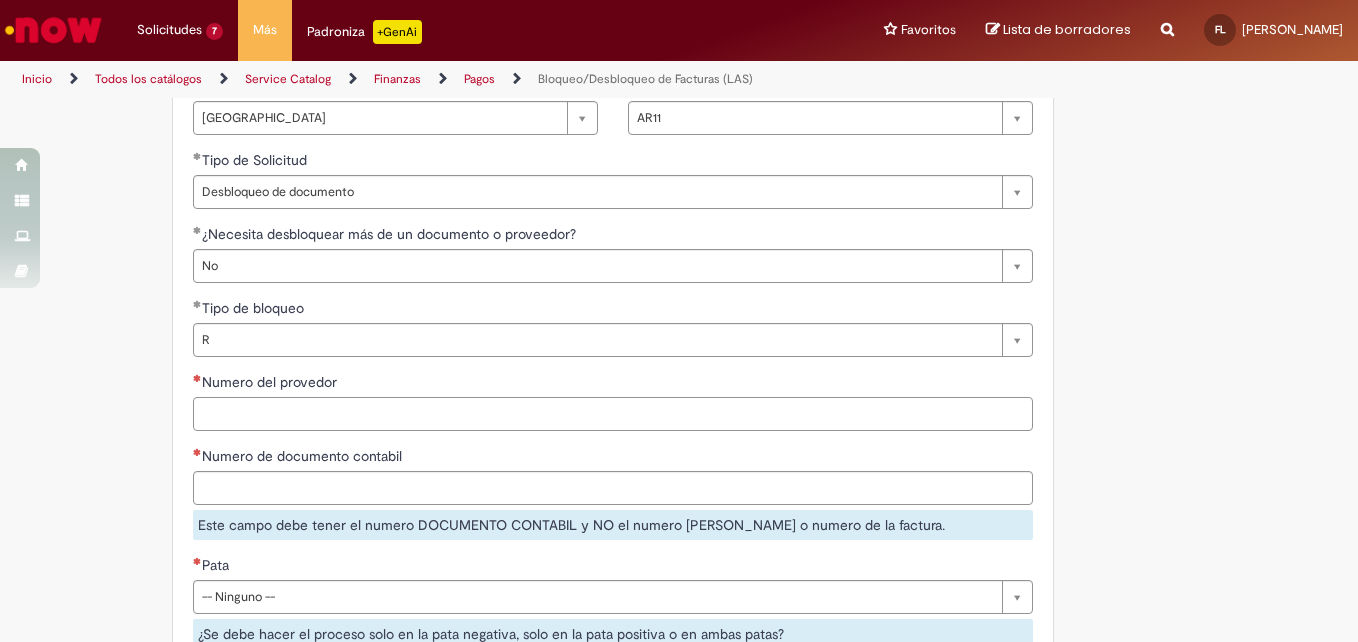 click on "Numero del provedor" at bounding box center [613, 414] 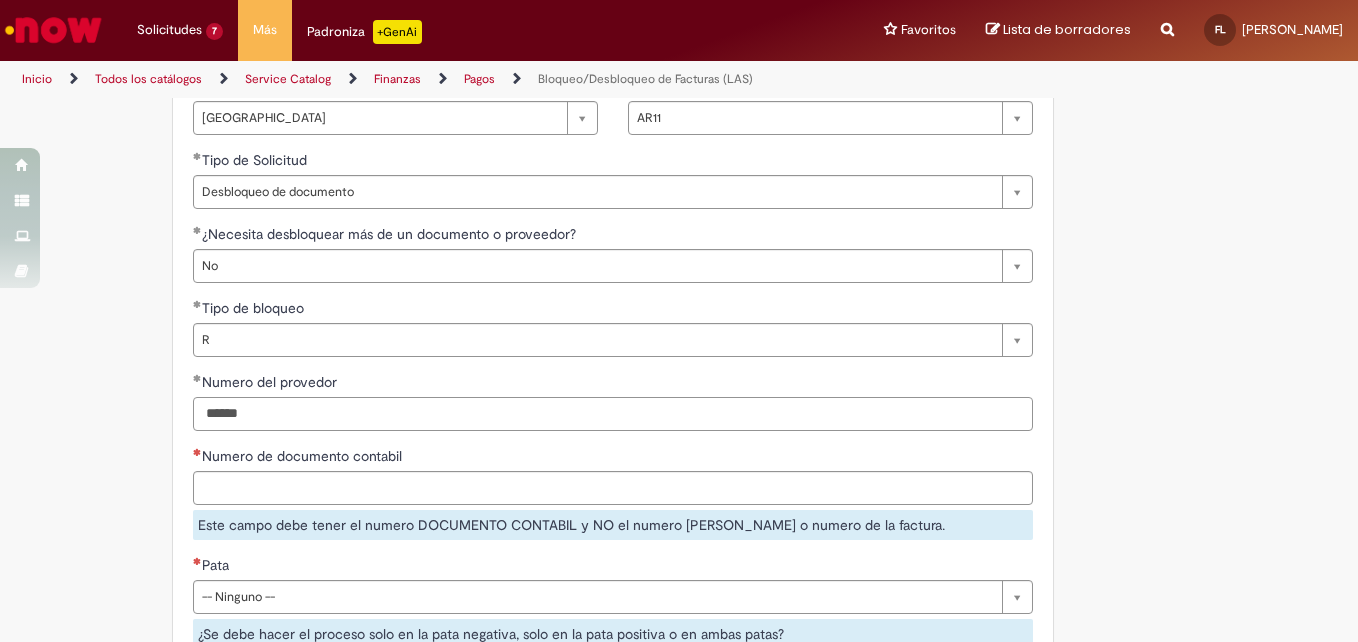 type on "******" 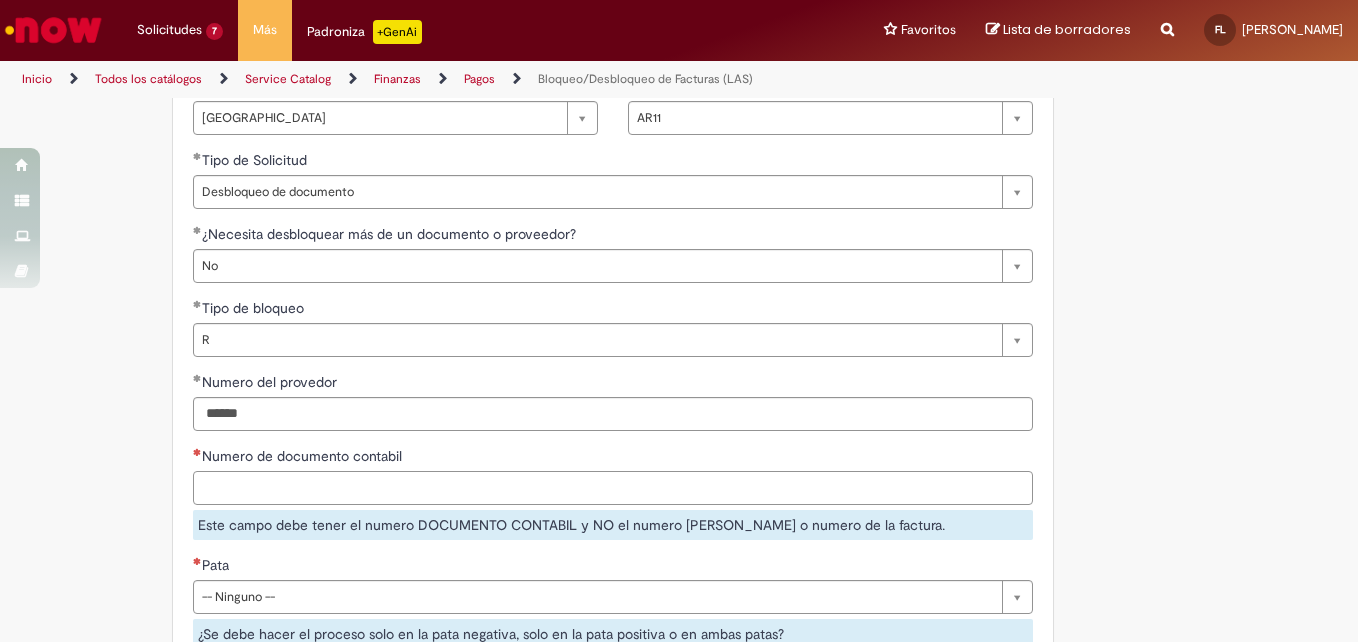 click on "Numero de documento contabil" at bounding box center (613, 488) 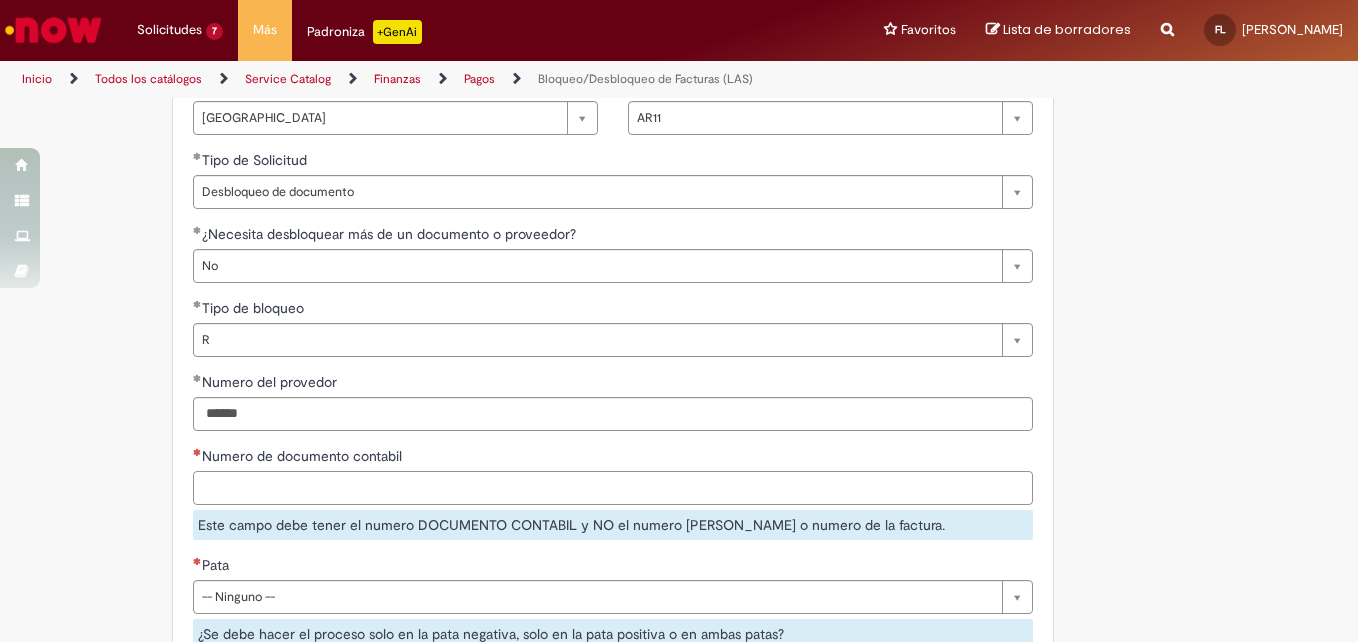 paste on "**********" 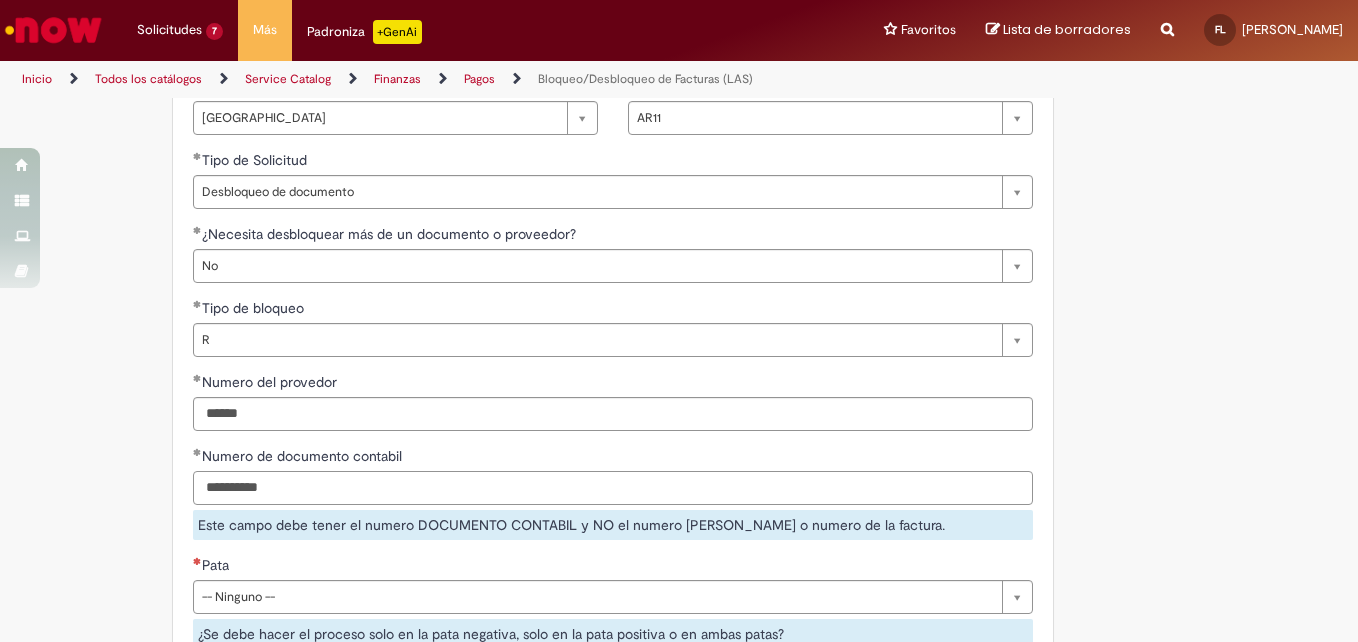 type on "**********" 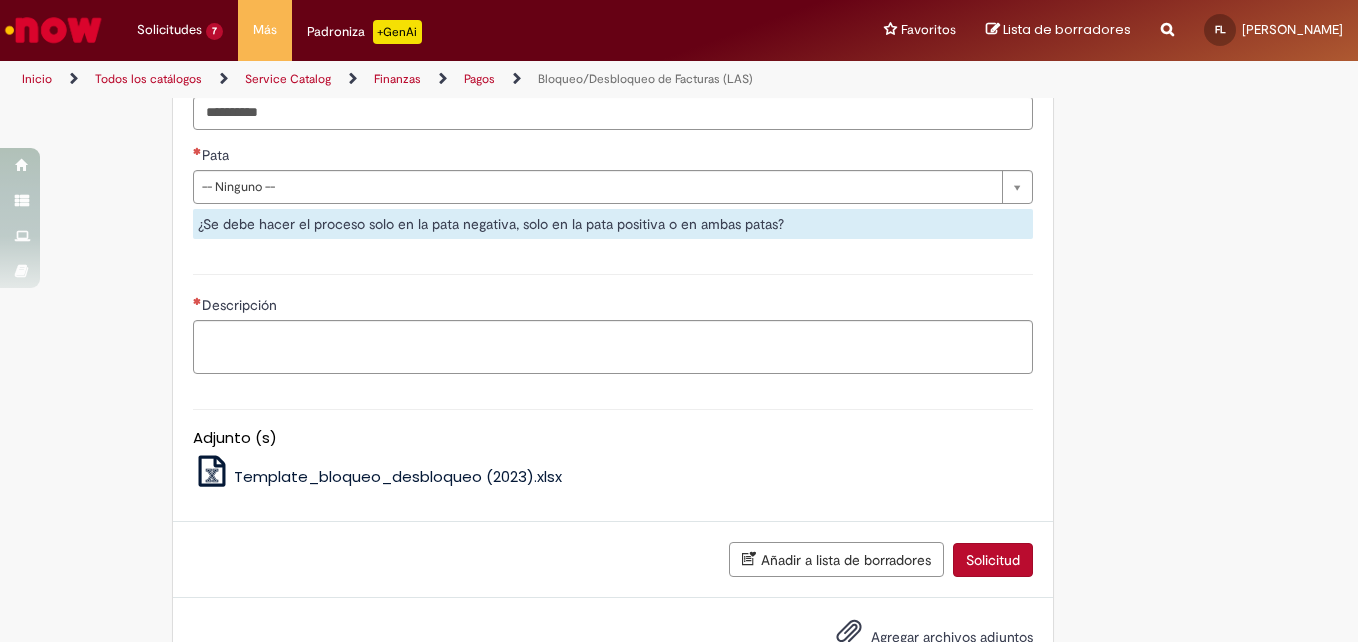 scroll, scrollTop: 1227, scrollLeft: 0, axis: vertical 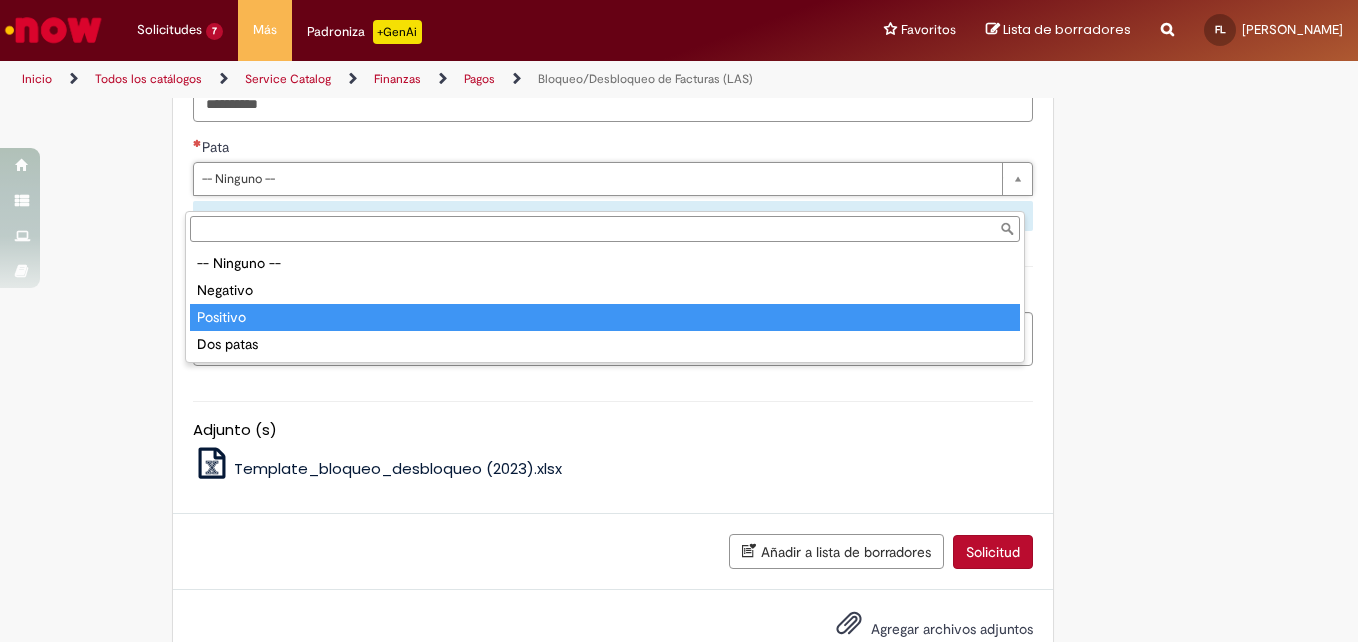 type on "********" 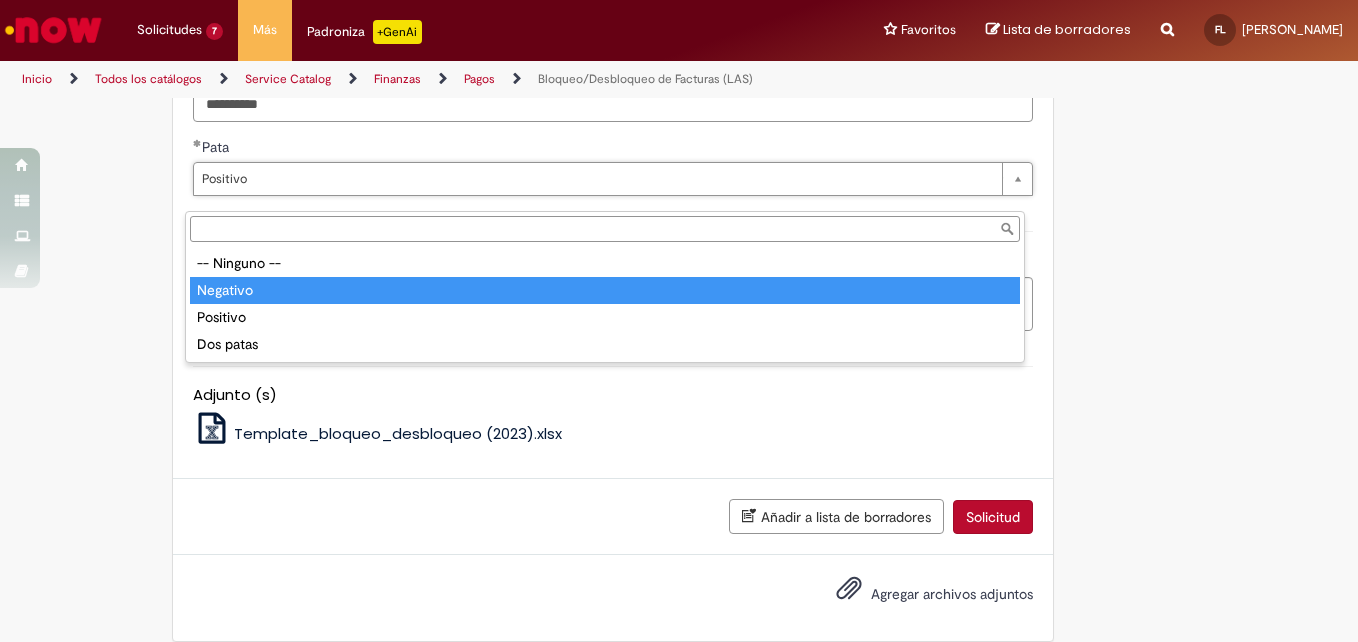 type on "********" 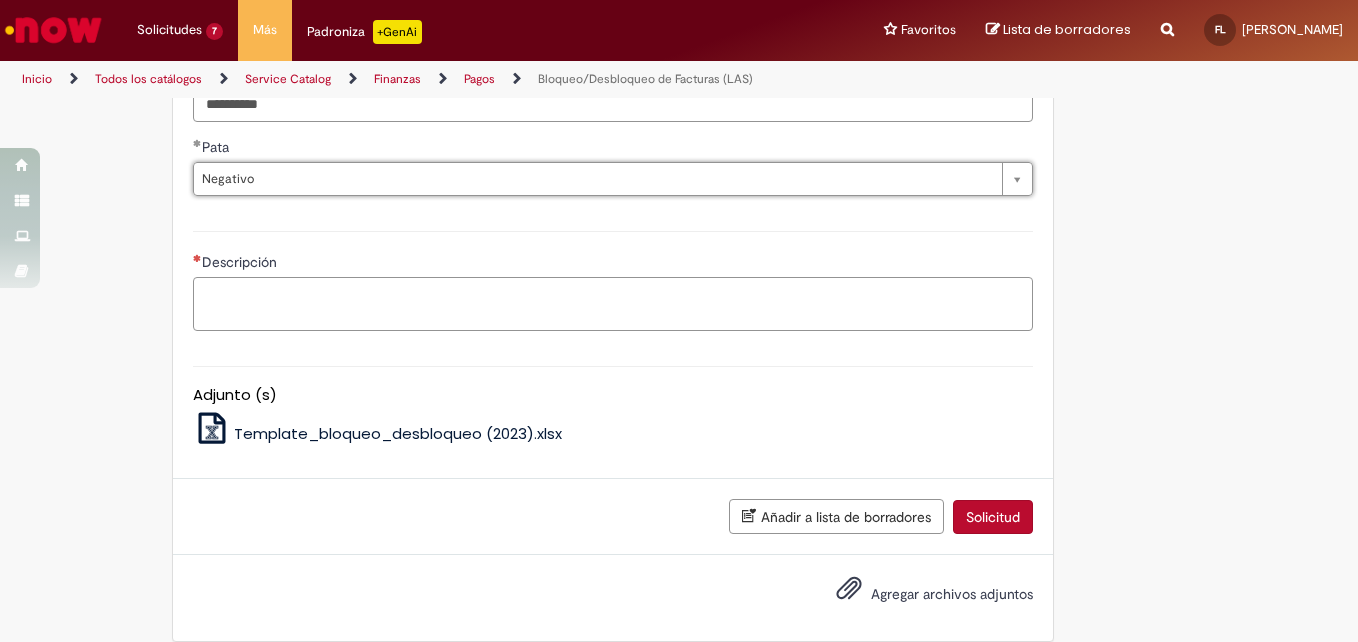 click on "Descripción" at bounding box center [613, 304] 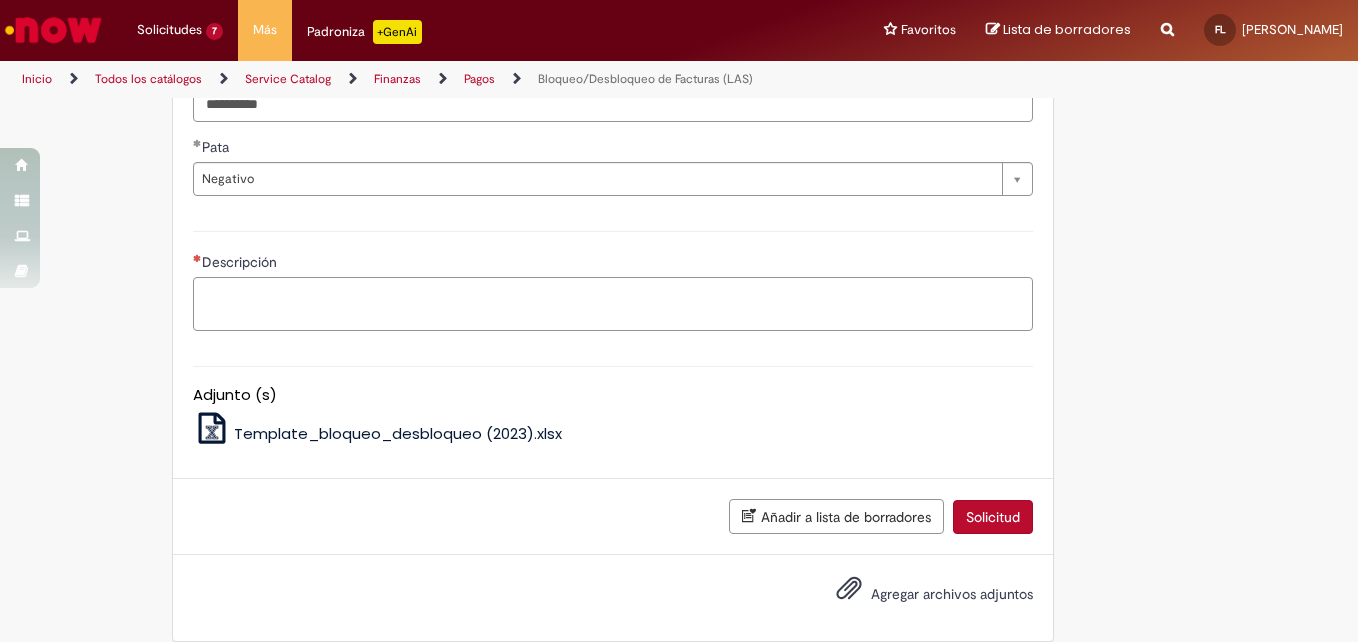 scroll, scrollTop: 0, scrollLeft: 0, axis: both 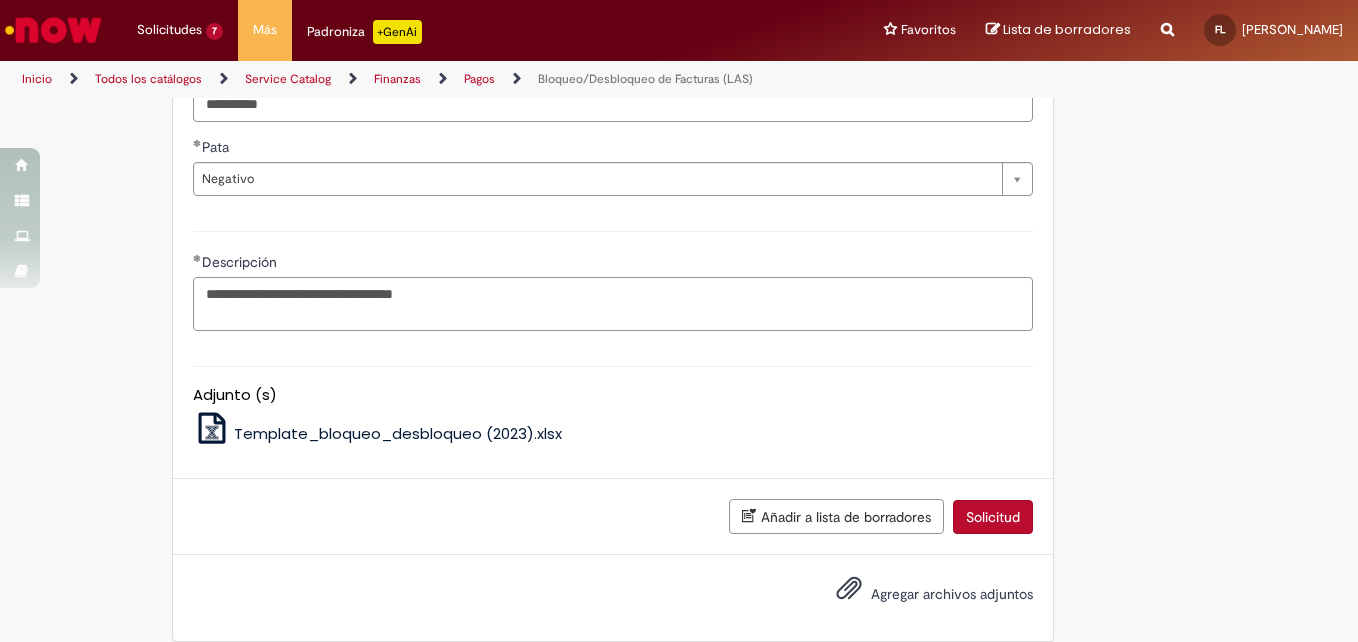 type on "**********" 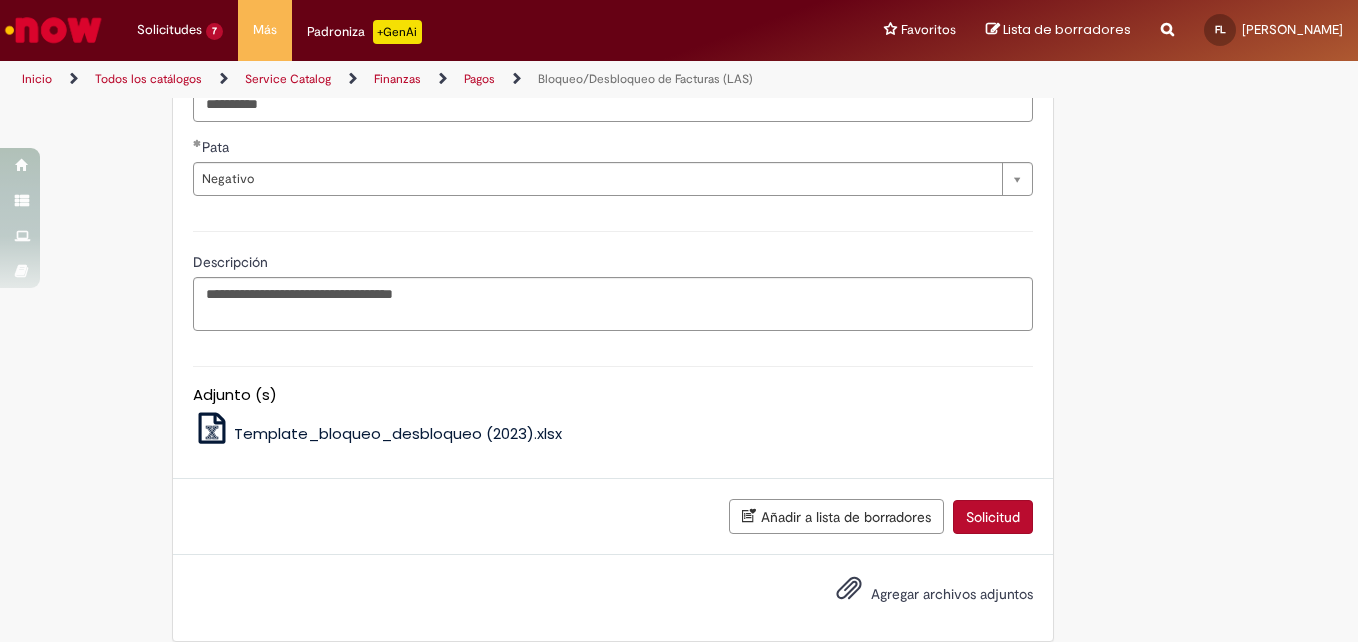 drag, startPoint x: 522, startPoint y: 365, endPoint x: 820, endPoint y: 529, distance: 340.14703 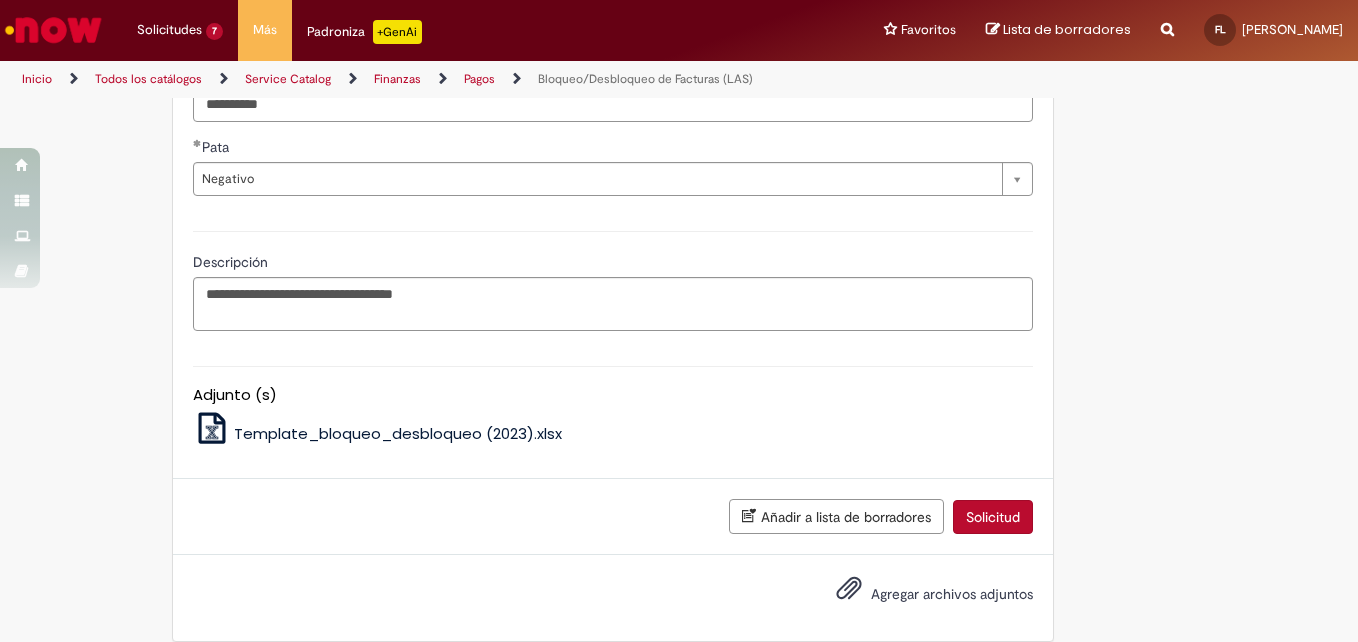click on "Agregar archivos adjuntos" at bounding box center (952, 594) 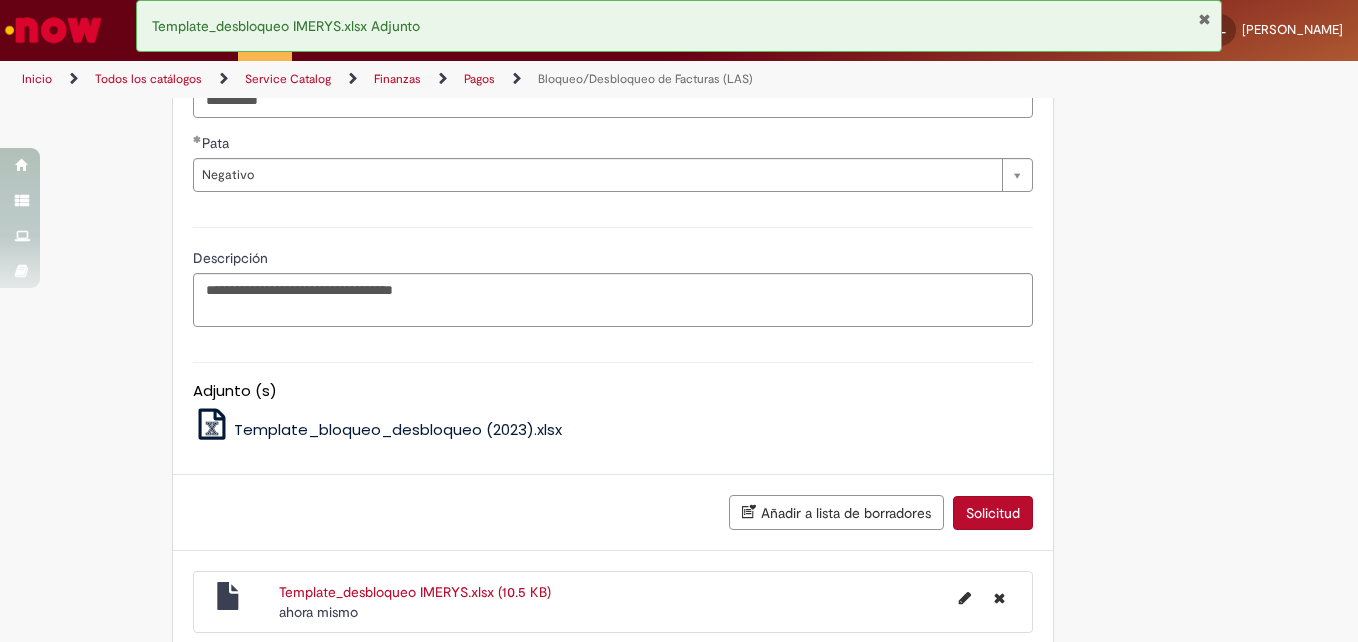 scroll, scrollTop: 1340, scrollLeft: 0, axis: vertical 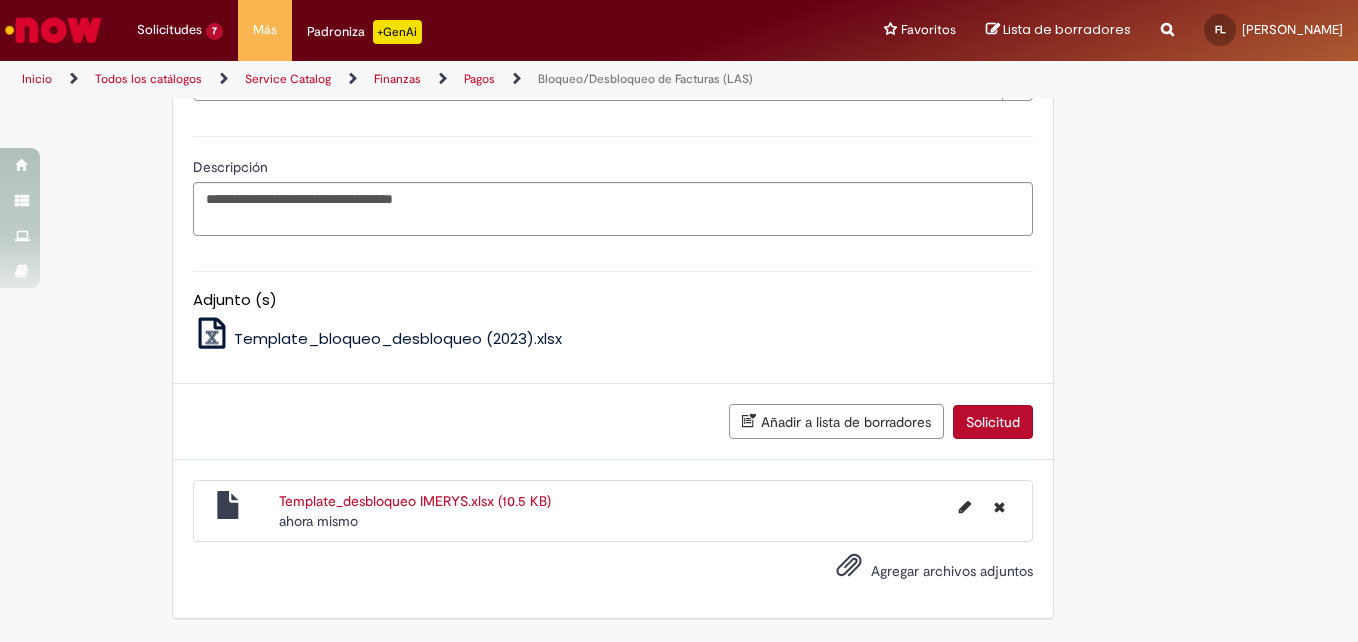 click on "Solicitud" at bounding box center [993, 422] 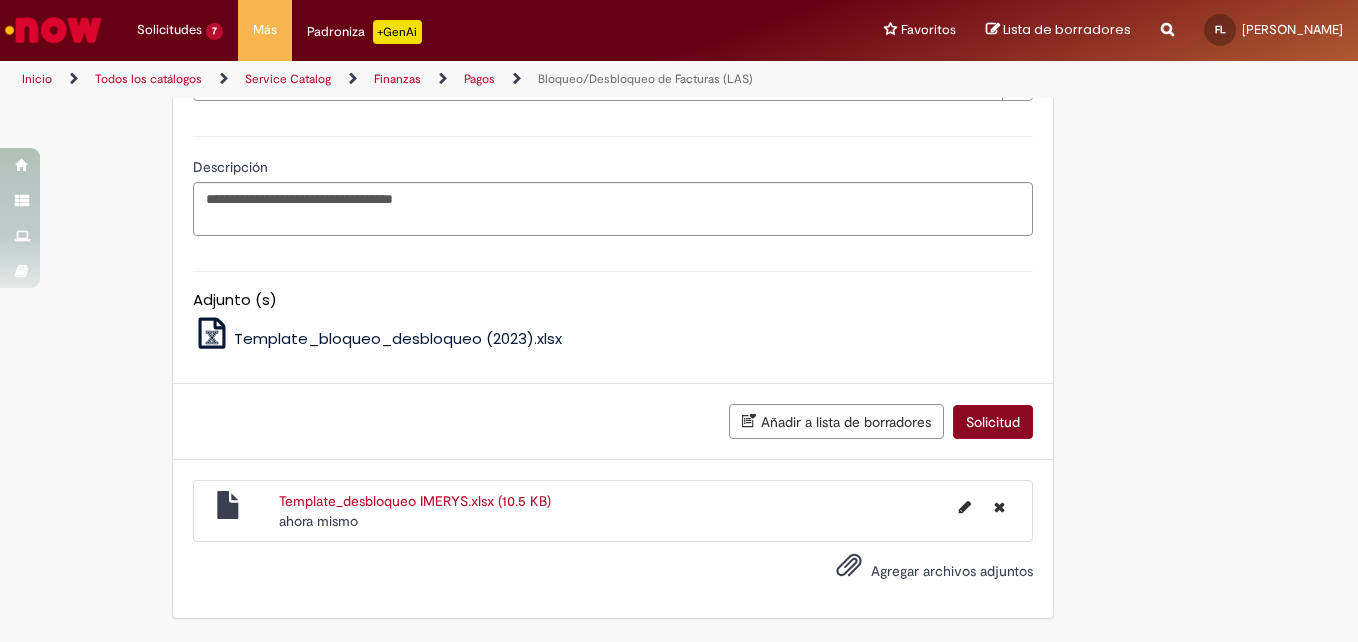 scroll, scrollTop: 1295, scrollLeft: 0, axis: vertical 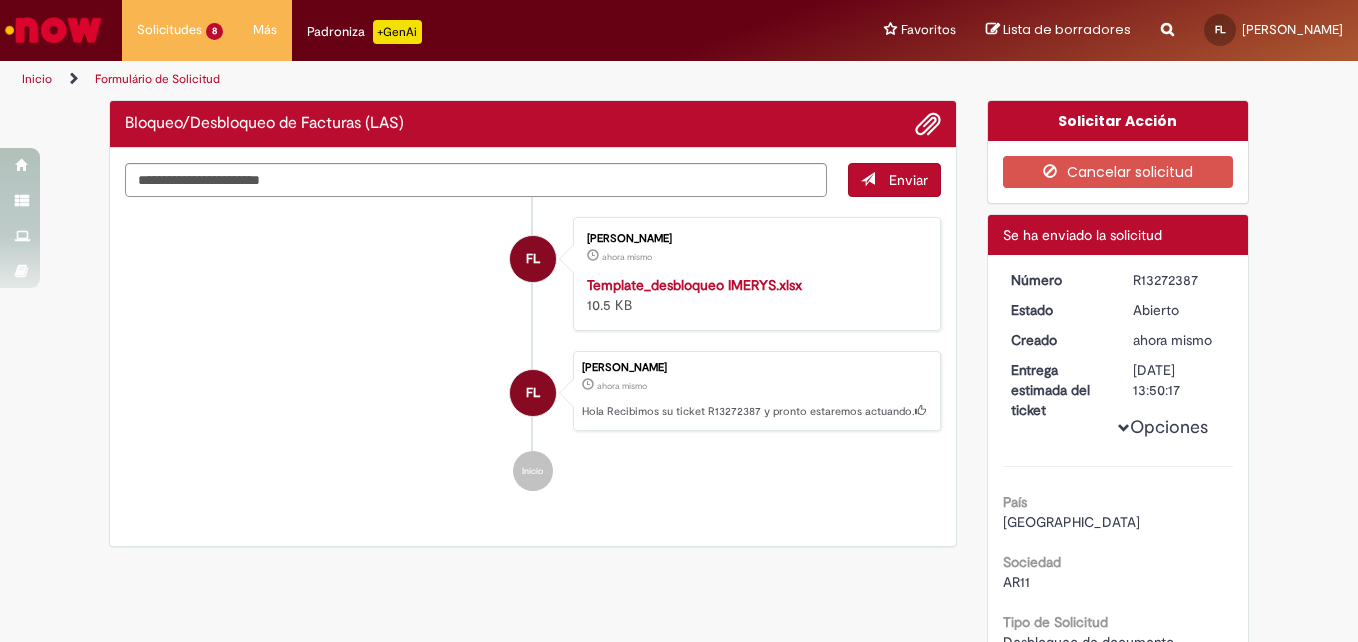 click on "R13272387" at bounding box center (1179, 280) 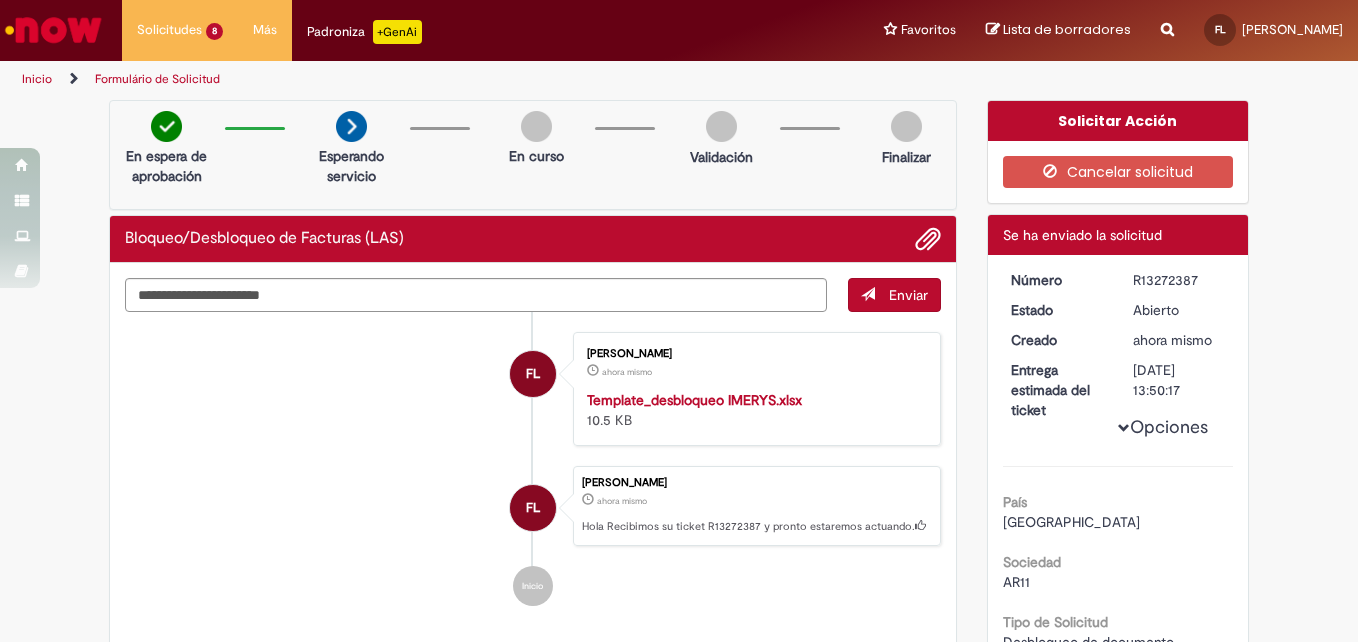 click on "R13272387" at bounding box center [1179, 280] 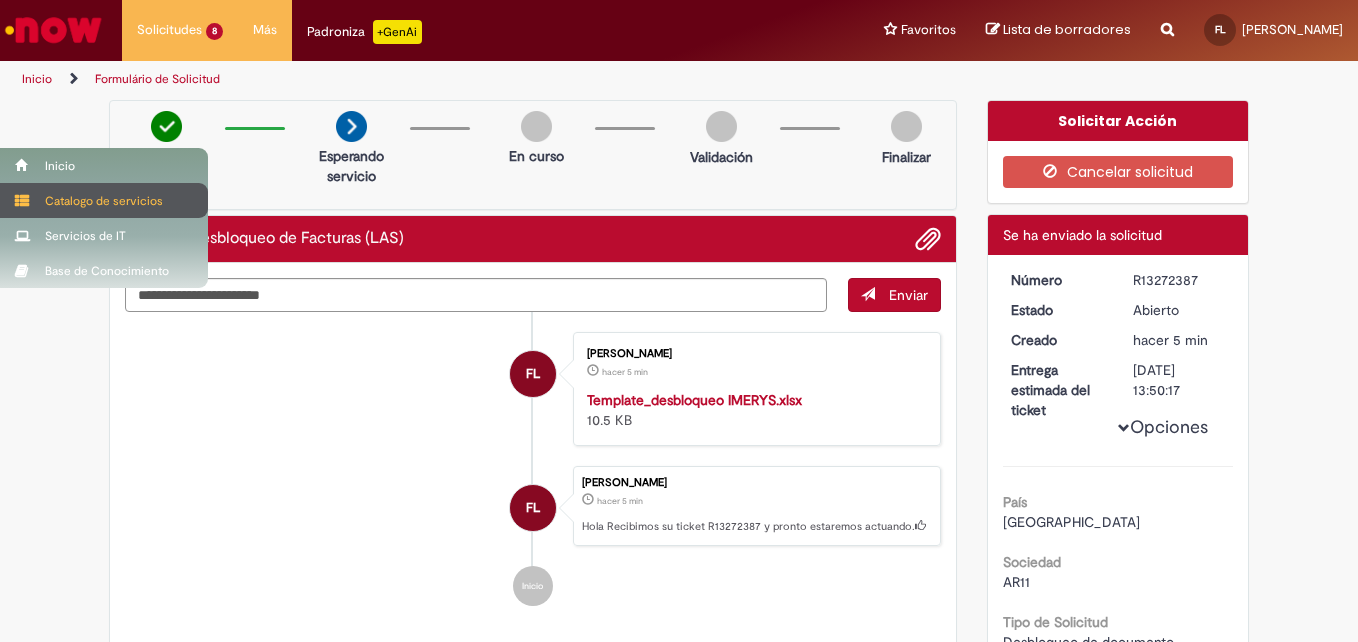 click on "Catalogo de servicios" at bounding box center [104, 200] 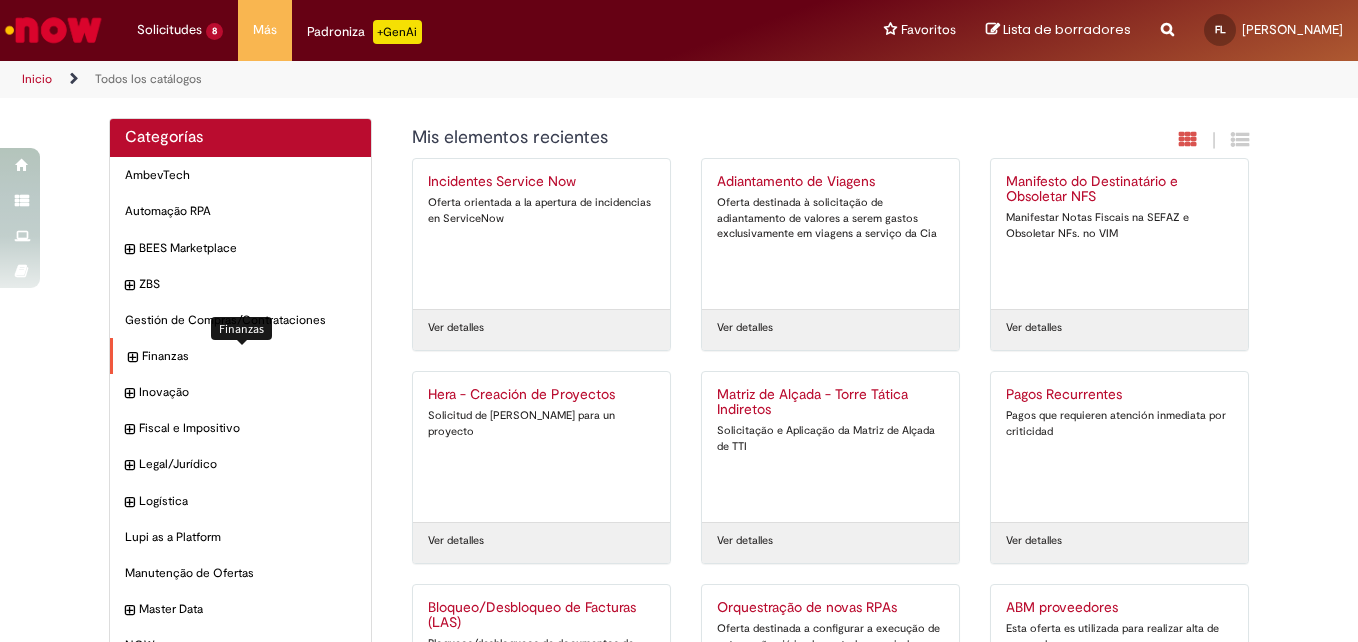 click on "Finanzas
Elementos" at bounding box center [249, 356] 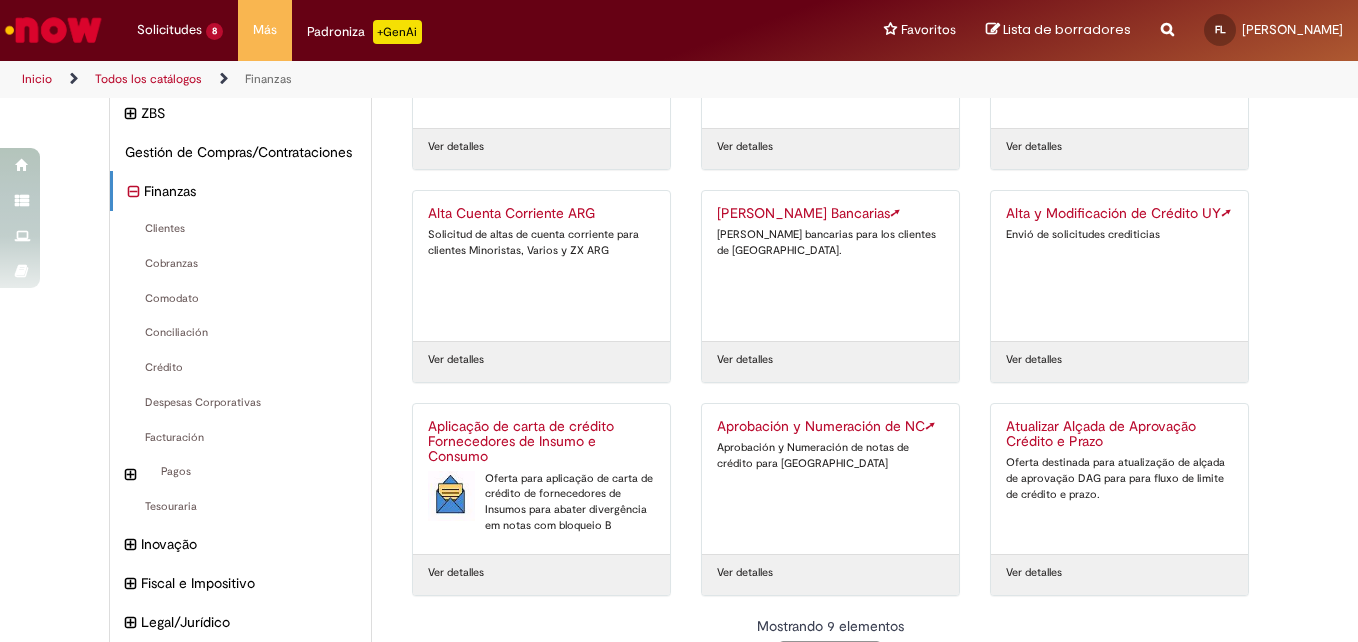 scroll, scrollTop: 193, scrollLeft: 0, axis: vertical 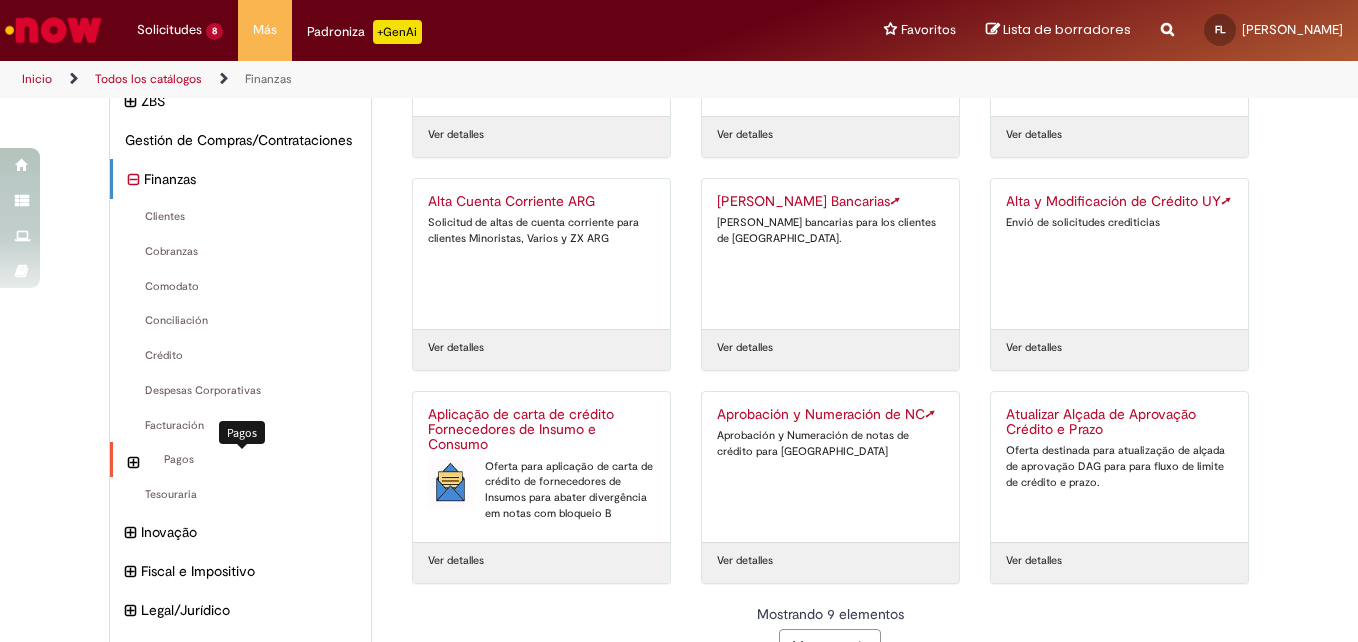 click on "Pagos
Elementos" at bounding box center [250, 460] 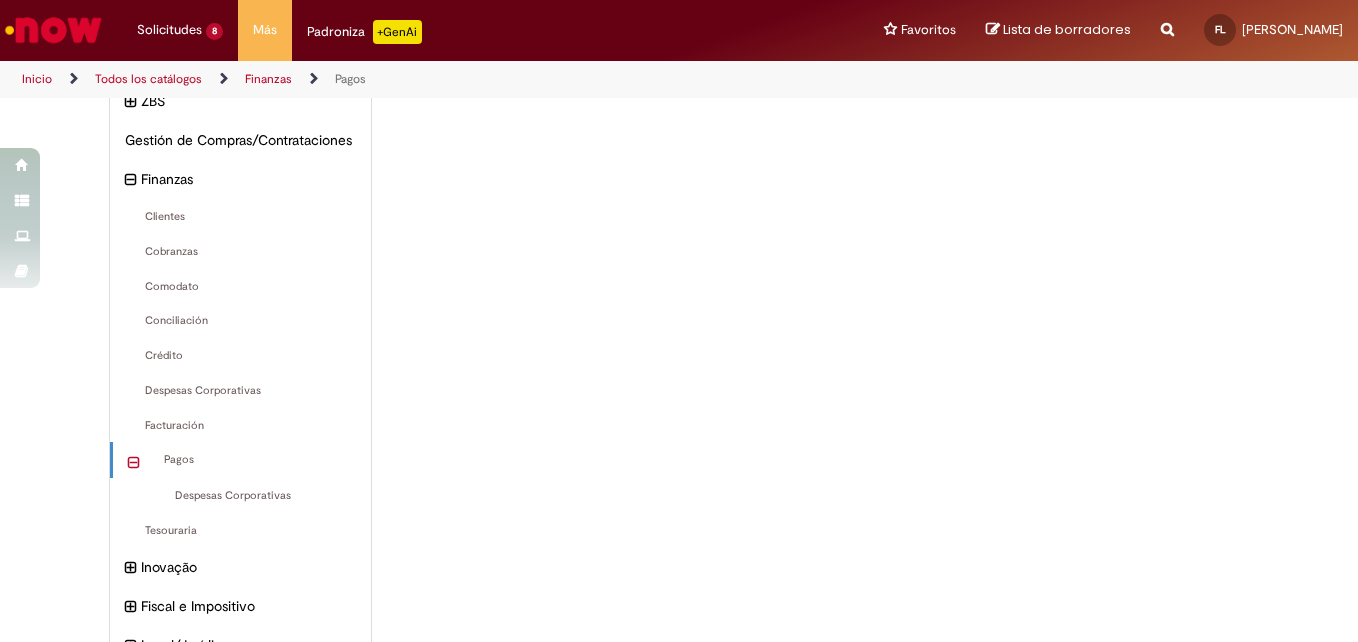 scroll, scrollTop: 31, scrollLeft: 0, axis: vertical 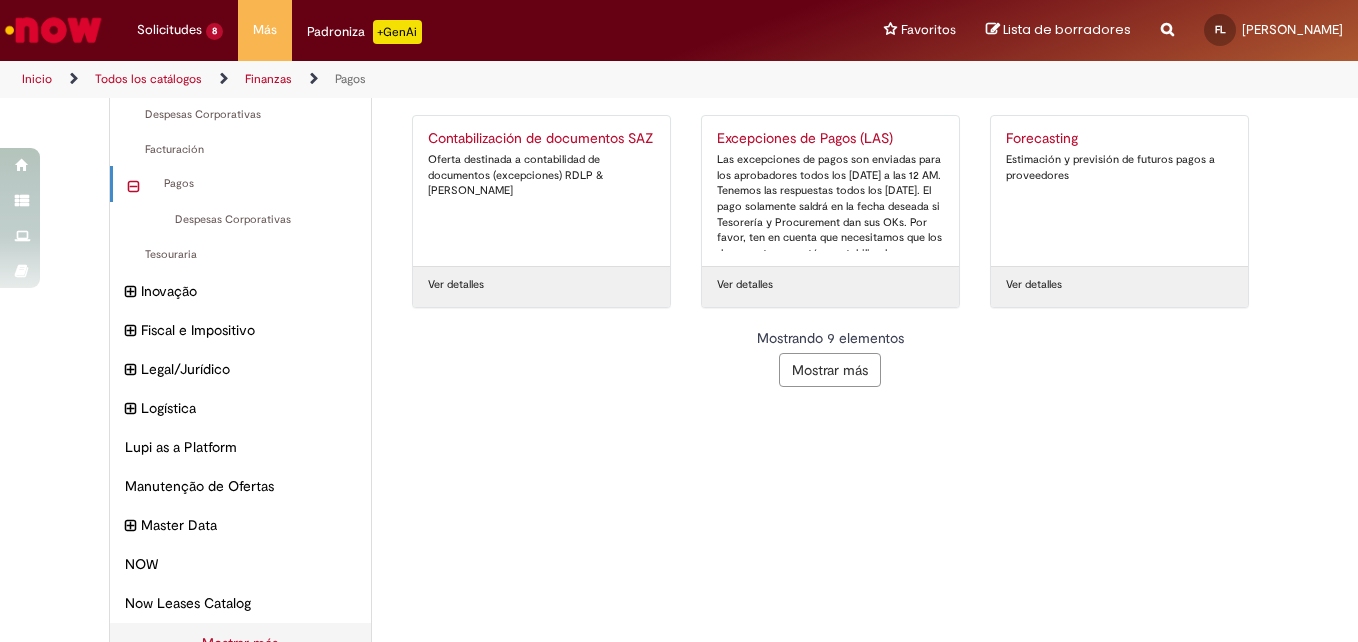click on "Mostrar más" at bounding box center (830, 370) 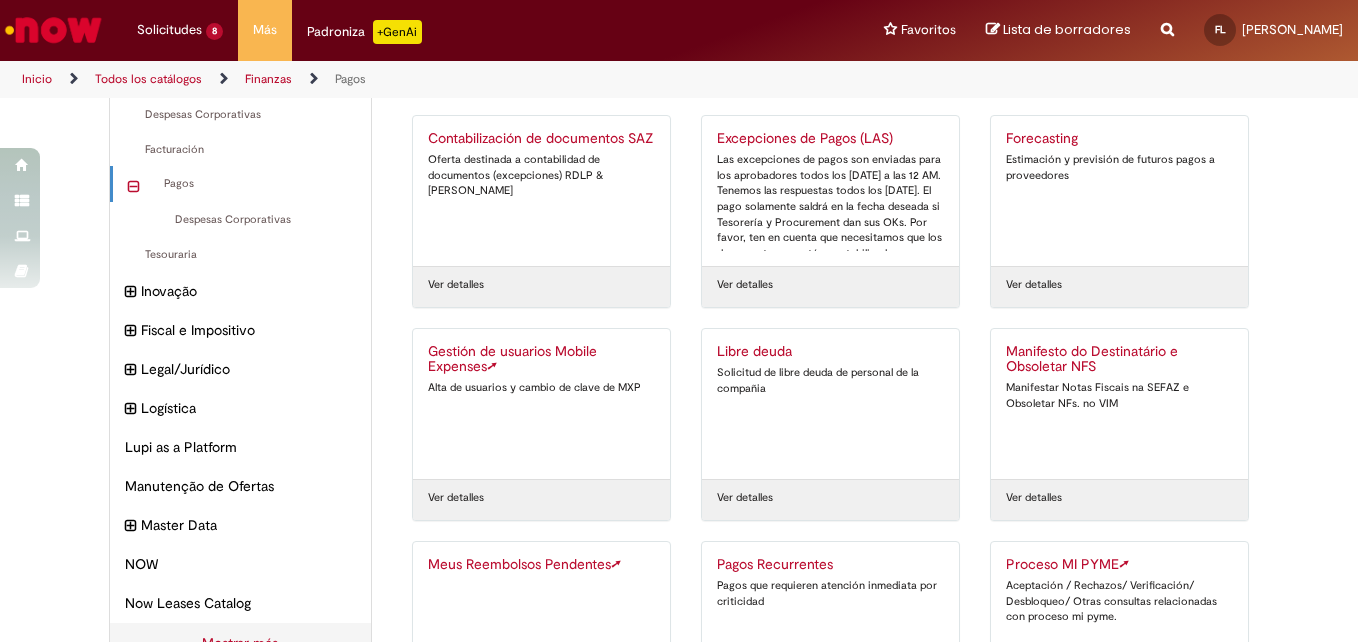 scroll, scrollTop: 874, scrollLeft: 0, axis: vertical 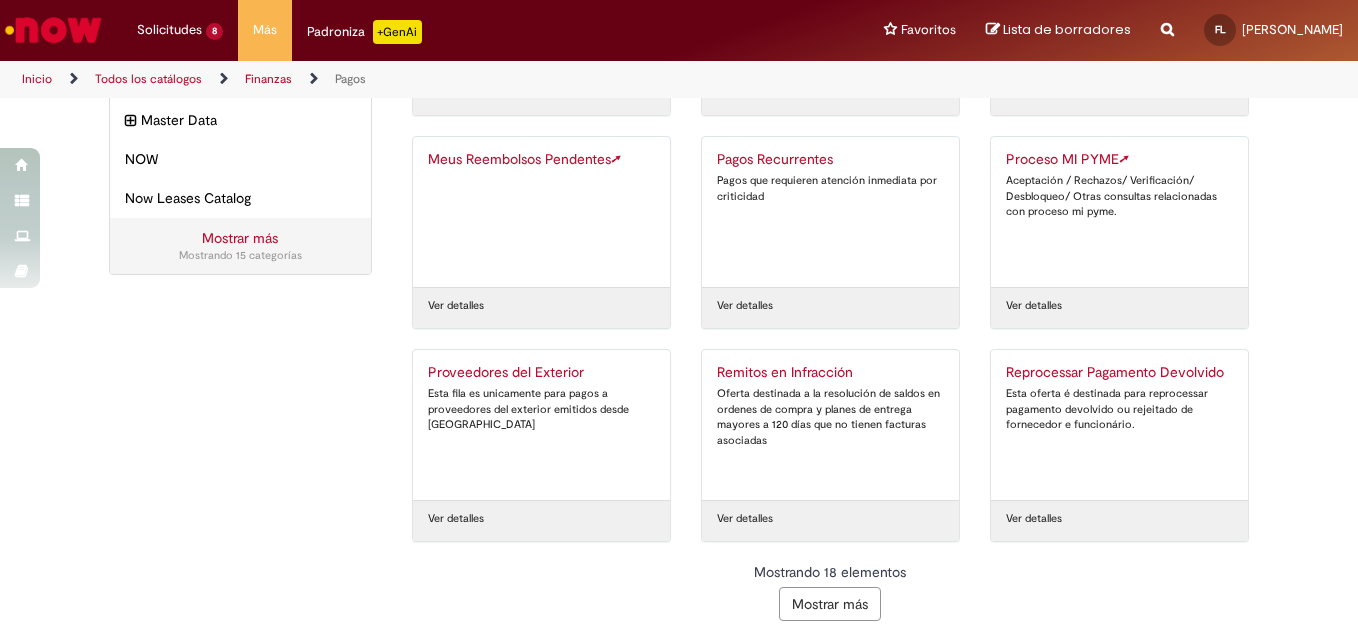 click on "Pagos Recurrentes" at bounding box center (830, 160) 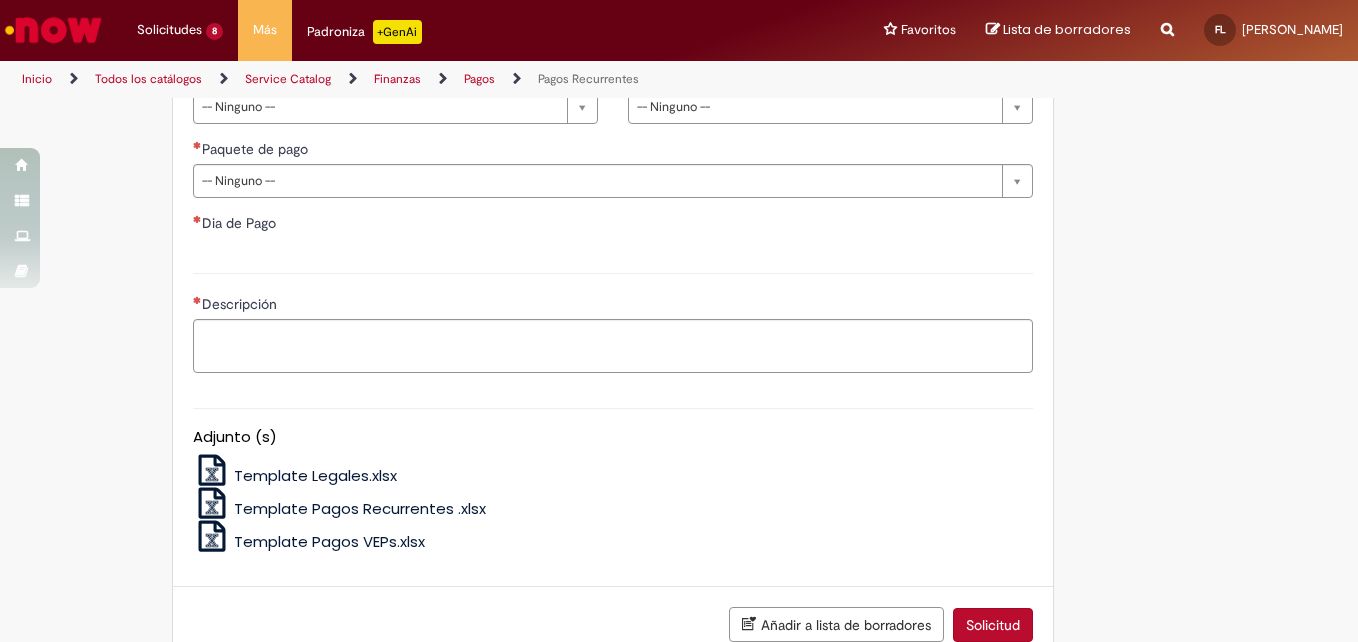 type on "*******" 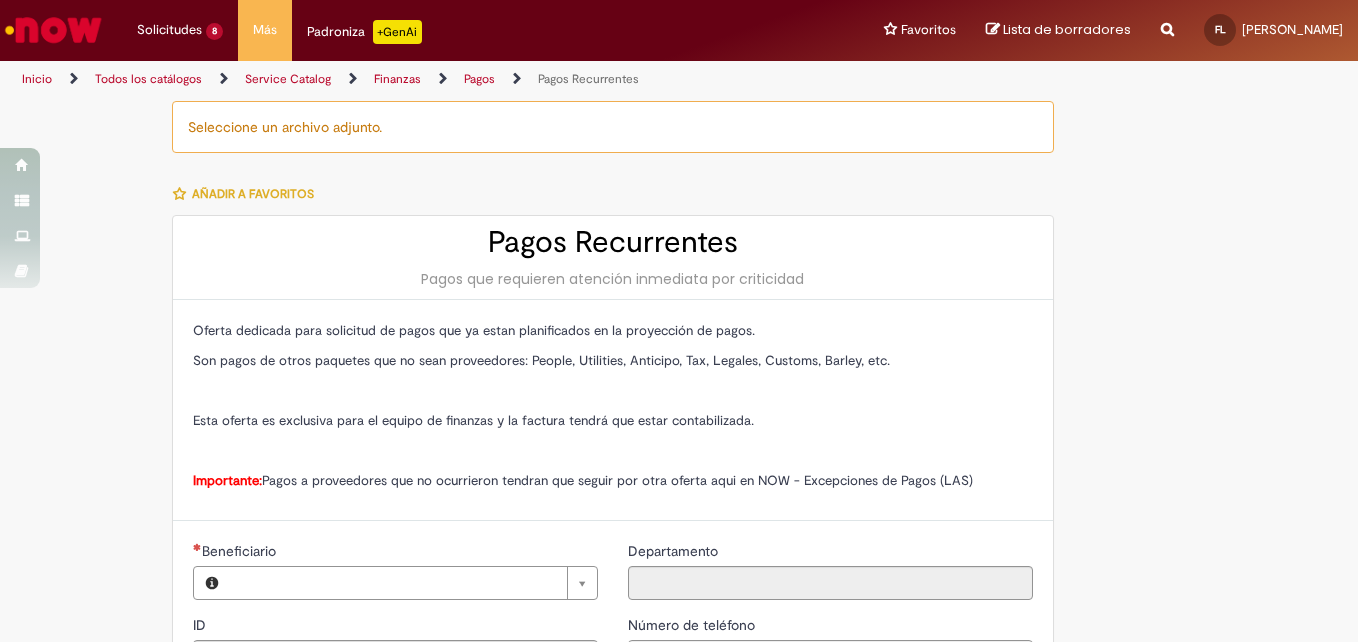 type on "**********" 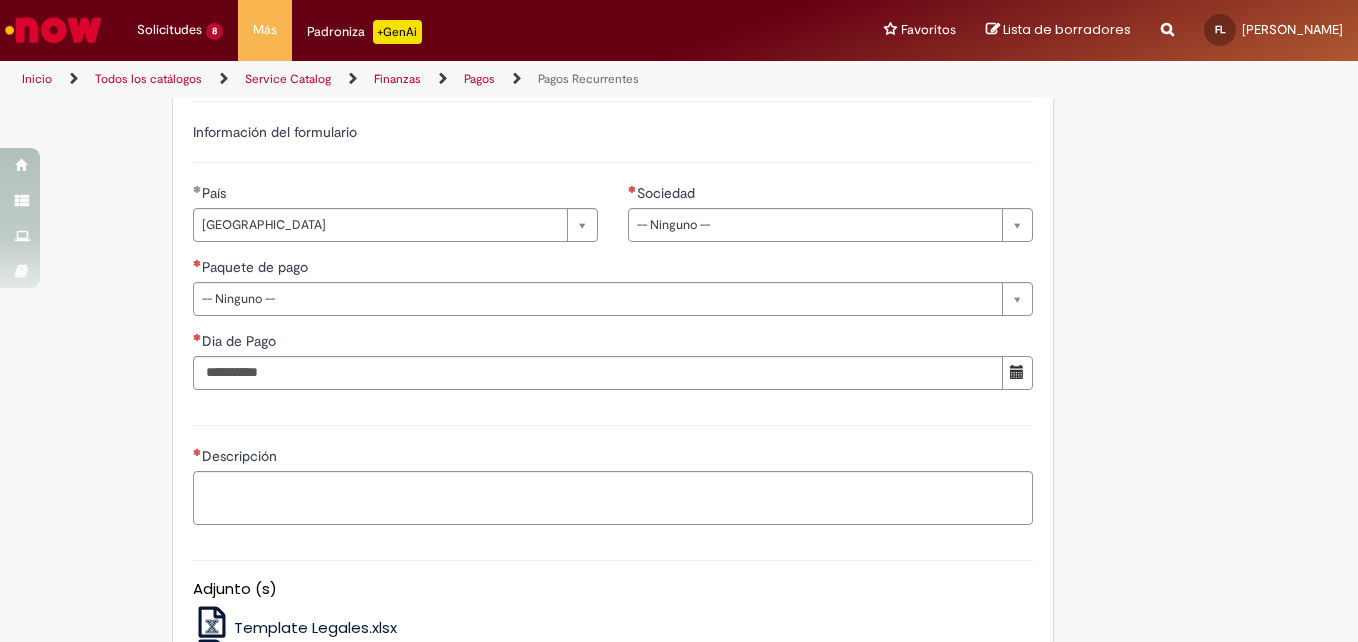 scroll, scrollTop: 759, scrollLeft: 0, axis: vertical 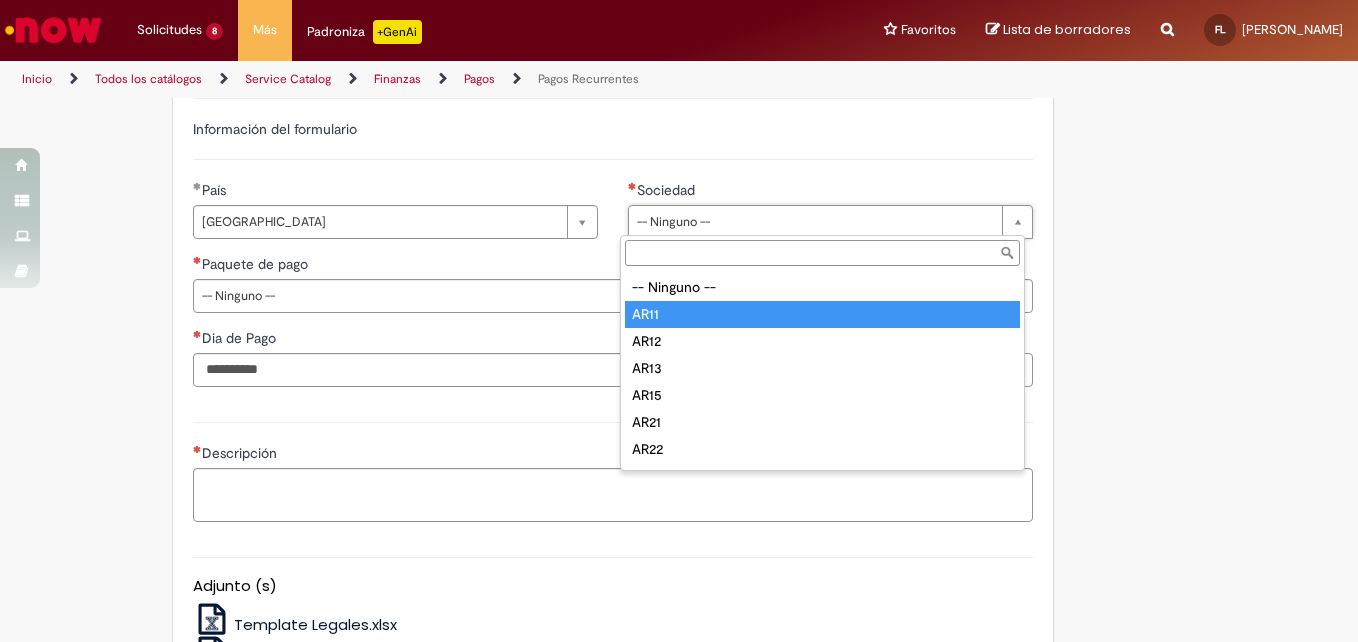 type on "****" 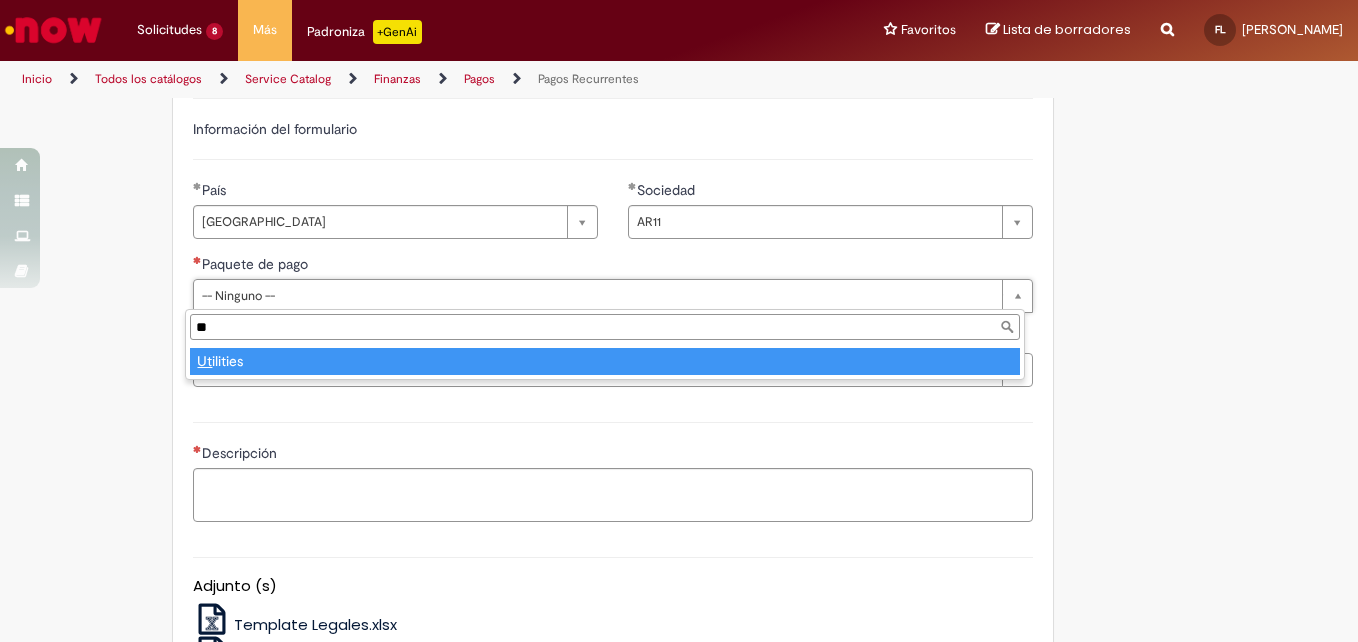 type on "***" 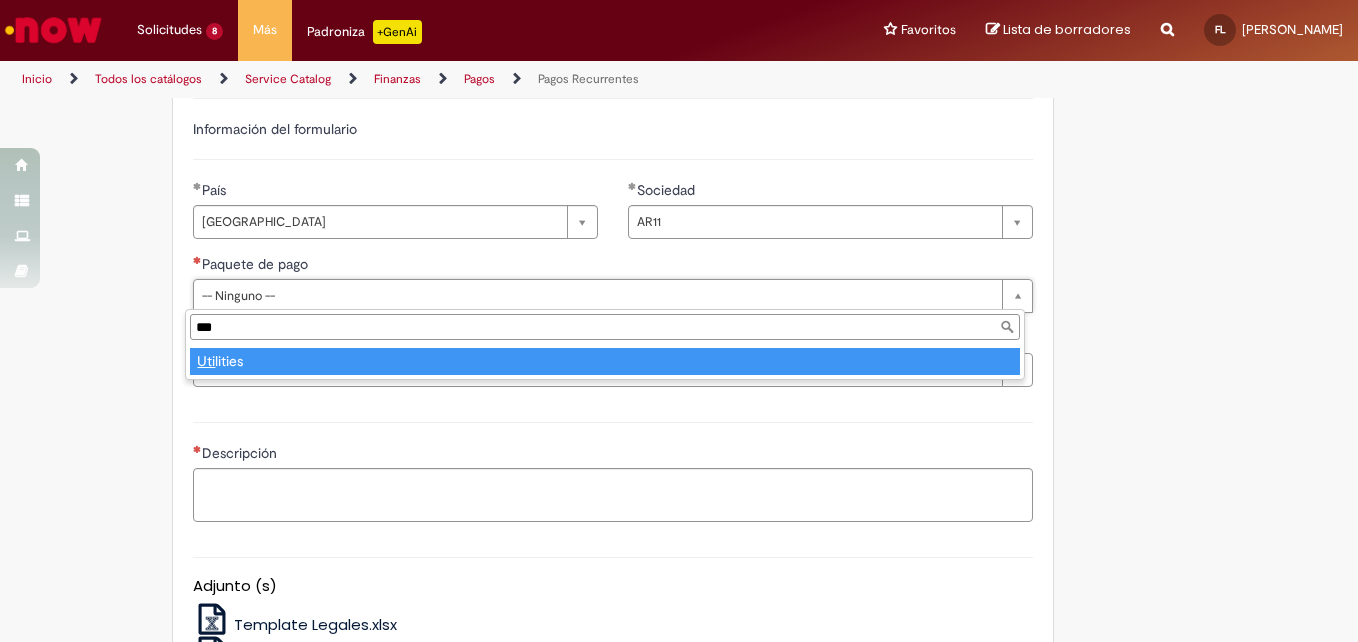 type on "*********" 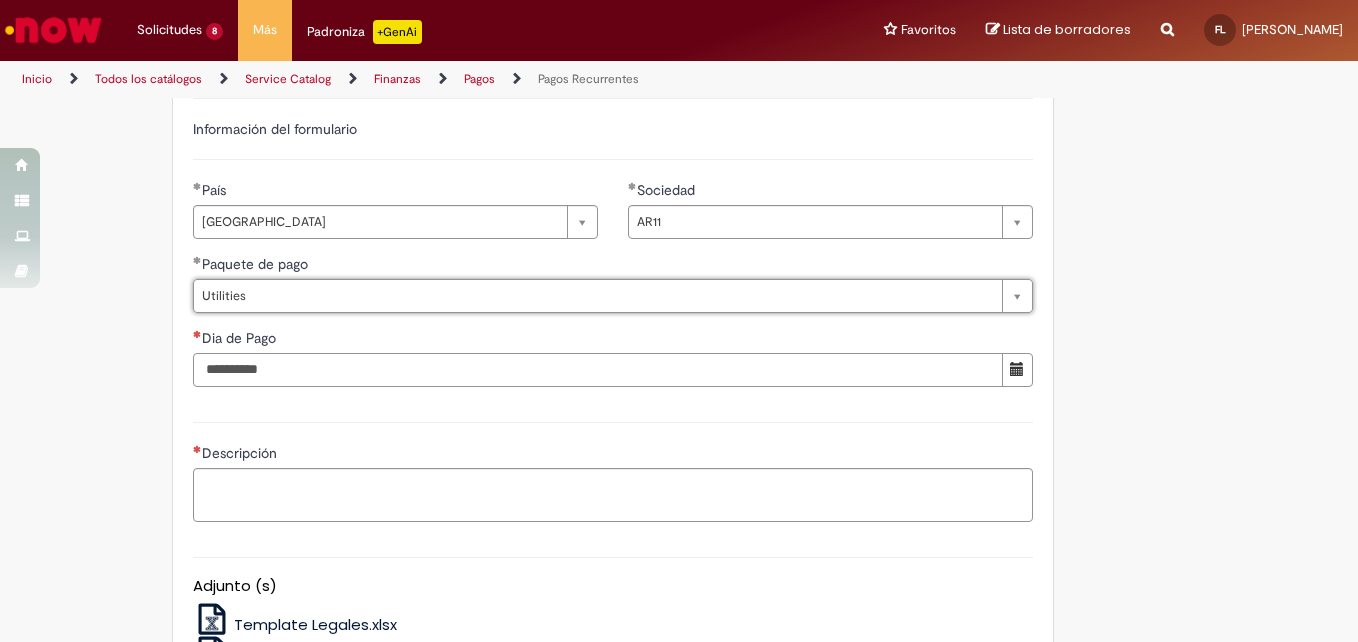 click on "Dia de Pago" at bounding box center [598, 370] 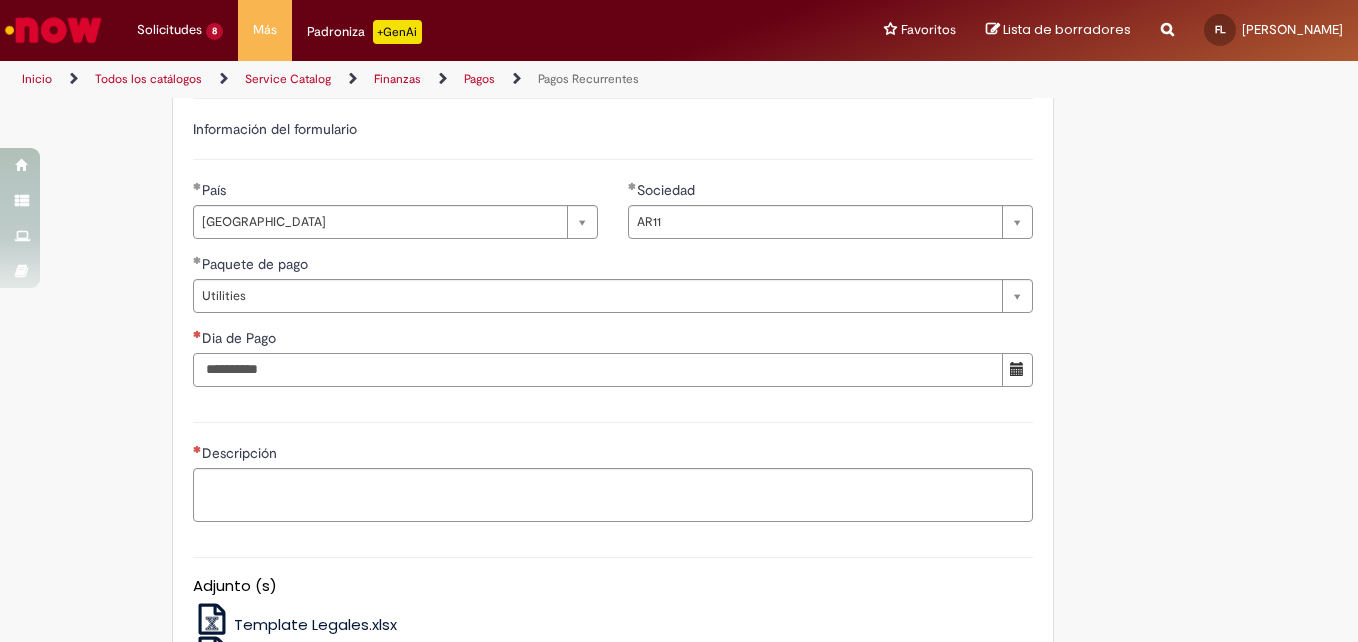 type on "**********" 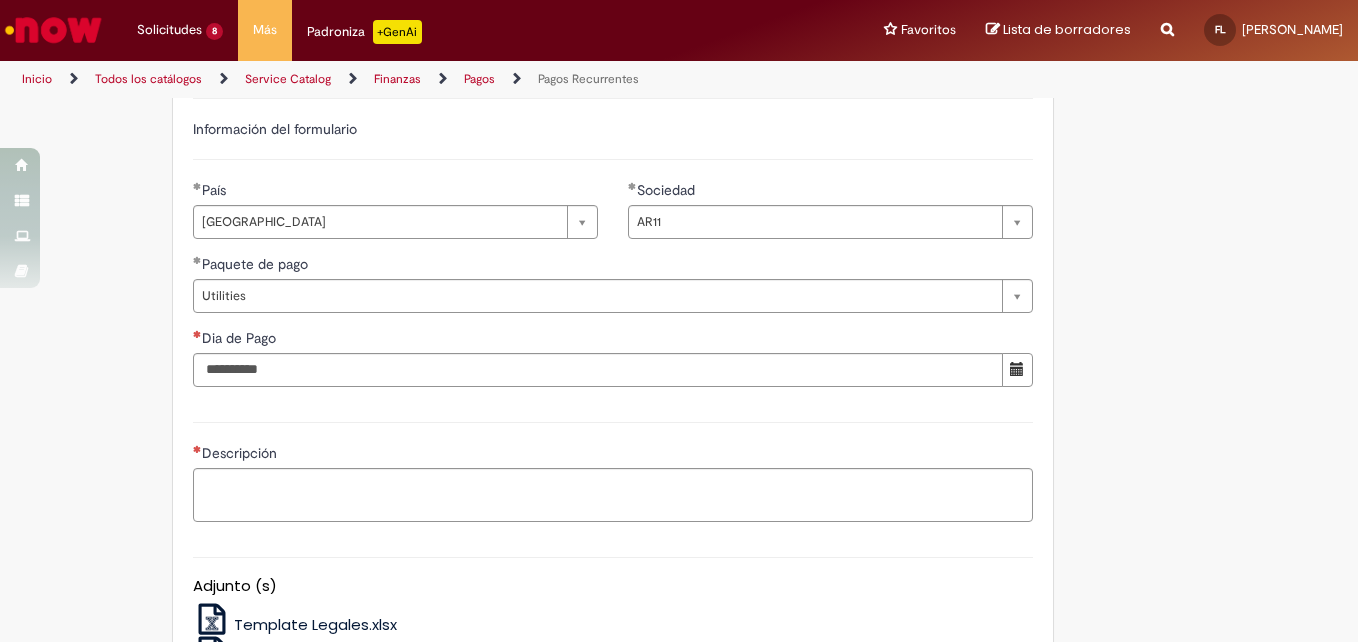 click on "**********" at bounding box center [679, 131] 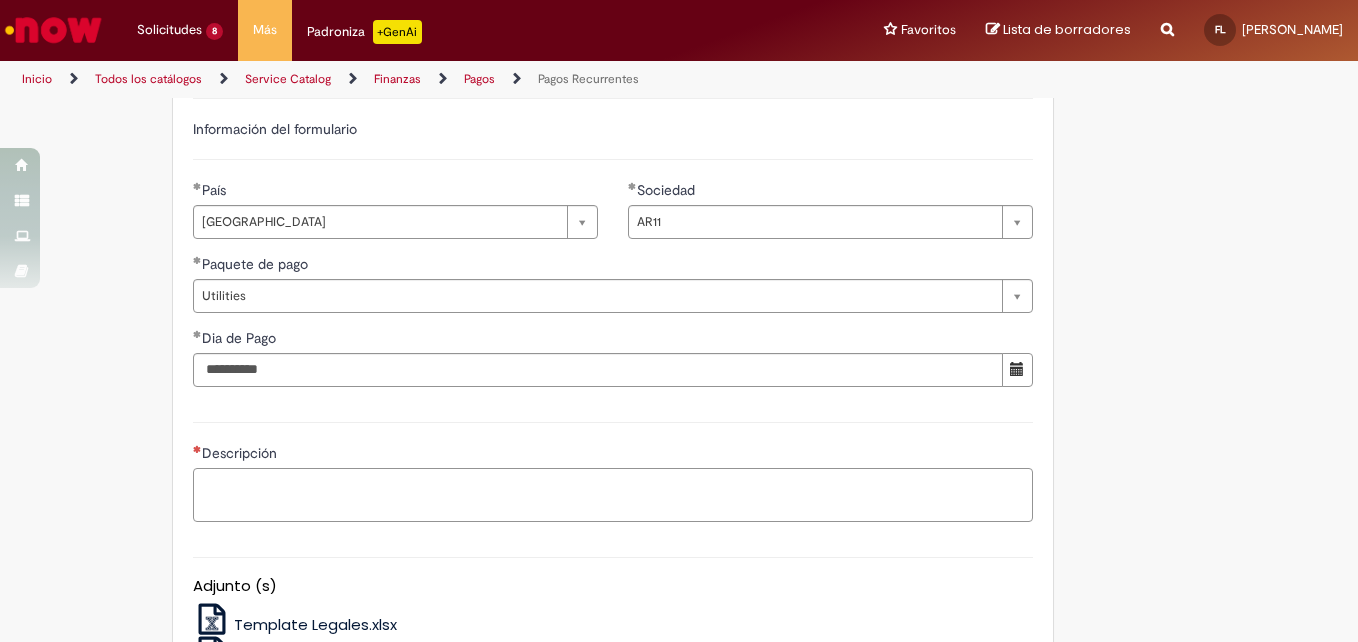 click on "Descripción" at bounding box center [613, 495] 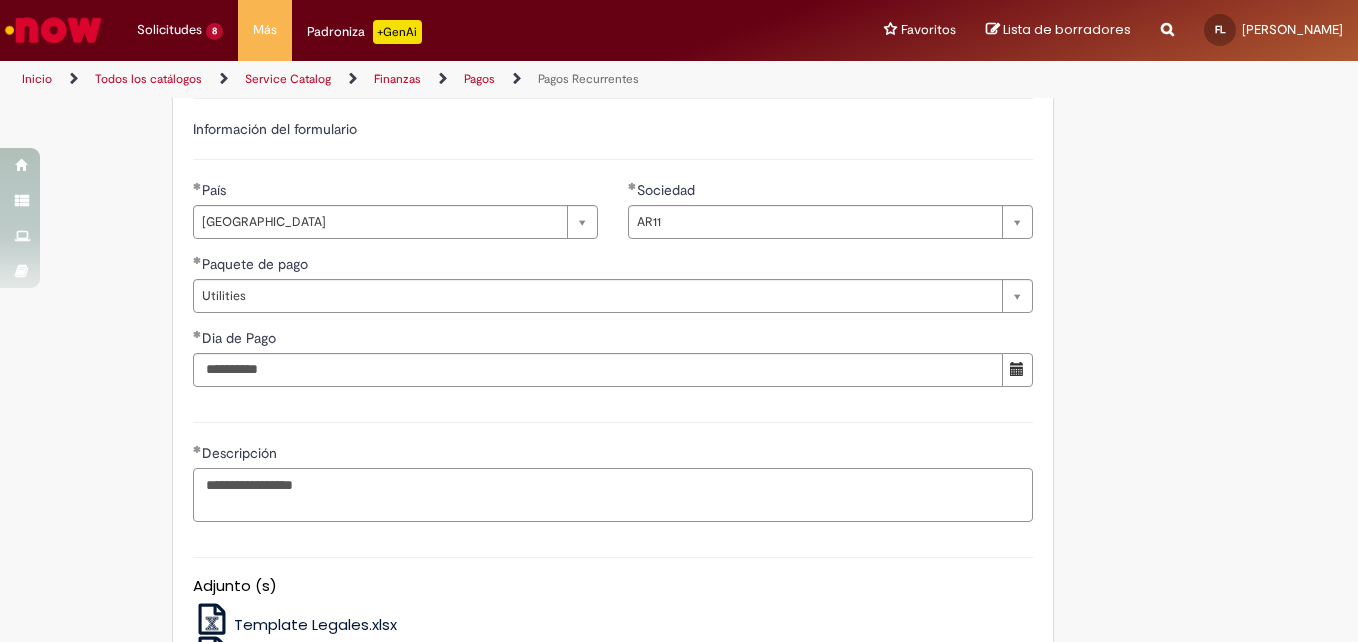 type on "**********" 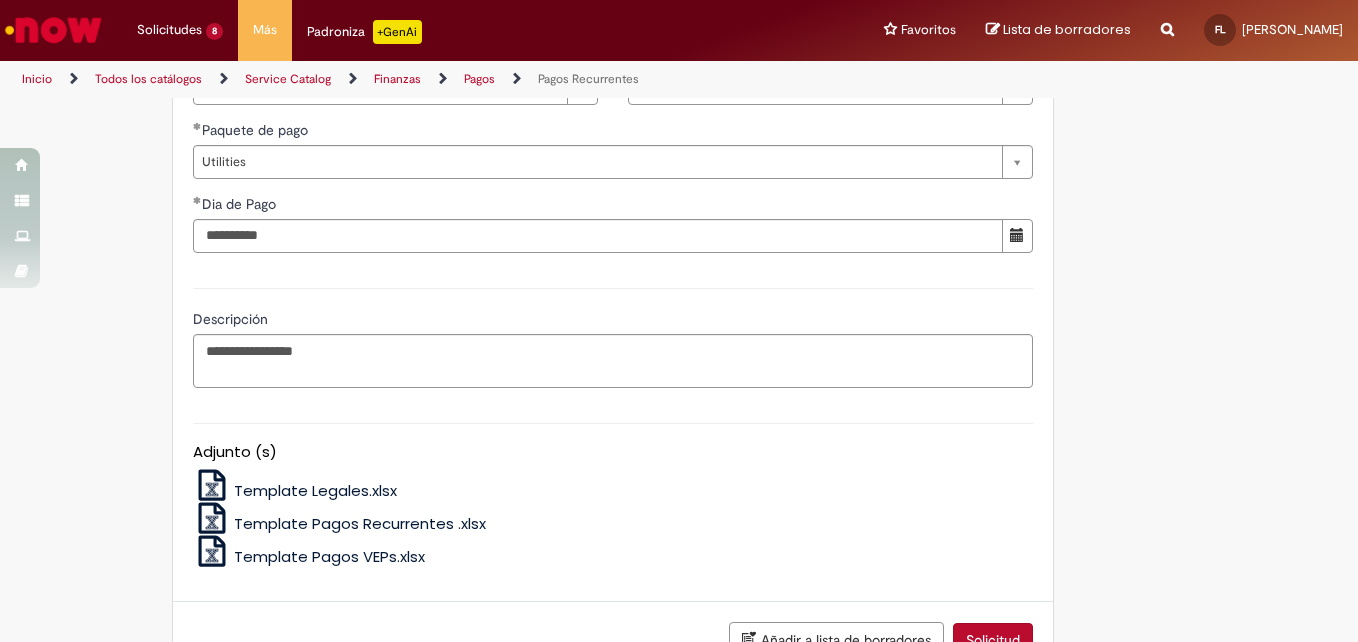 scroll, scrollTop: 1039, scrollLeft: 0, axis: vertical 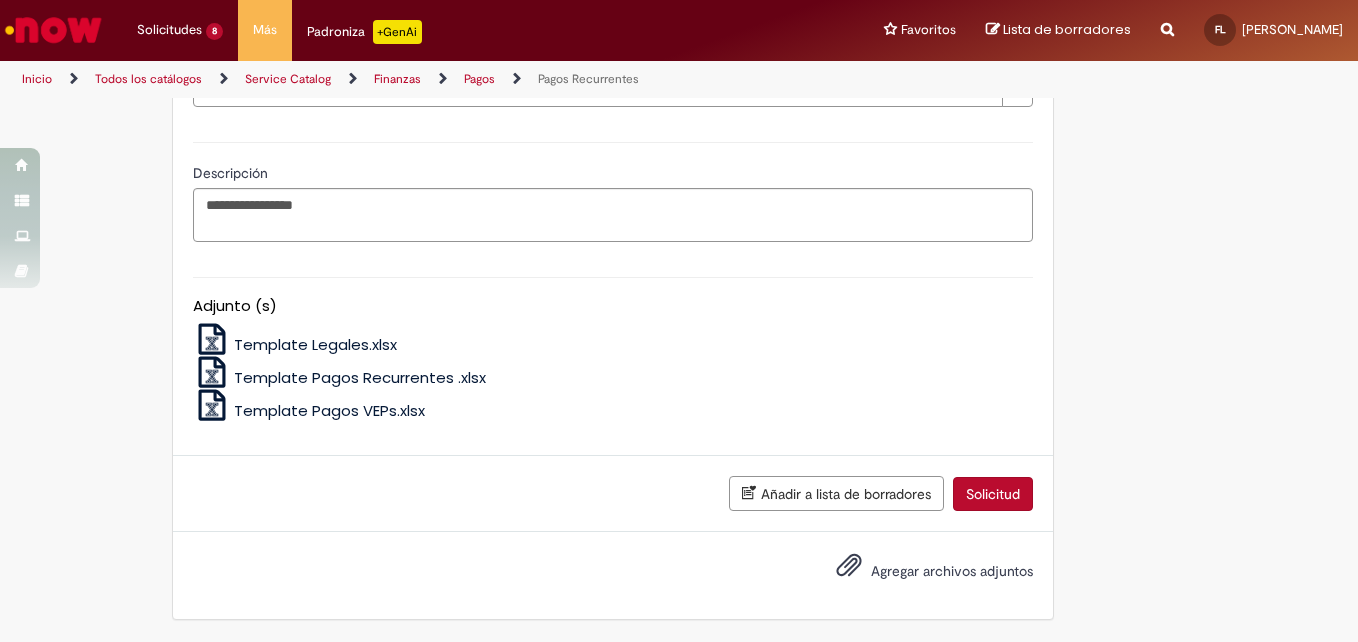 click on "Agregar archivos adjuntos" at bounding box center (952, 571) 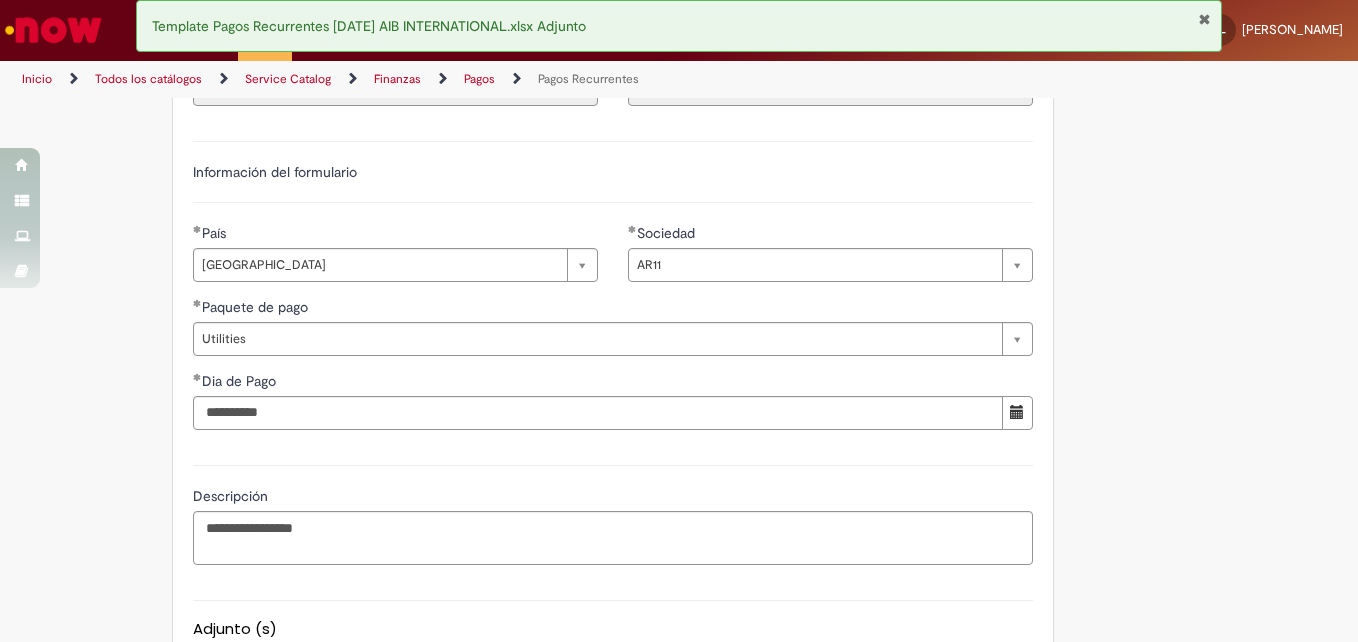 scroll, scrollTop: 706, scrollLeft: 0, axis: vertical 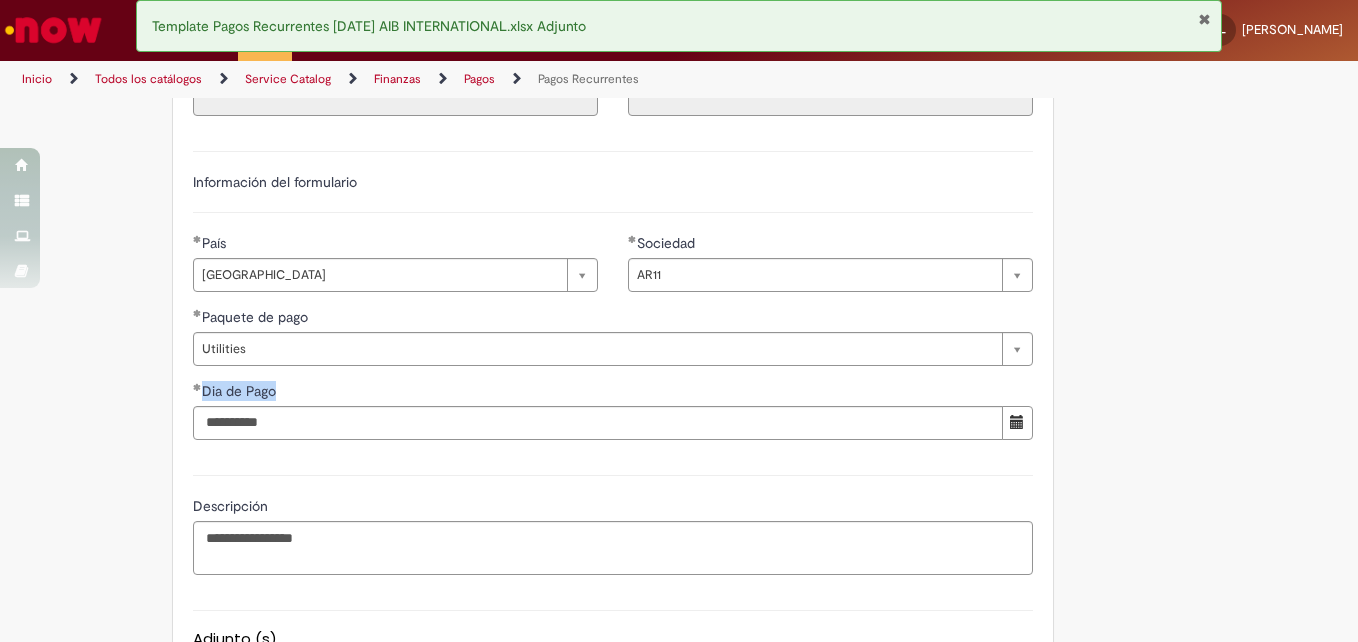 drag, startPoint x: 1327, startPoint y: 348, endPoint x: 1326, endPoint y: 430, distance: 82.006096 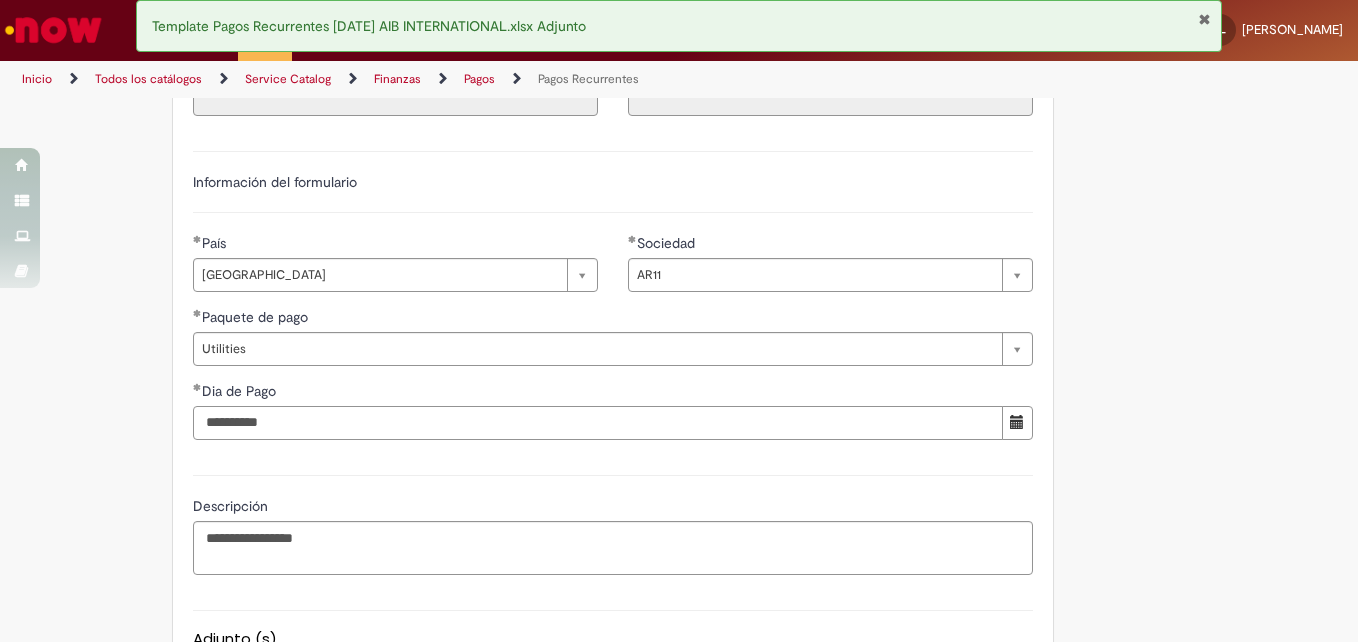 click on "**********" at bounding box center (598, 423) 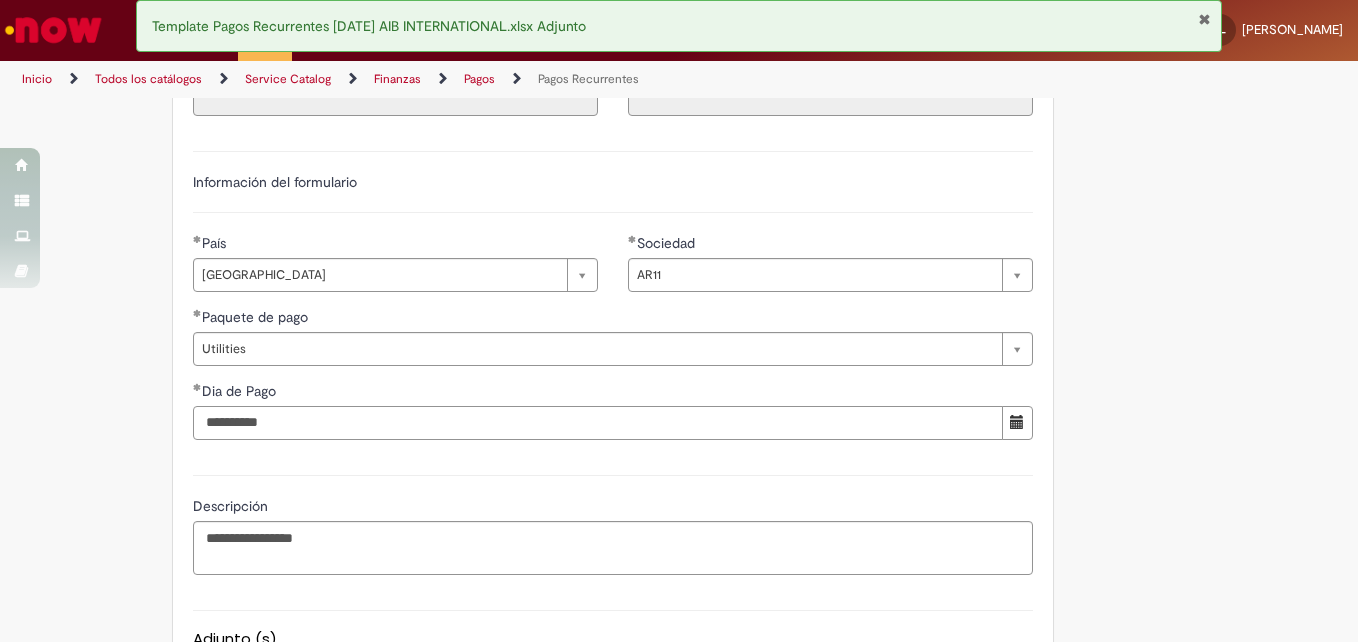 type on "**********" 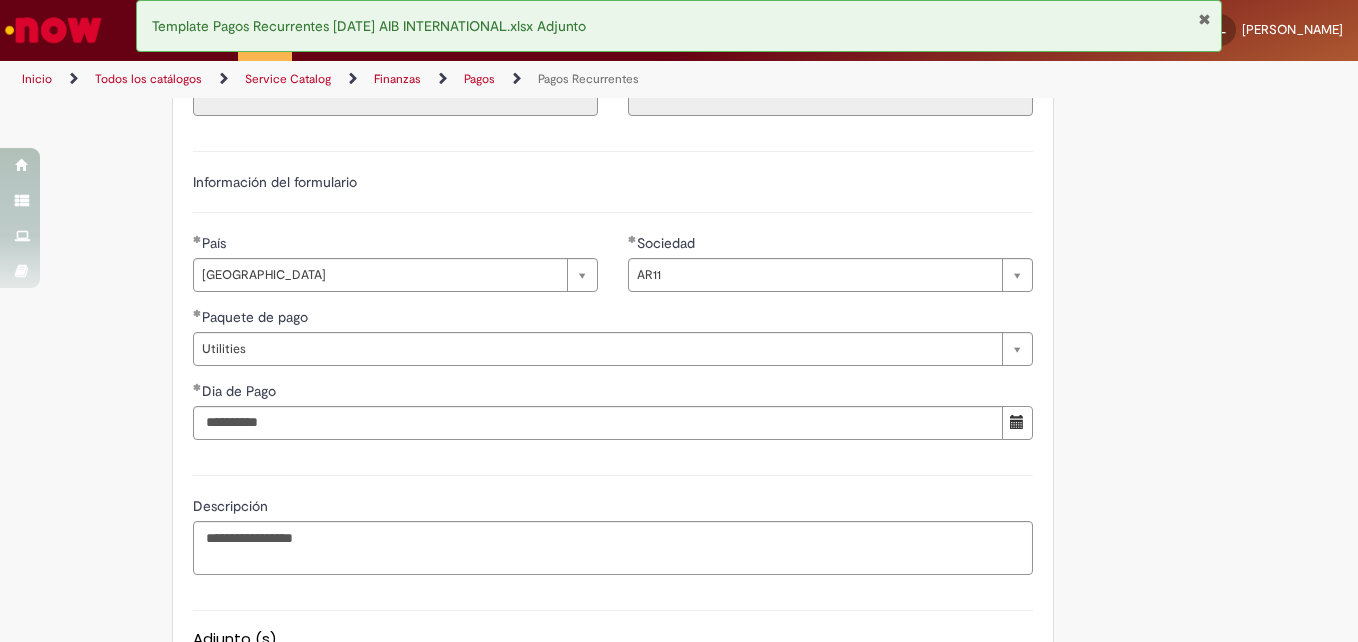 click on "**********" at bounding box center [679, 220] 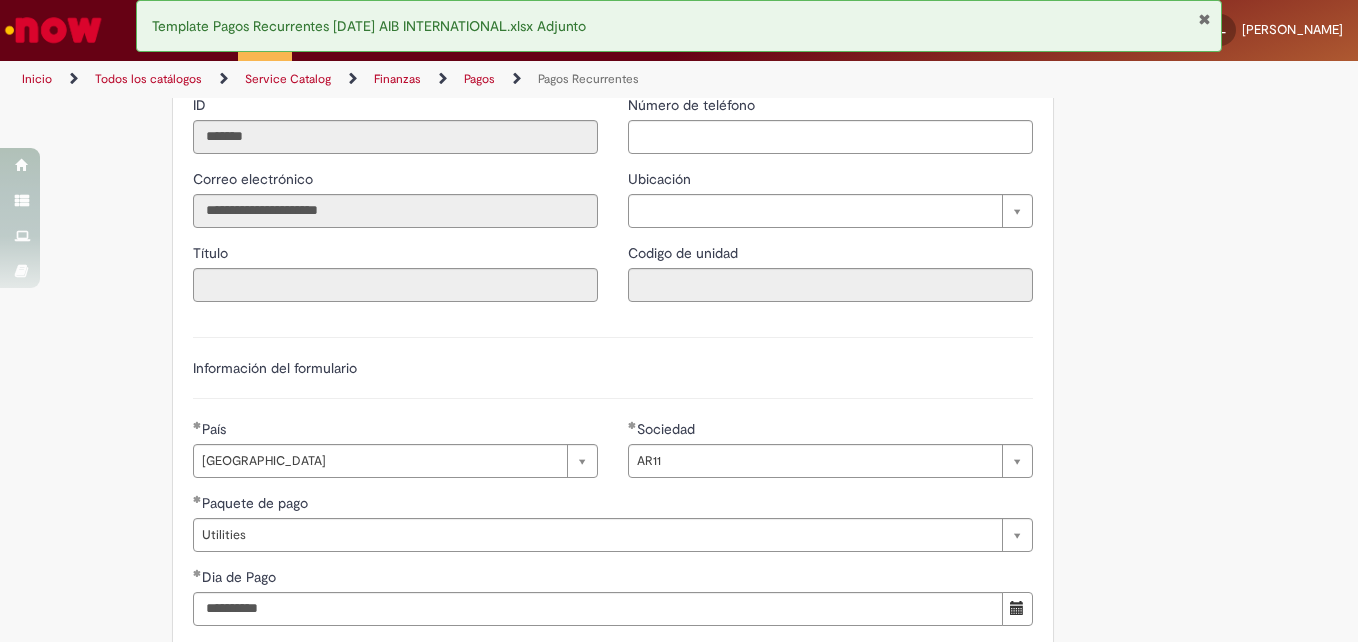 scroll, scrollTop: 1111, scrollLeft: 0, axis: vertical 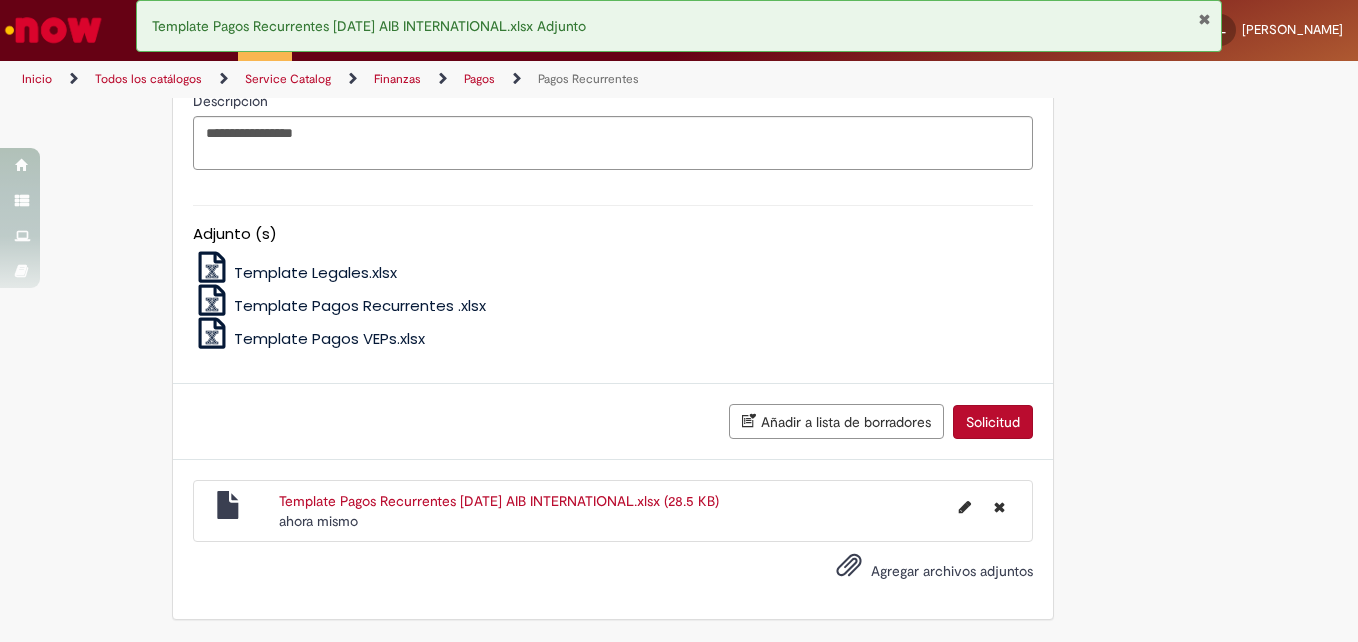 click on "Solicitud" at bounding box center [993, 422] 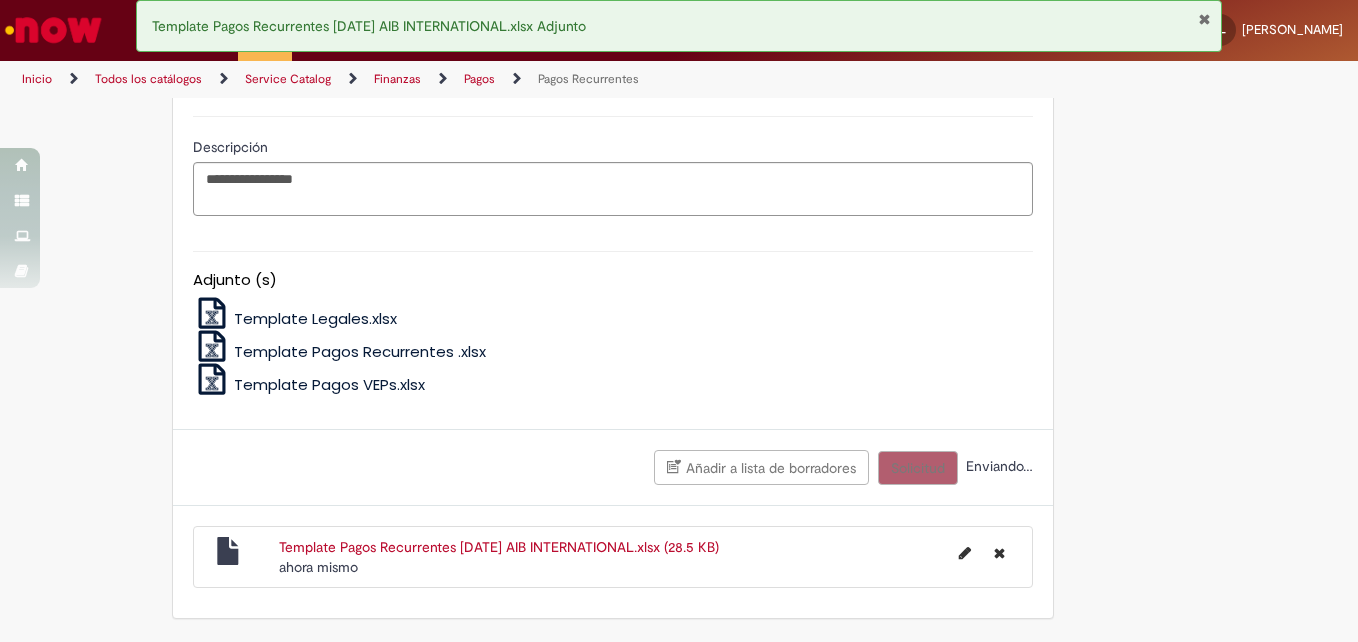 scroll, scrollTop: 1065, scrollLeft: 0, axis: vertical 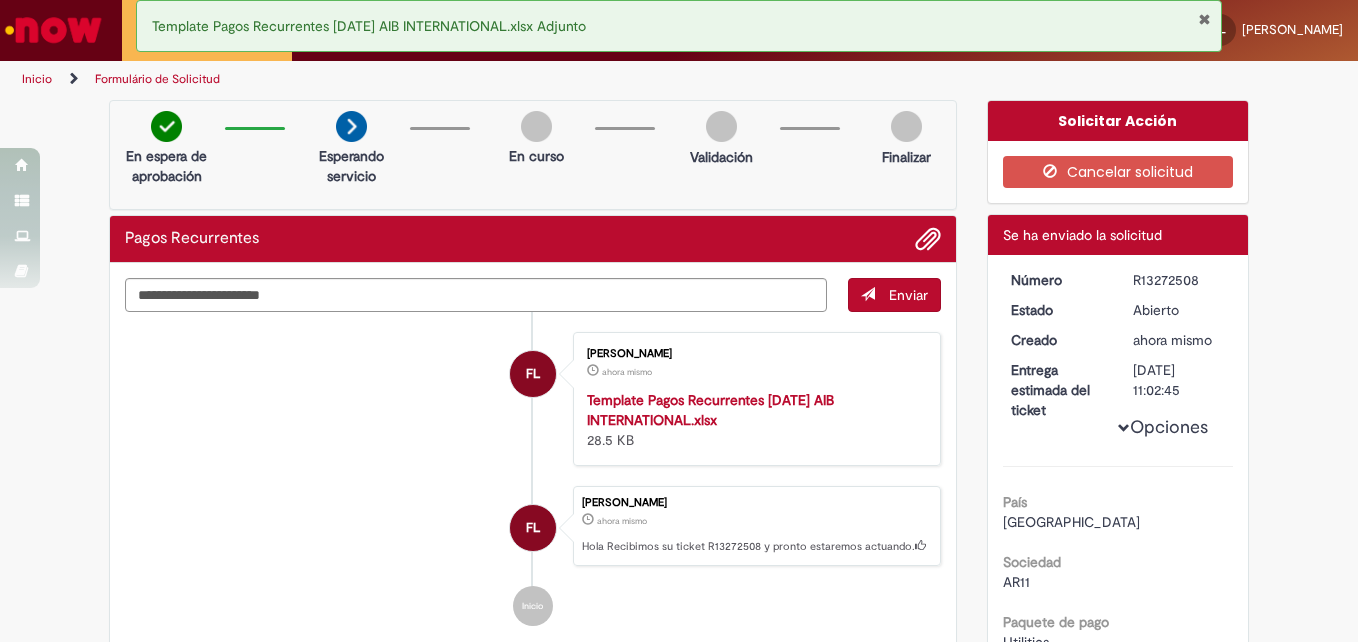 click on "R13272508" at bounding box center [1179, 280] 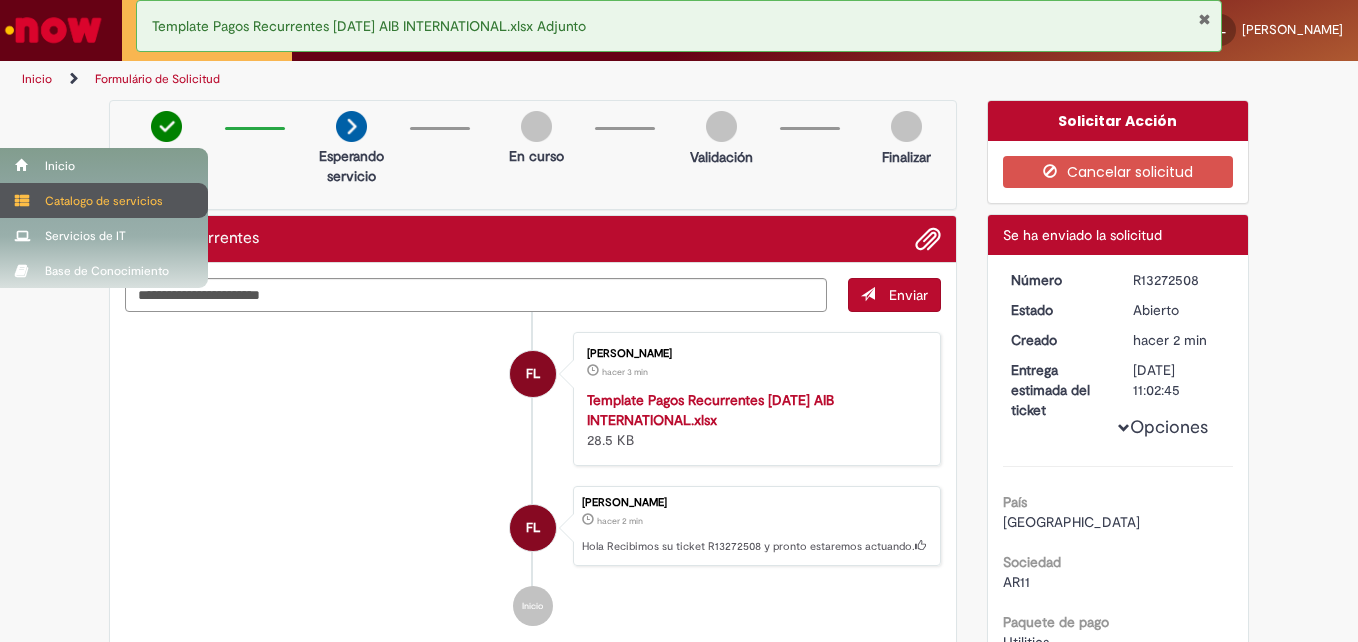 click on "Catalogo de servicios" at bounding box center [104, 200] 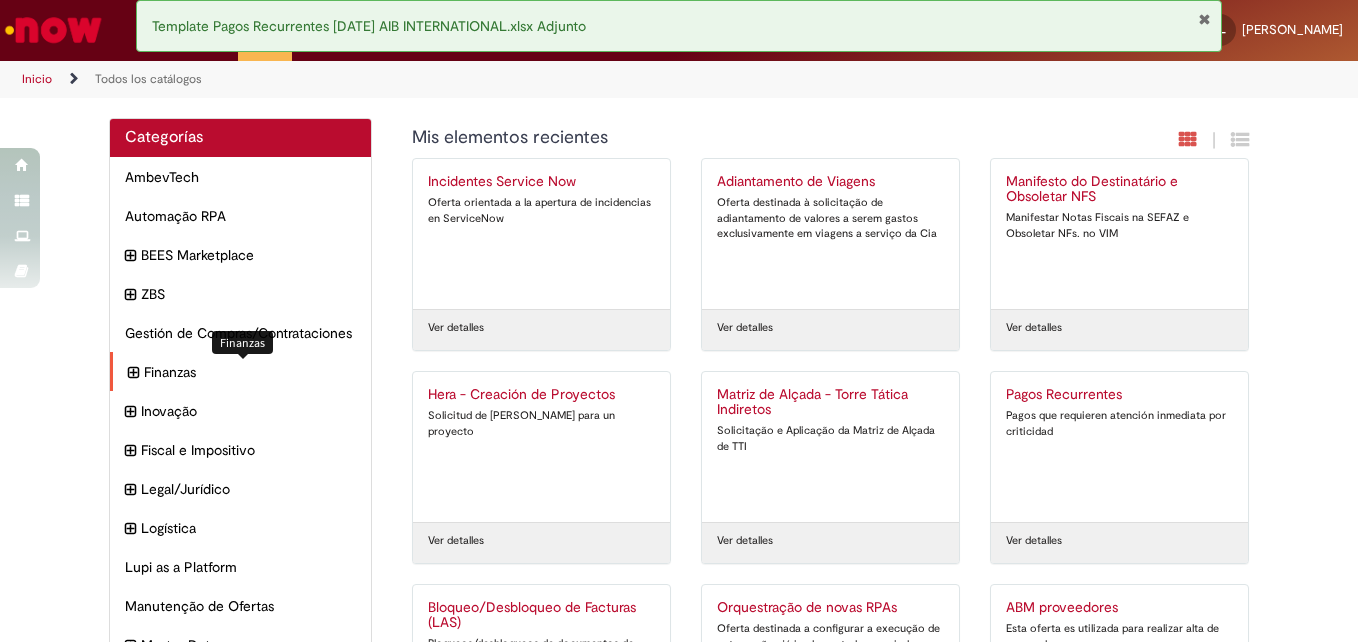 click on "Finanzas
Elementos" at bounding box center (250, 372) 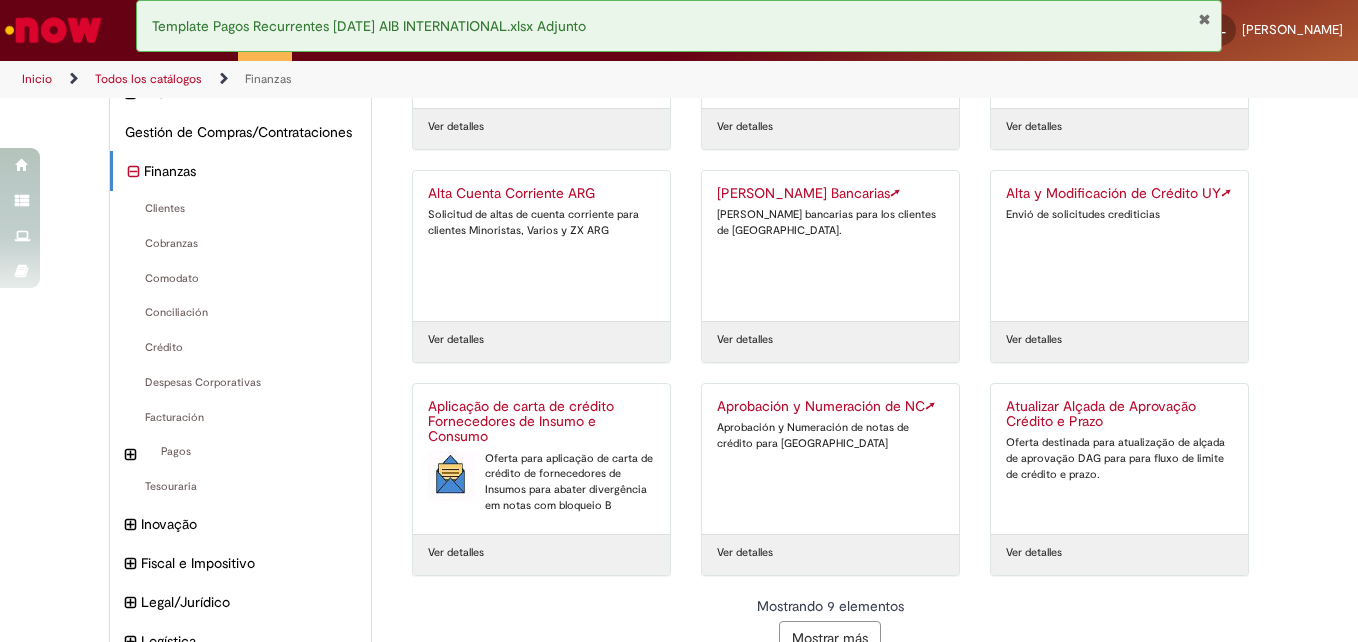 scroll, scrollTop: 203, scrollLeft: 0, axis: vertical 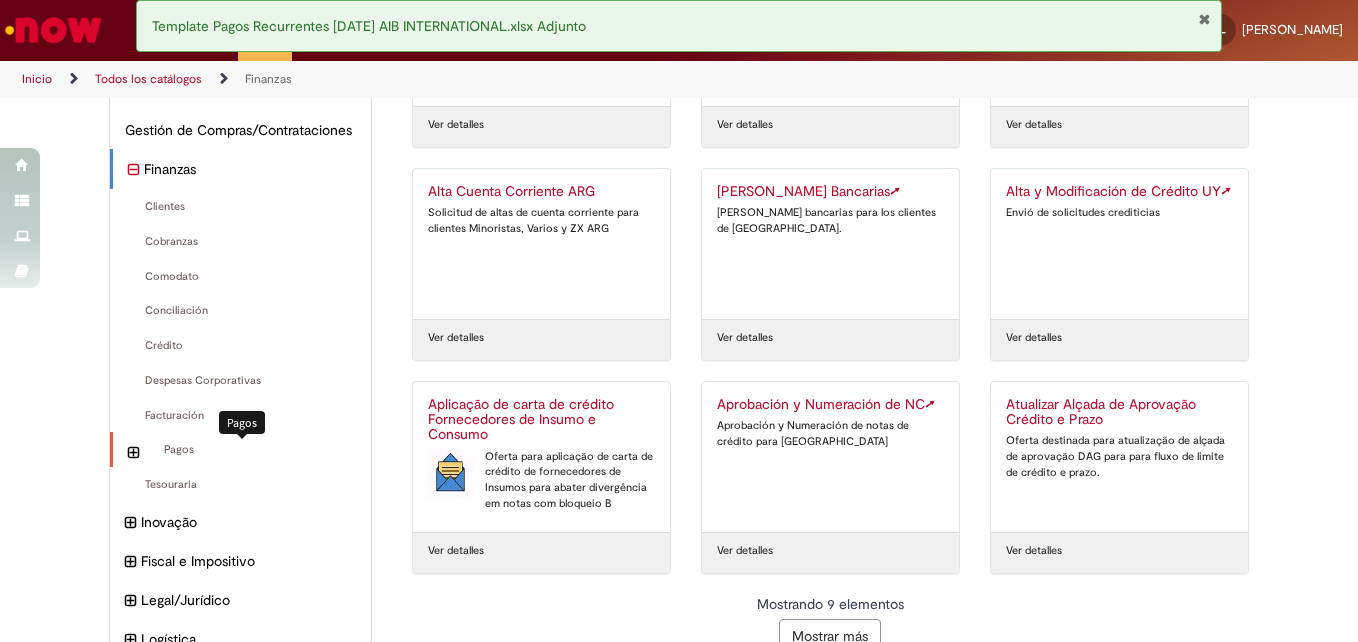 click on "Pagos
Elementos" at bounding box center [250, 450] 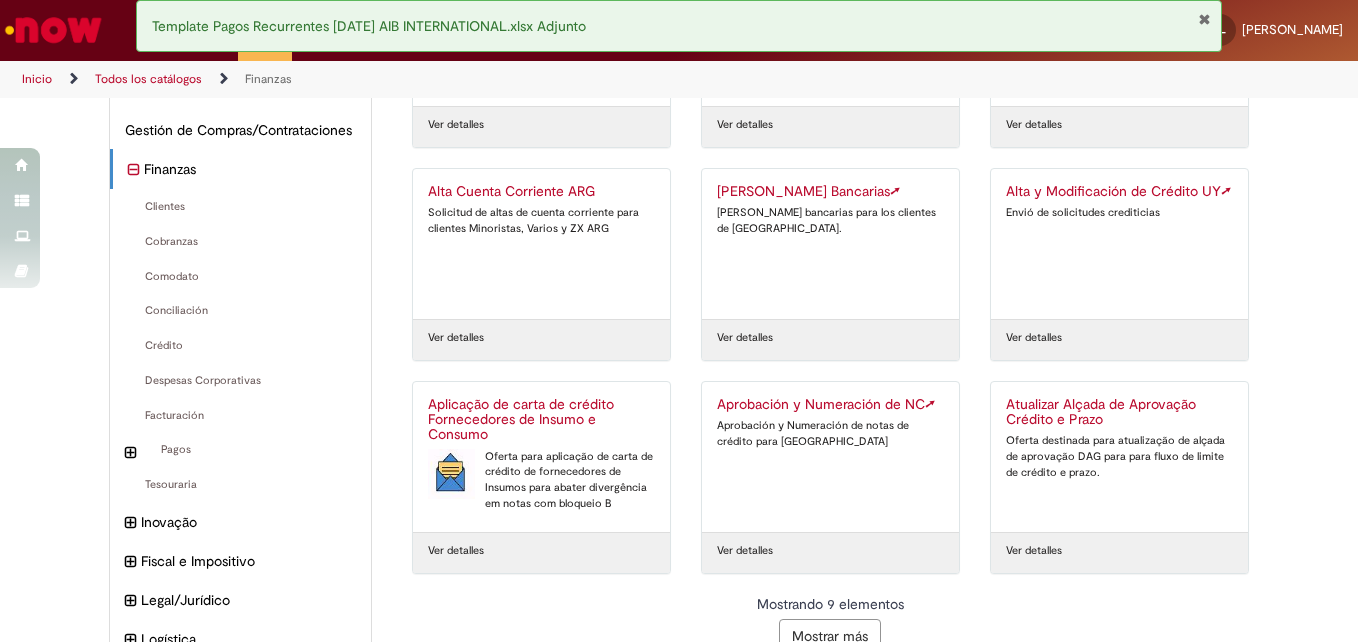 scroll, scrollTop: 31, scrollLeft: 0, axis: vertical 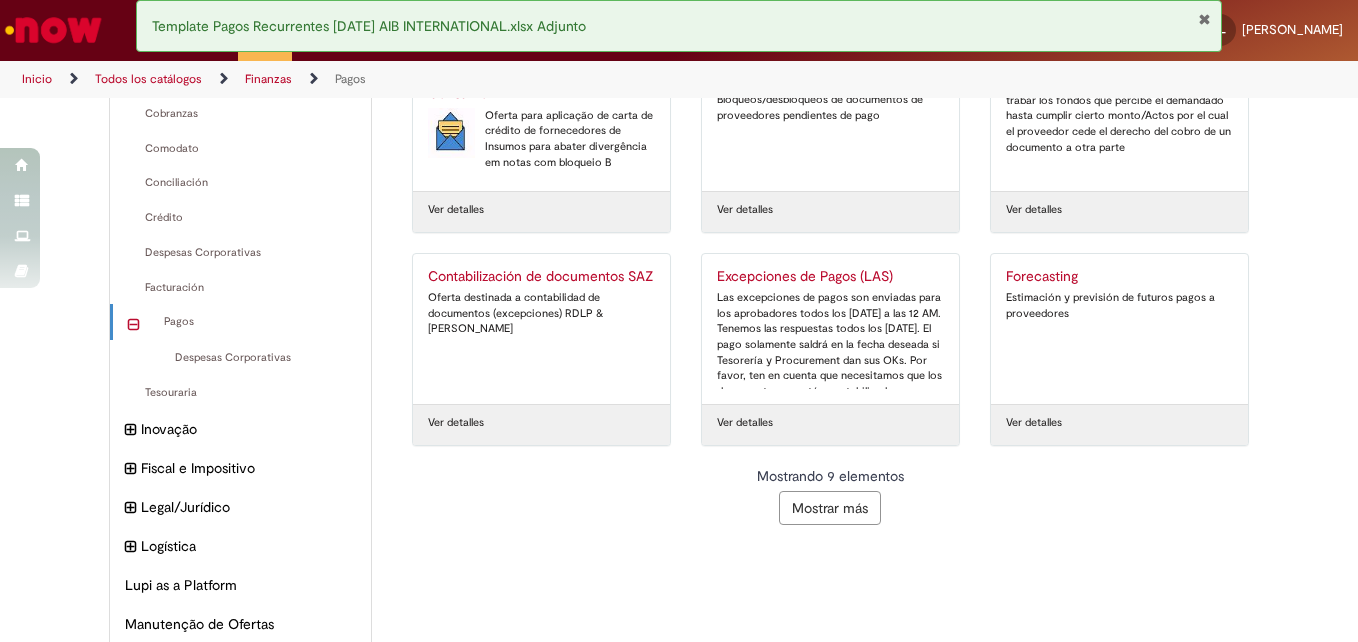 click on "Mostrar más" at bounding box center [830, 508] 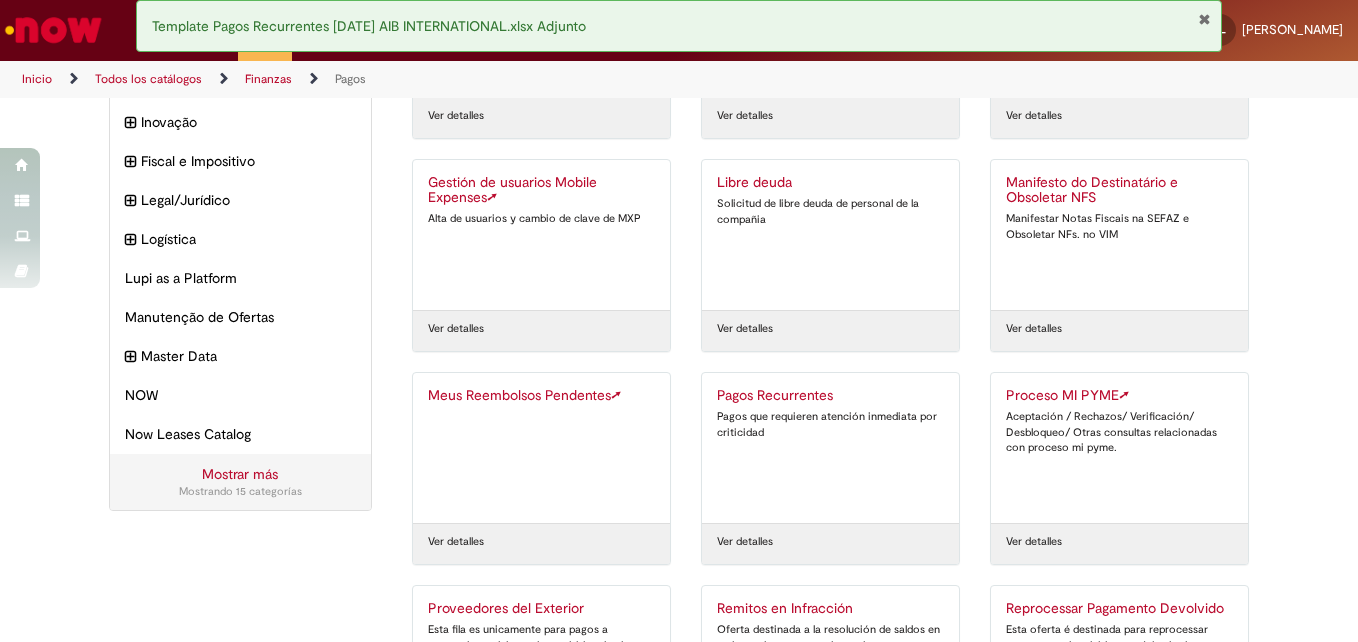 scroll, scrollTop: 690, scrollLeft: 0, axis: vertical 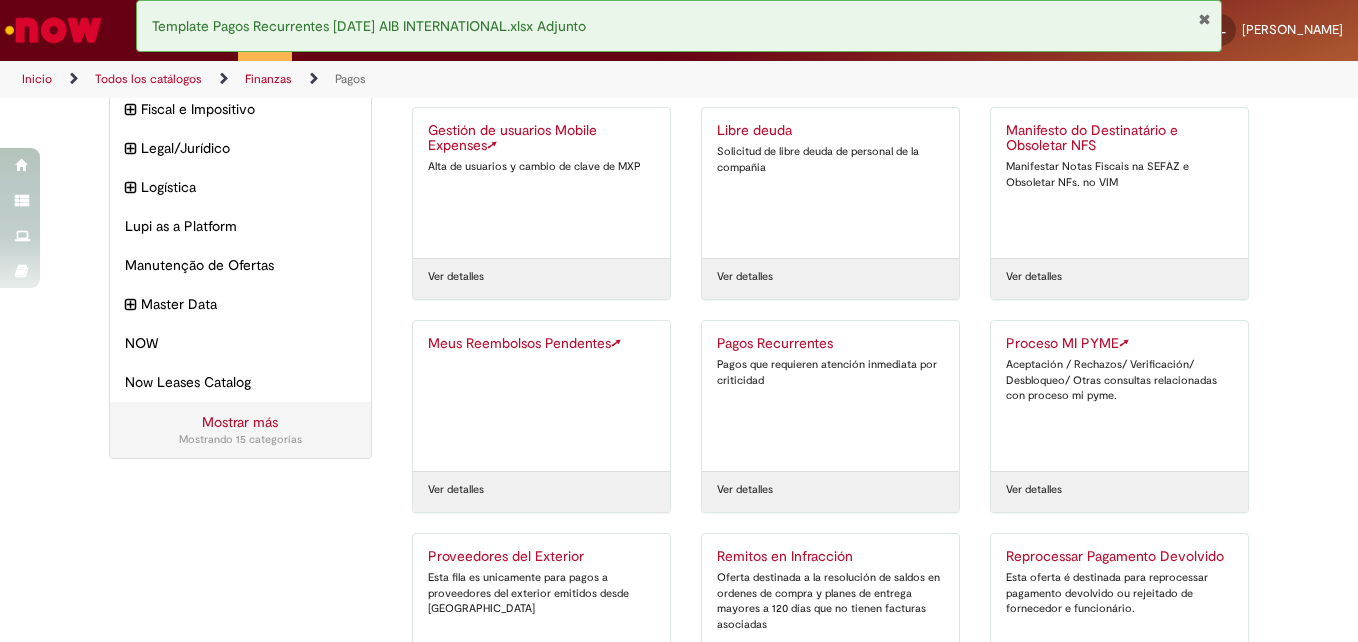 click on "Pagos Recurrentes" at bounding box center (830, 344) 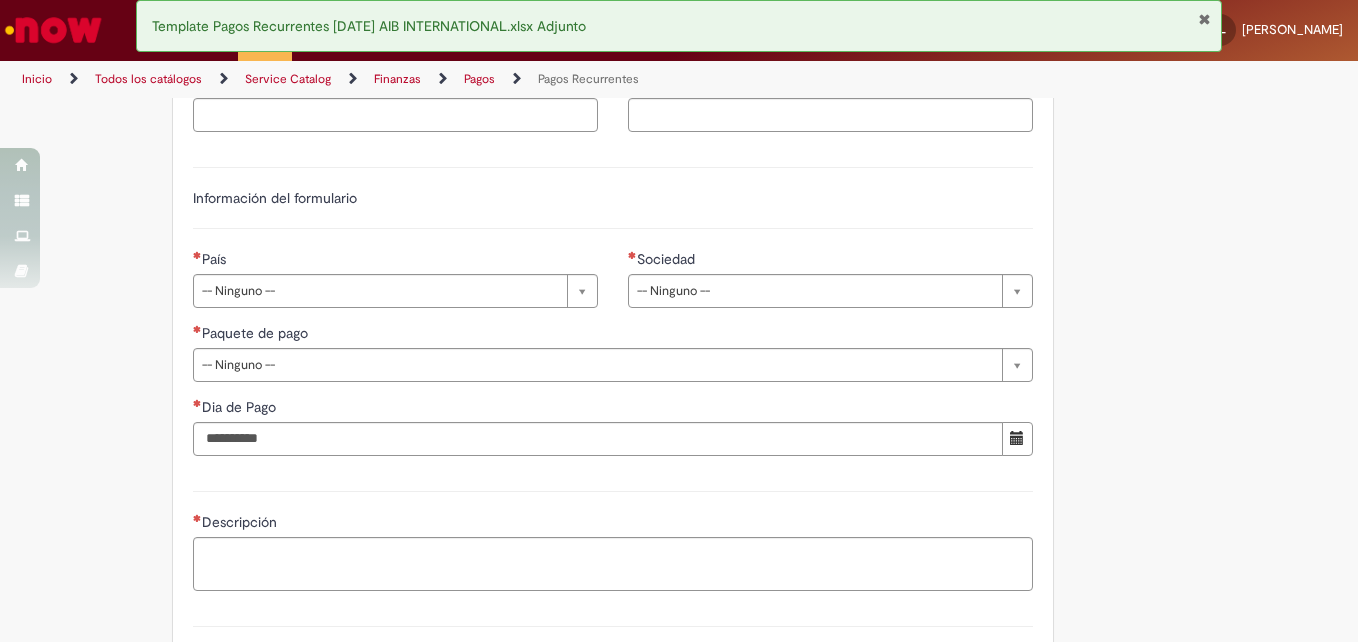 type on "*******" 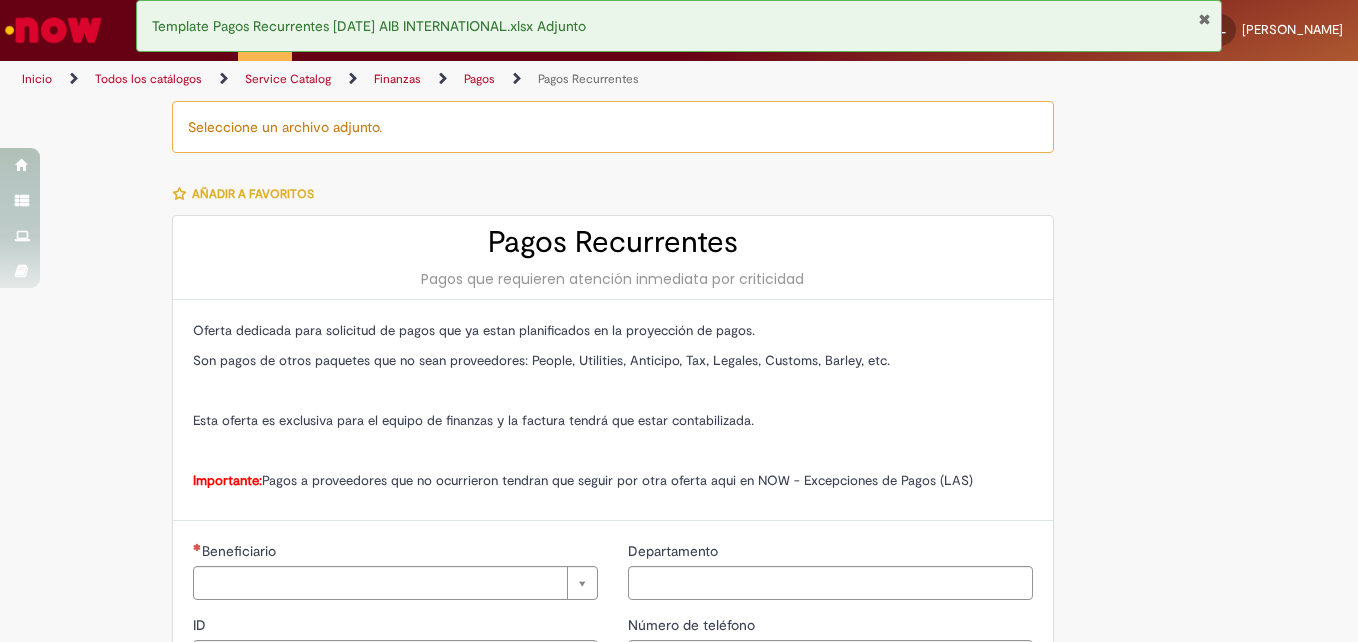 type on "**********" 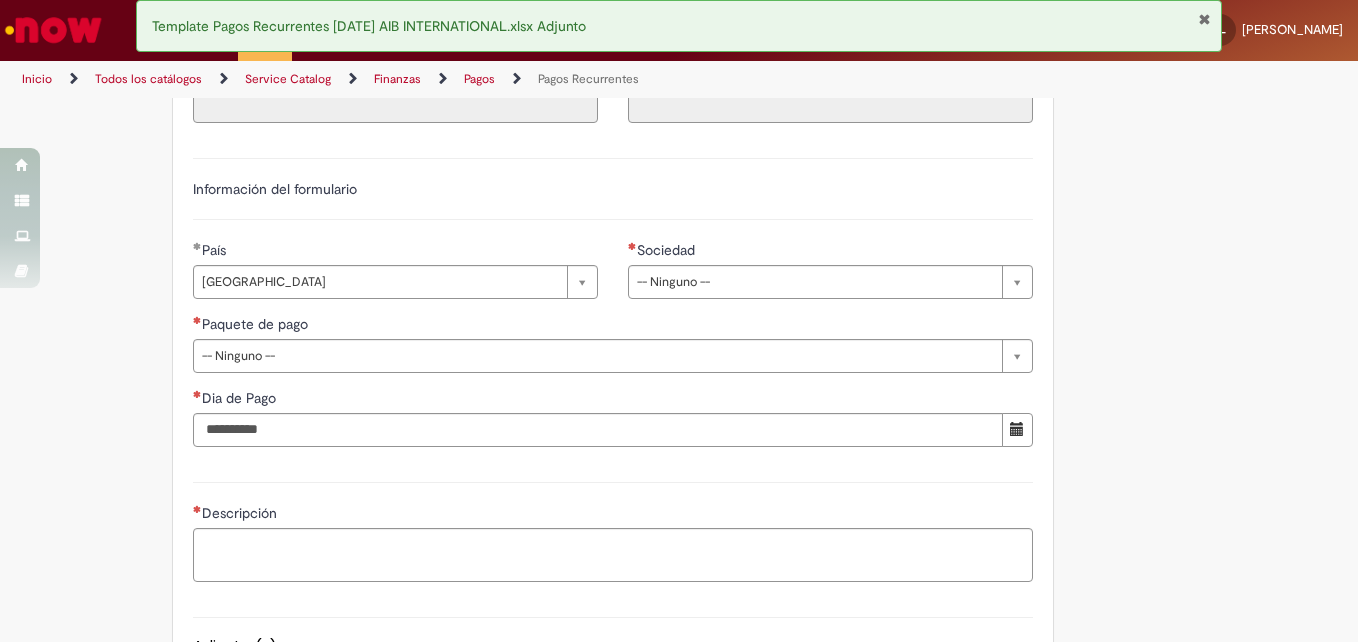 scroll, scrollTop: 728, scrollLeft: 0, axis: vertical 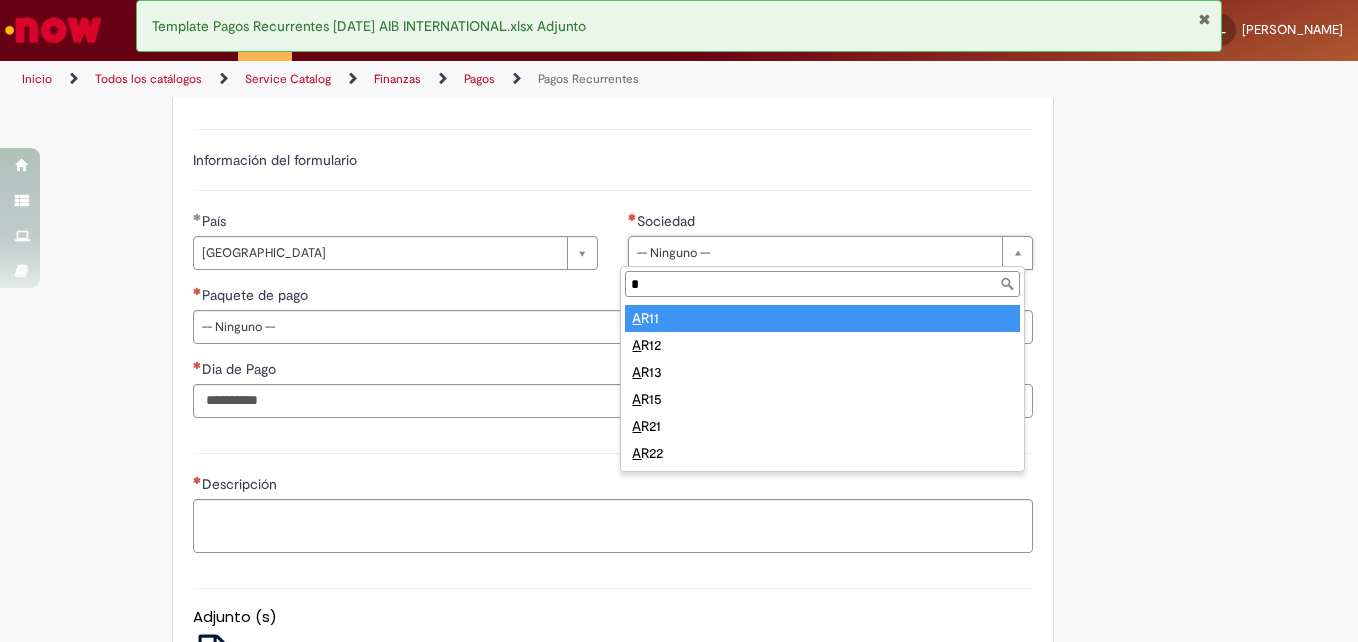 type on "*" 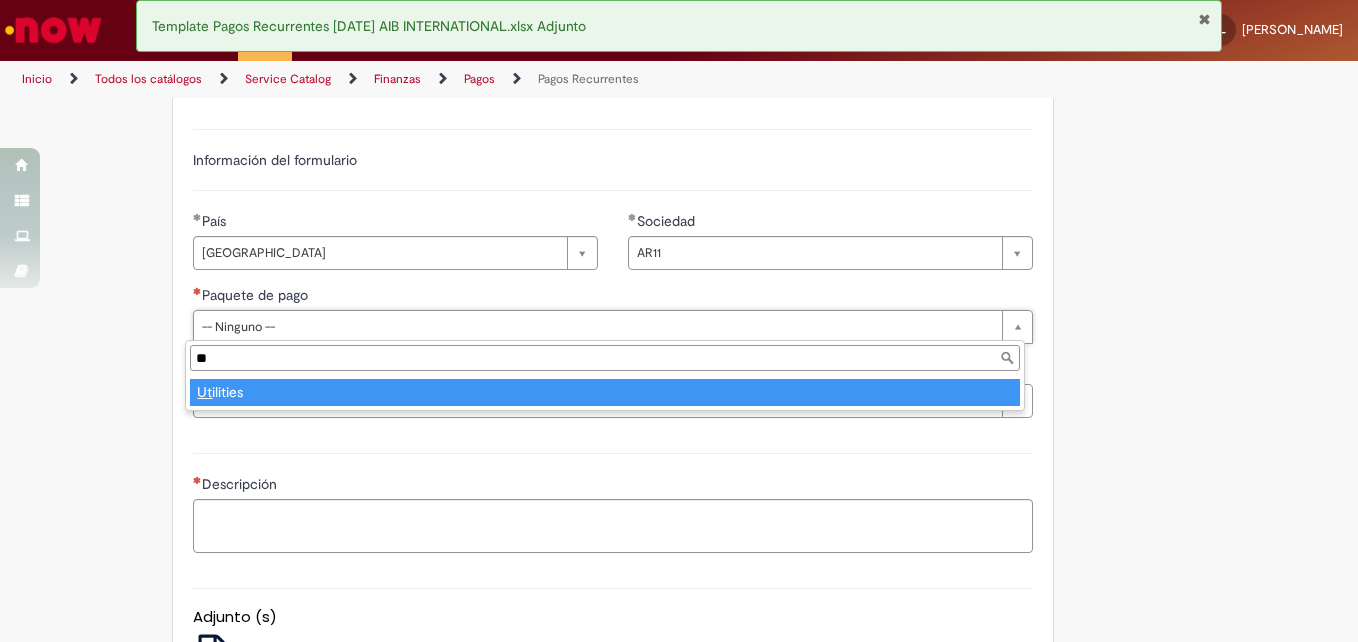 type on "***" 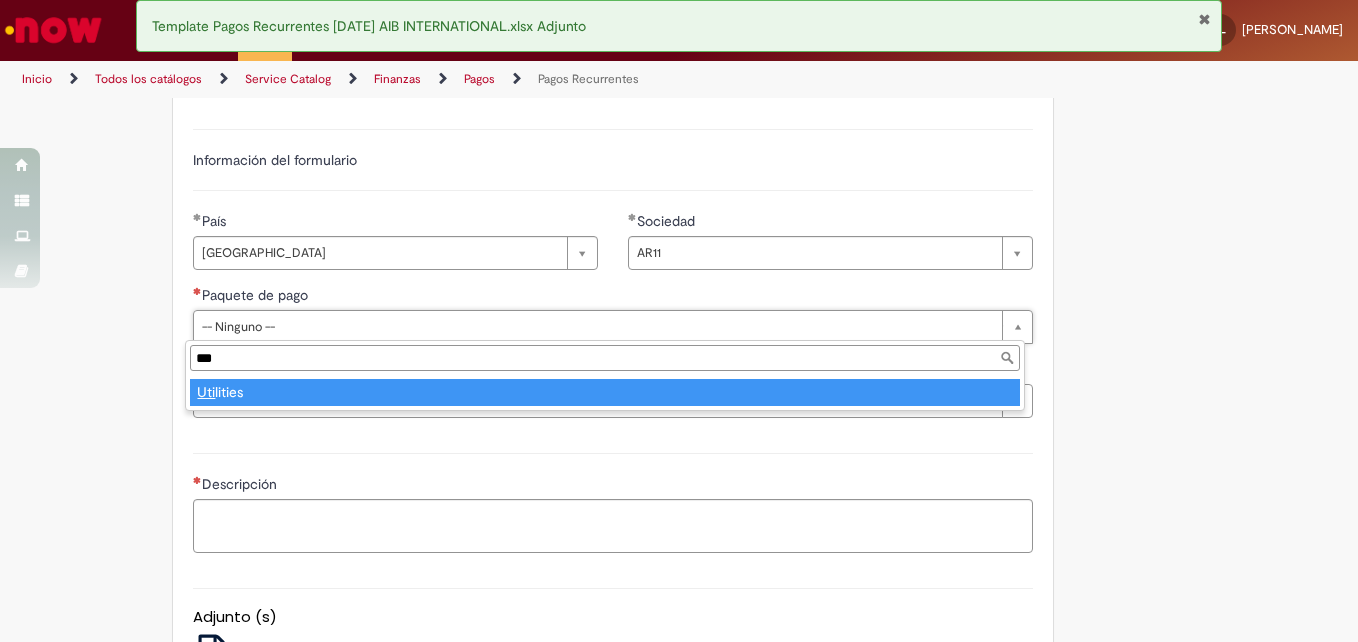 type on "*********" 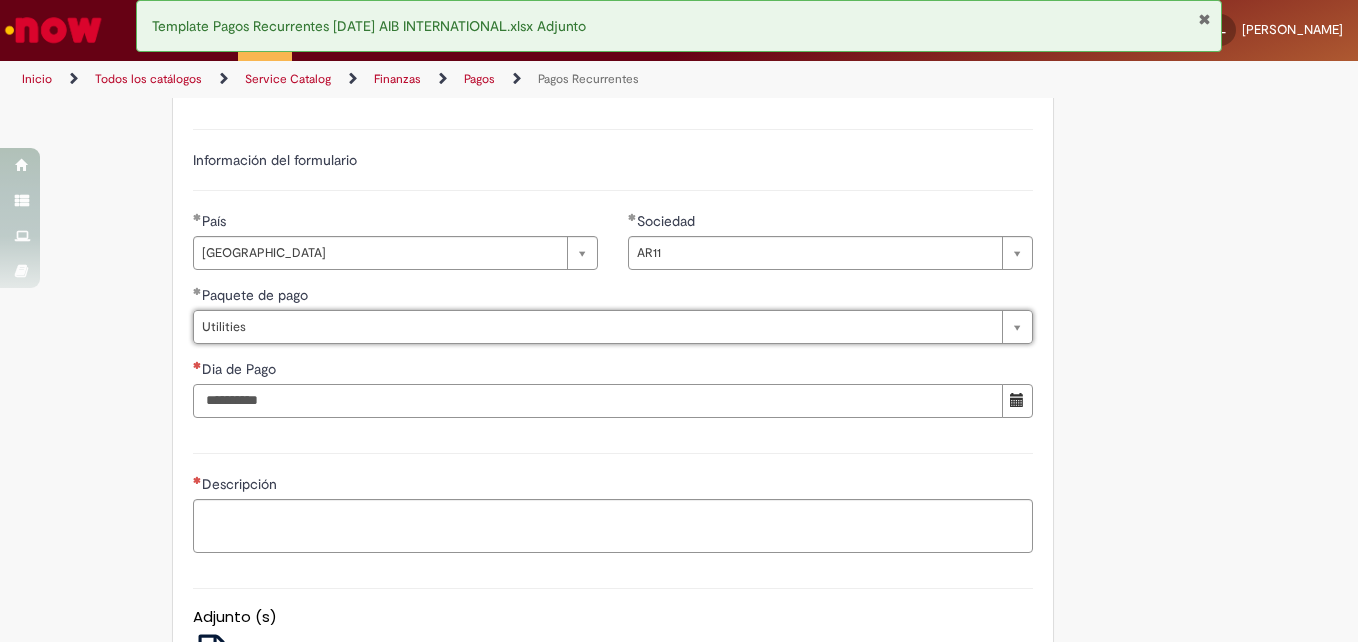click on "Dia de Pago" at bounding box center [598, 401] 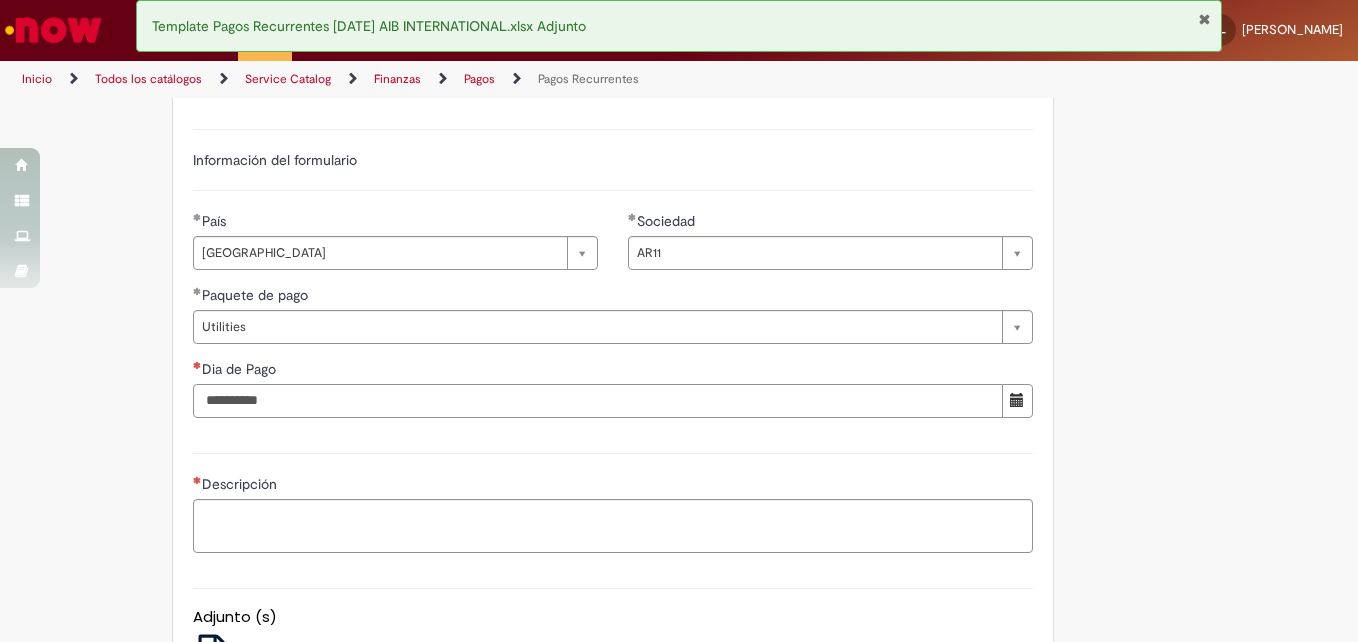 type on "**********" 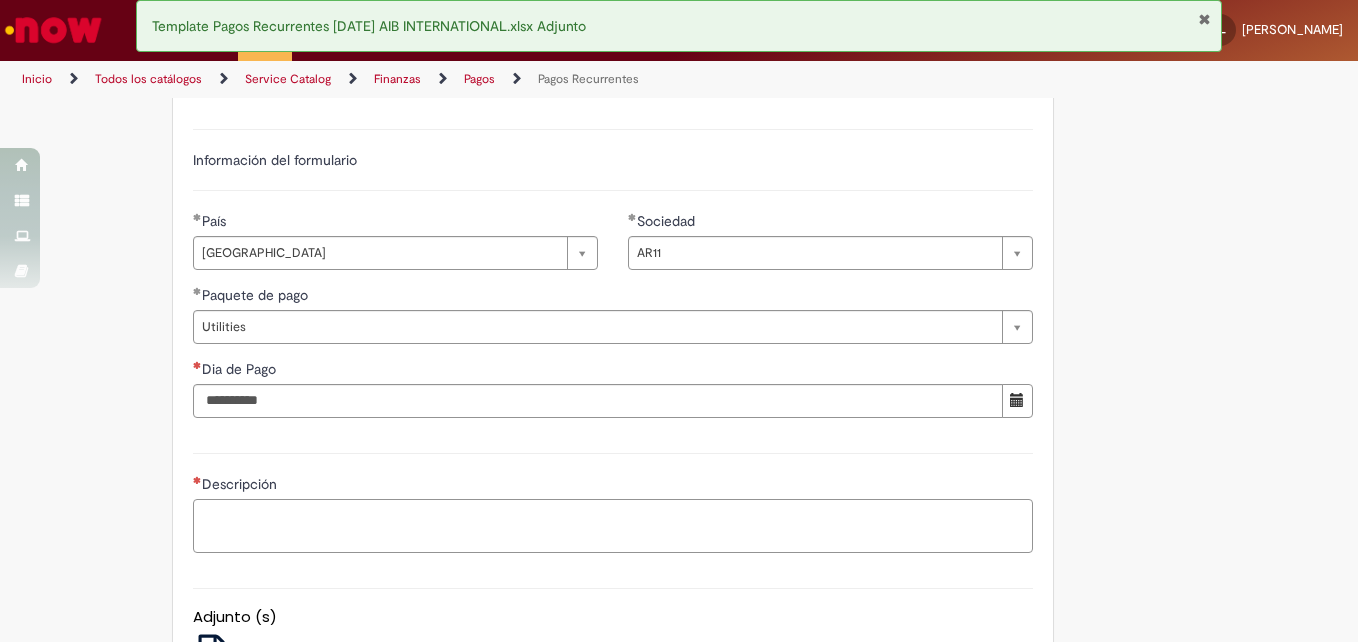 click on "Descripción" at bounding box center (613, 526) 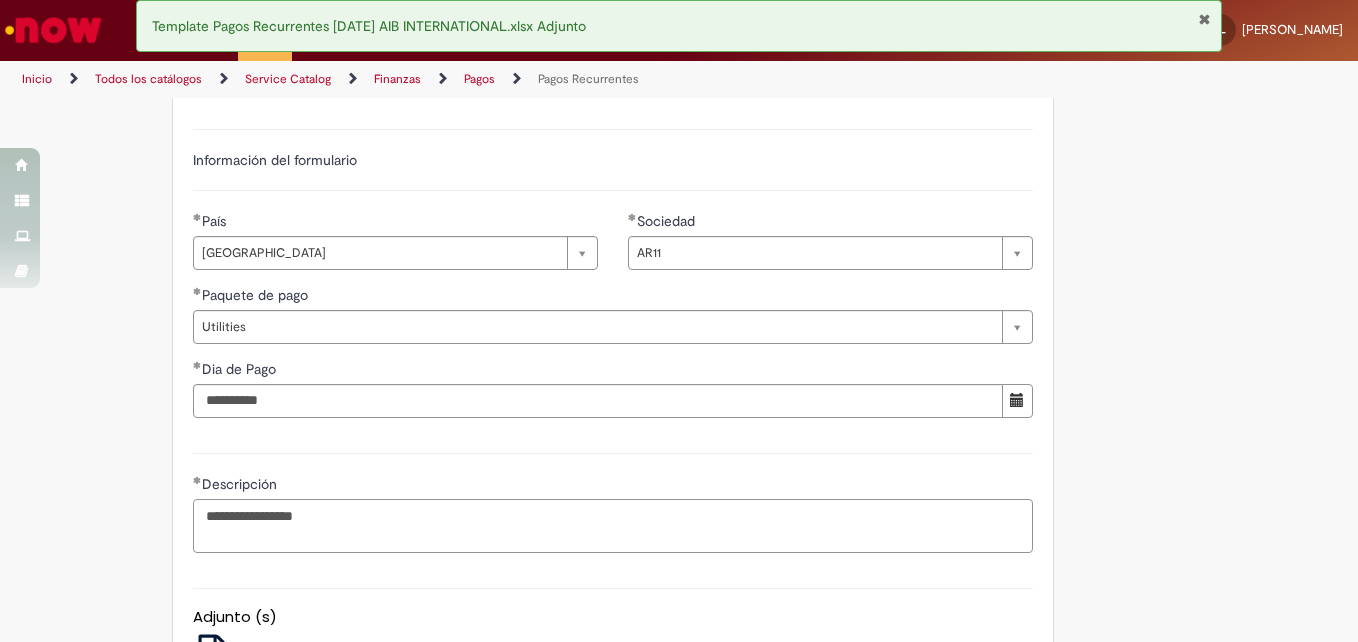 type on "**********" 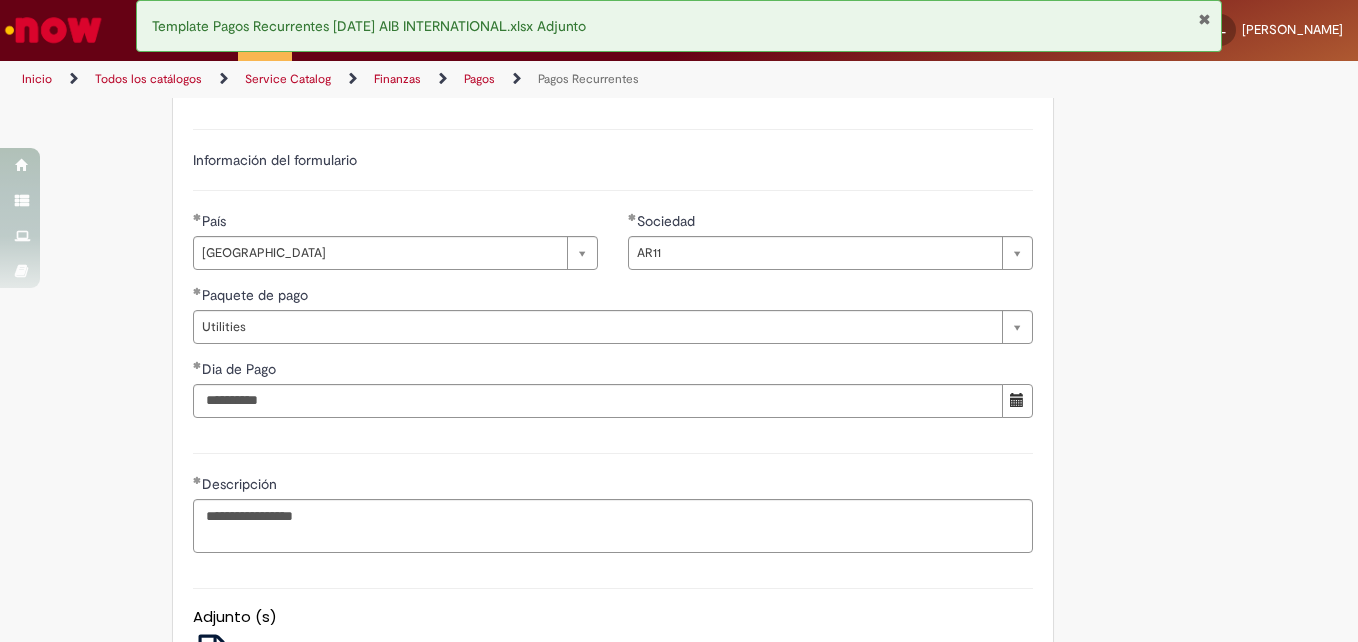 click on "**********" at bounding box center [679, 162] 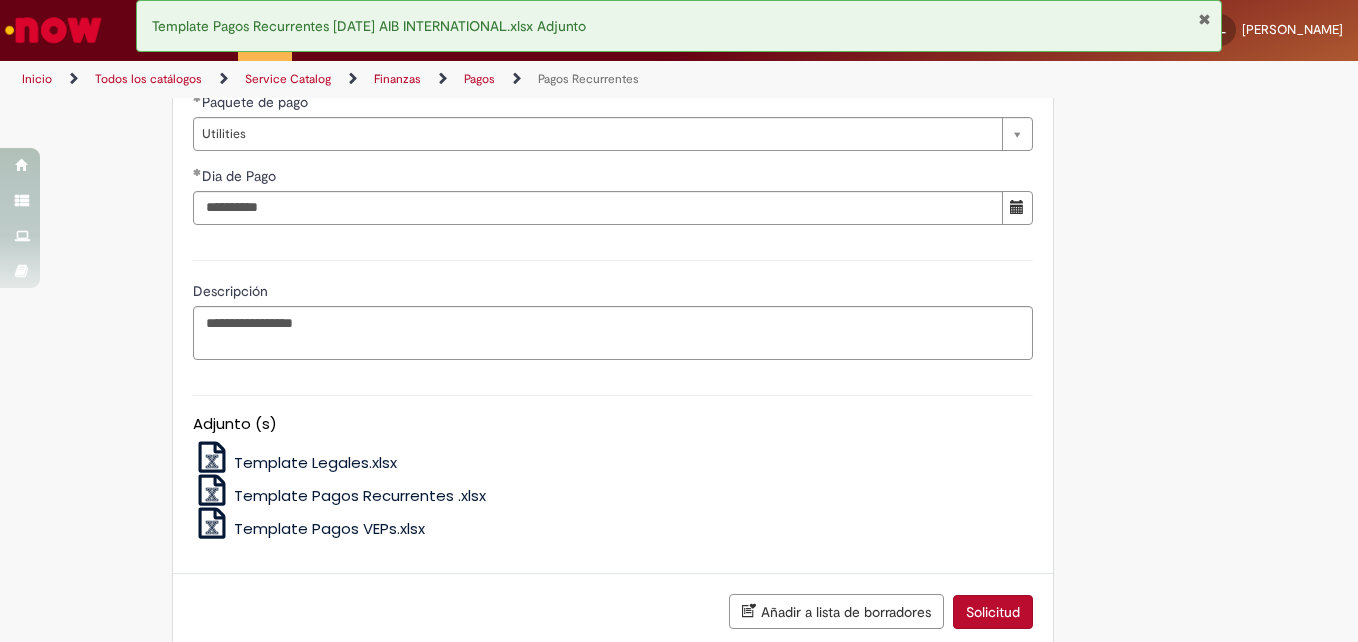 scroll, scrollTop: 1039, scrollLeft: 0, axis: vertical 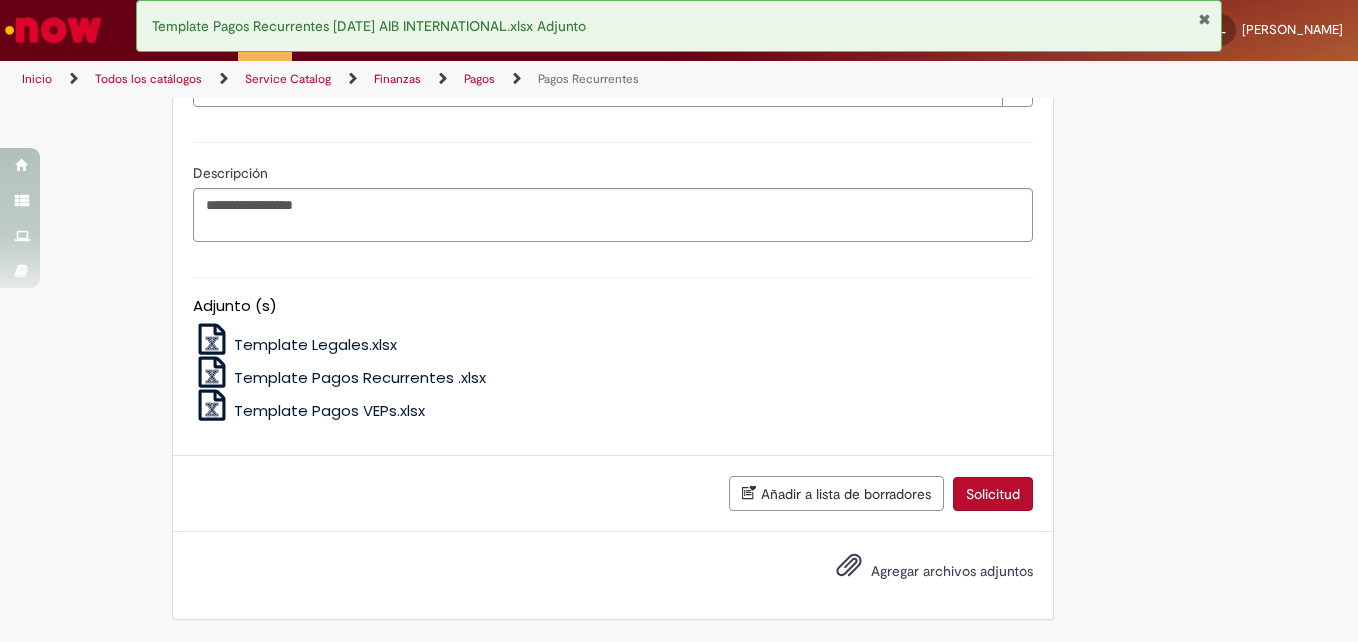 click on "Agregar archivos adjuntos" at bounding box center (952, 571) 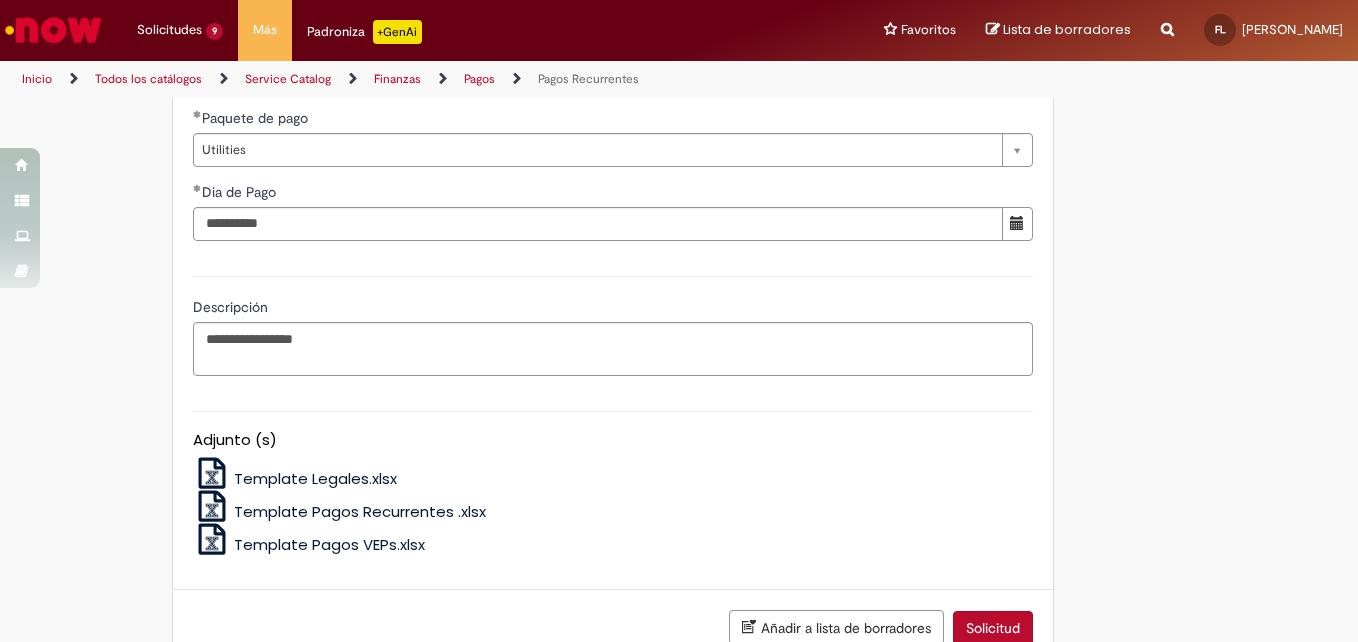 scroll, scrollTop: 1111, scrollLeft: 0, axis: vertical 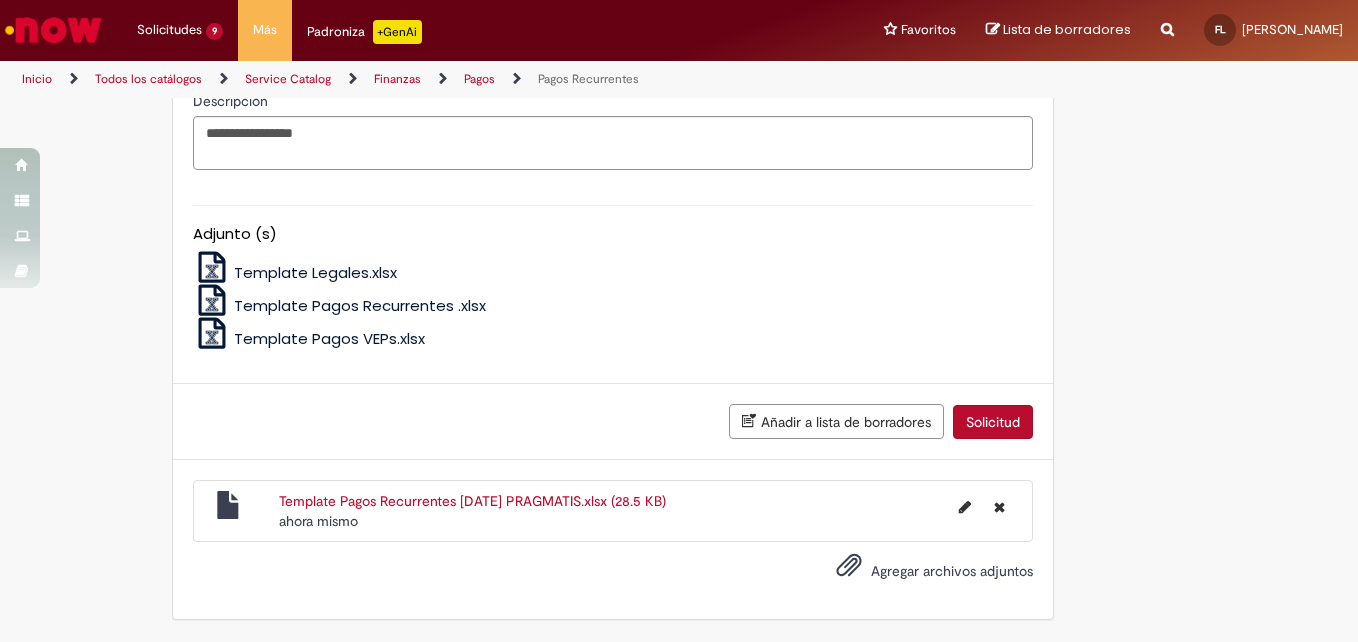 click on "Solicitud" at bounding box center [993, 422] 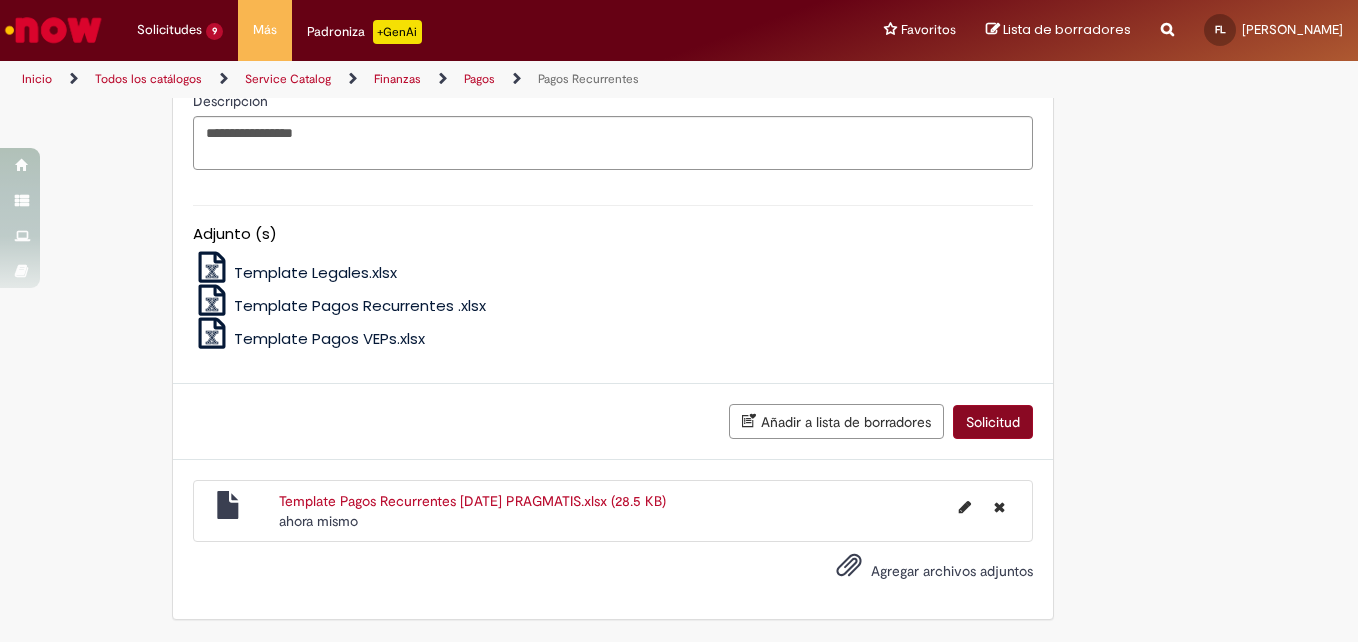 scroll, scrollTop: 1065, scrollLeft: 0, axis: vertical 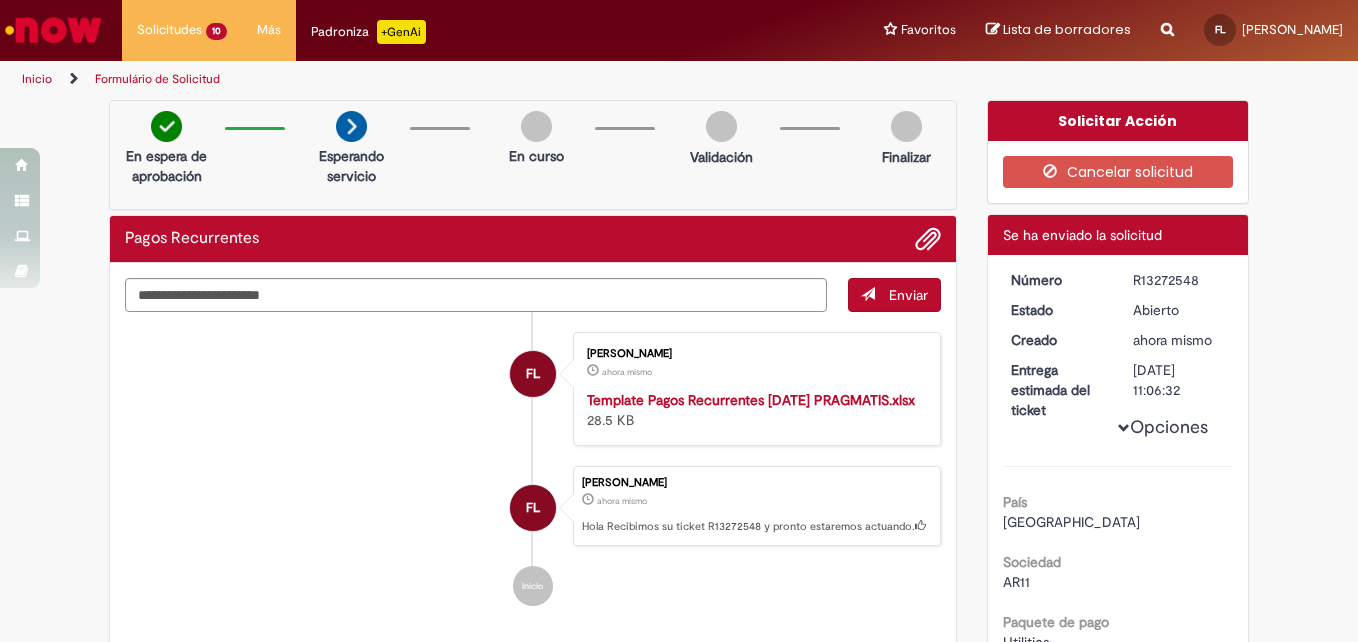 click on "R13272548" at bounding box center (1179, 280) 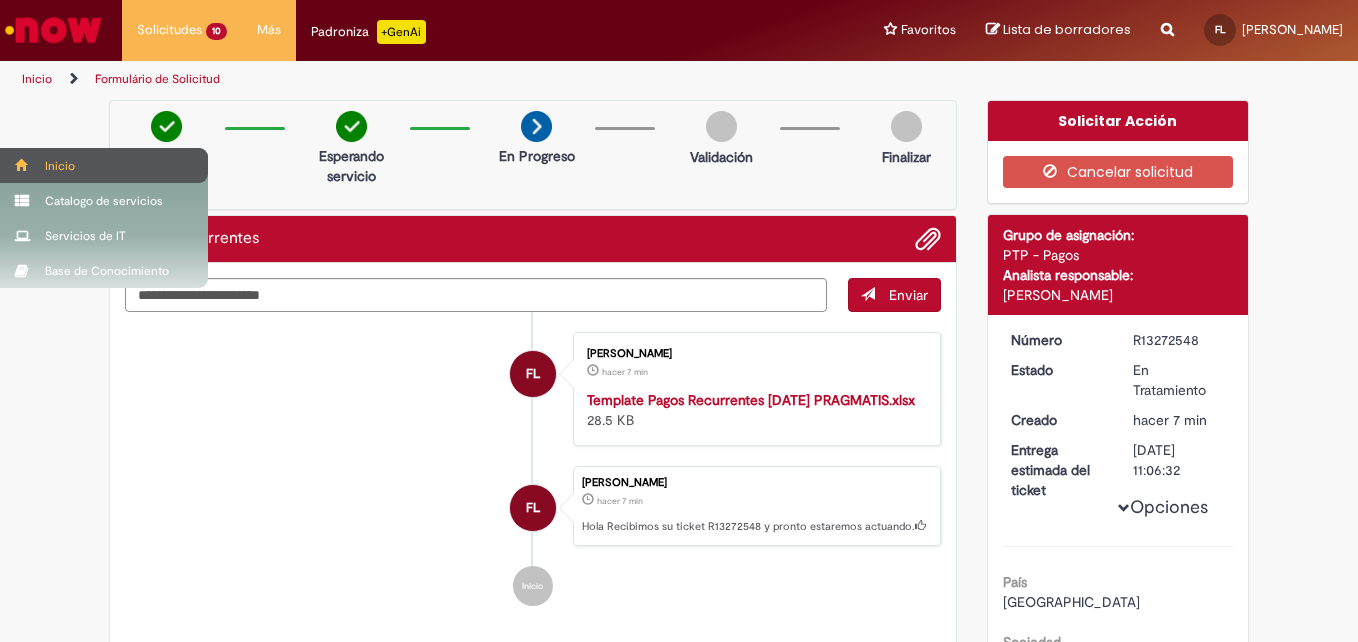 click on "Inicio" at bounding box center (104, 165) 